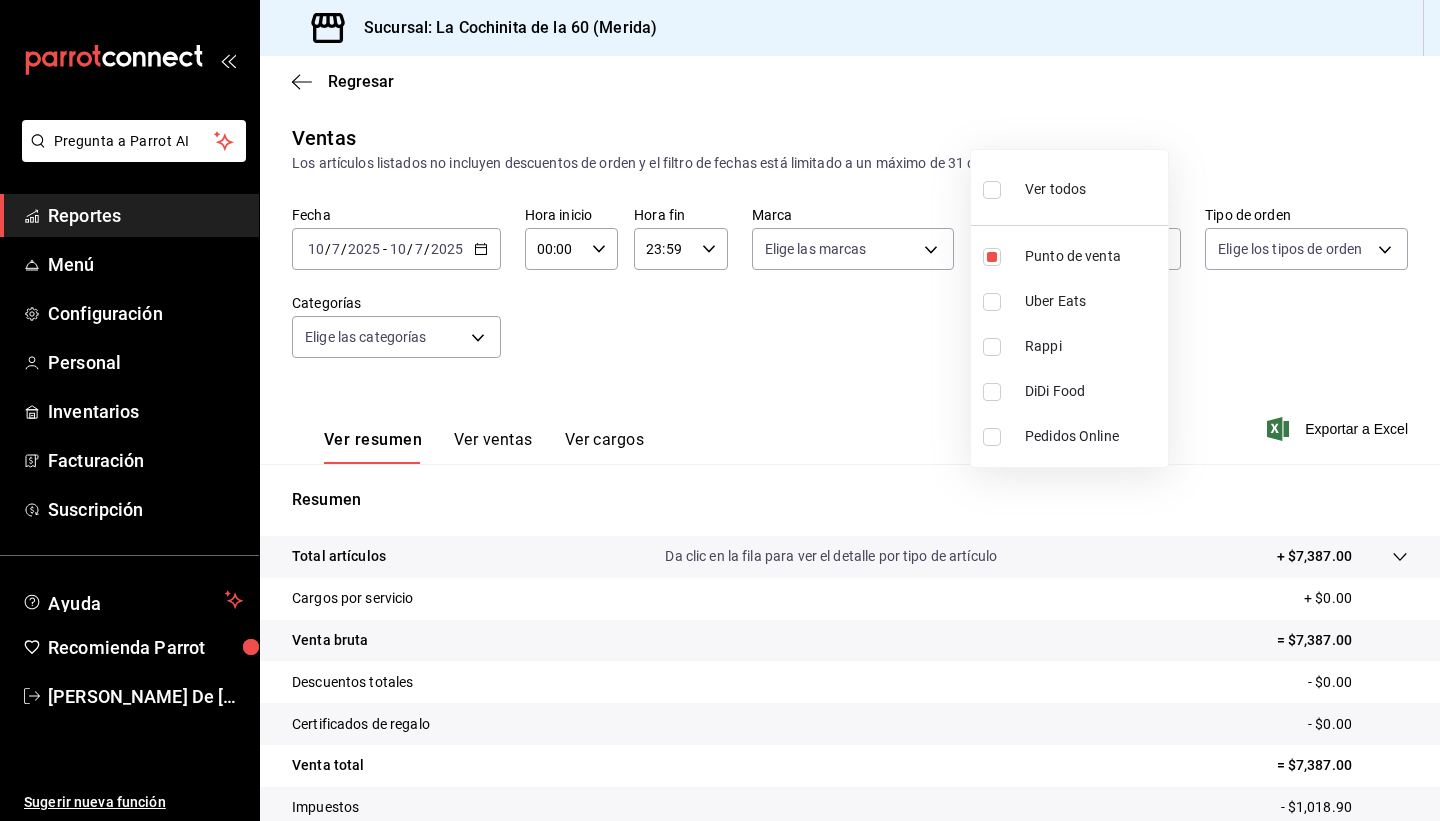 scroll, scrollTop: 0, scrollLeft: 0, axis: both 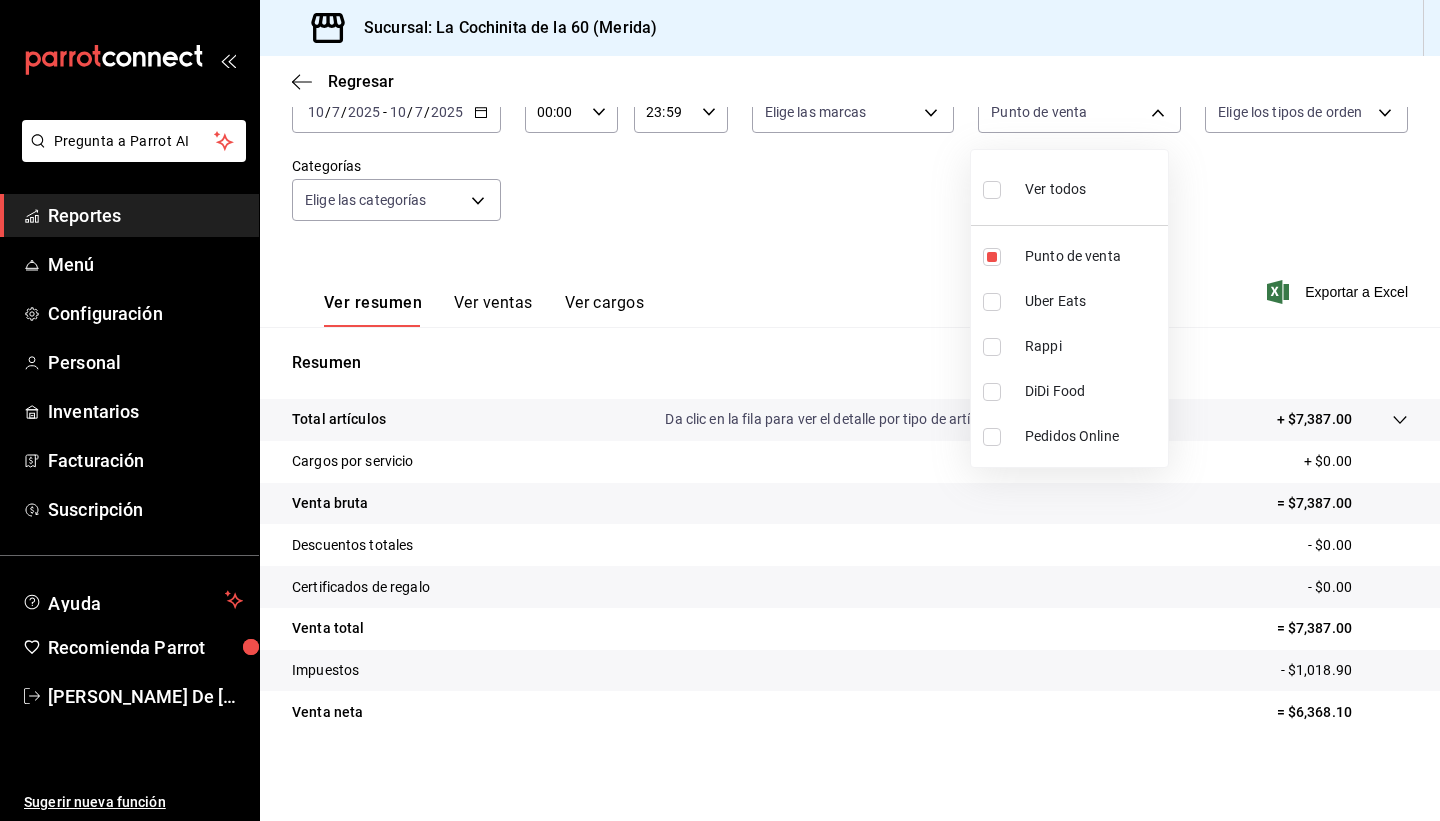 click at bounding box center [720, 410] 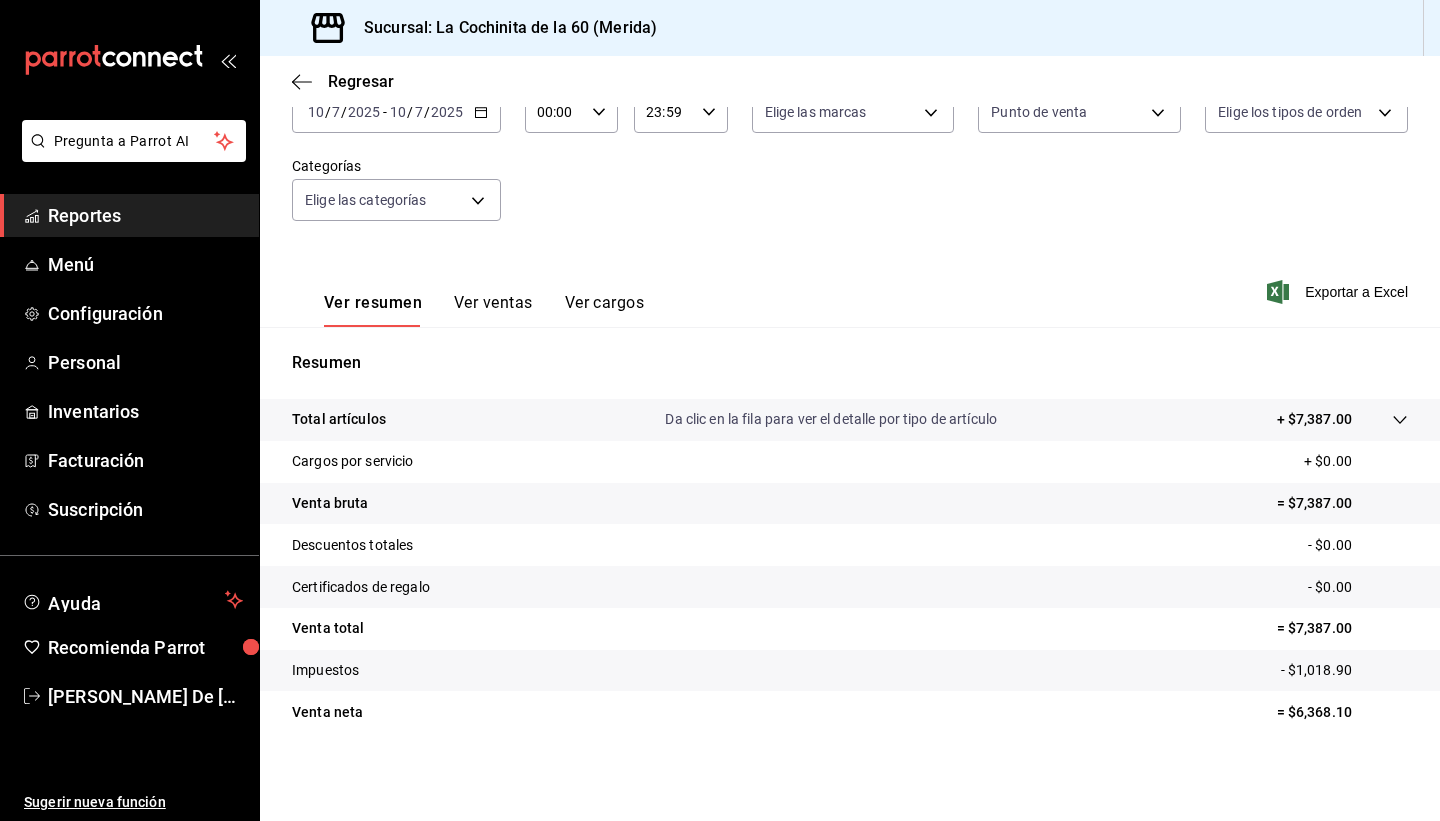 click on "2025-07-10 10 / 7 / 2025 - 2025-07-10 10 / 7 / 2025" at bounding box center [396, 112] 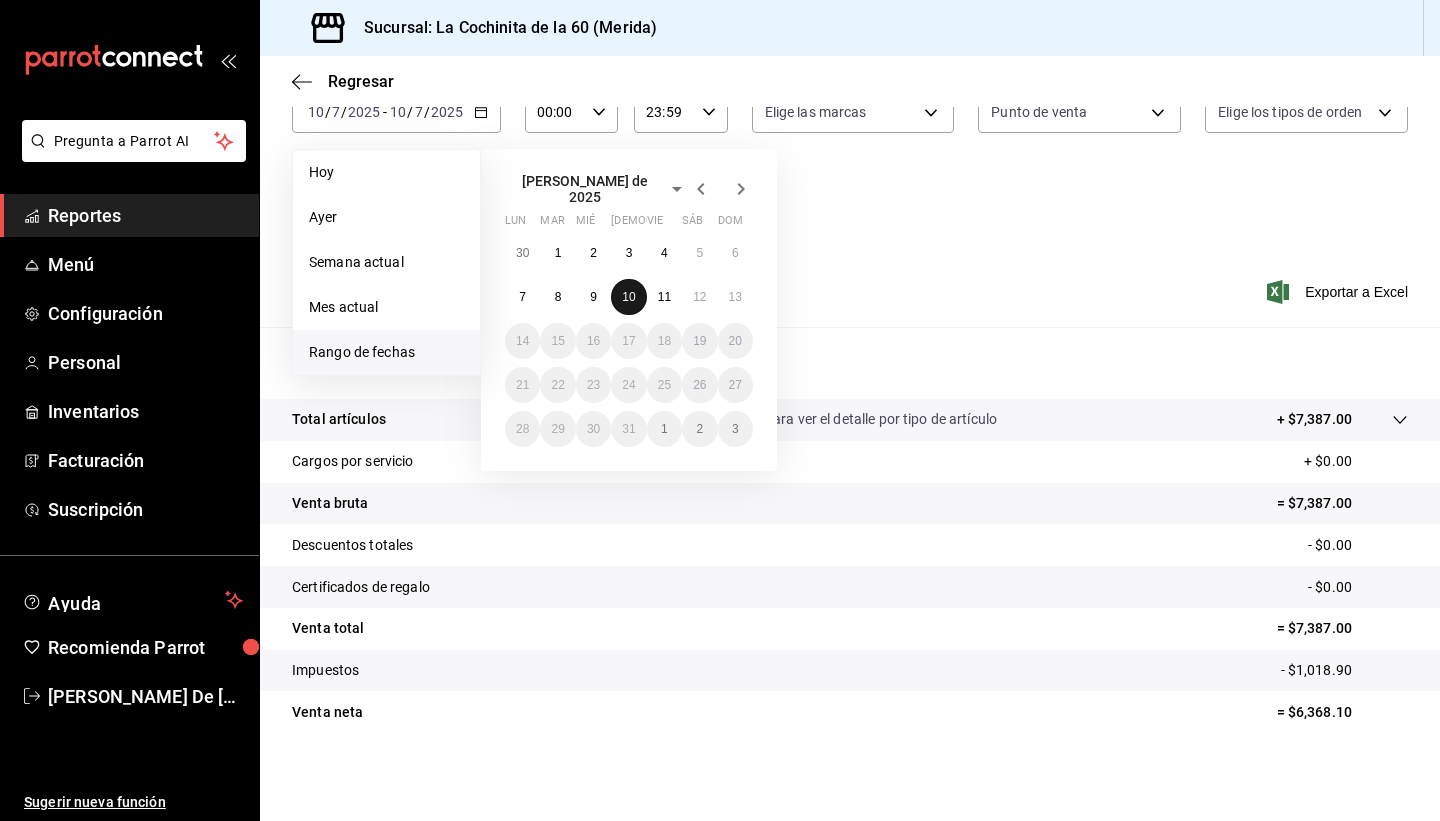 click on "10" at bounding box center [628, 297] 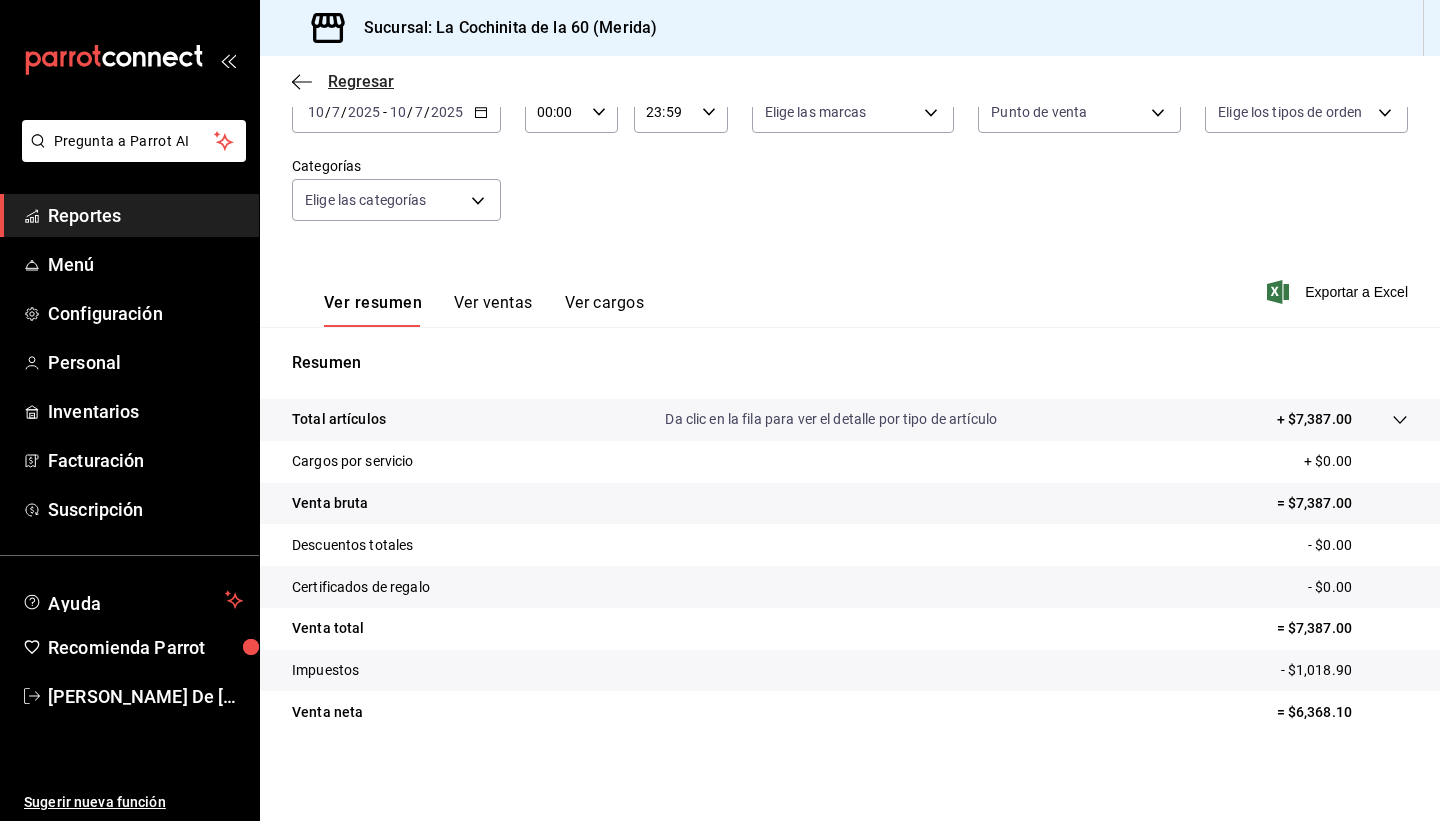 click on "Regresar" at bounding box center (343, 81) 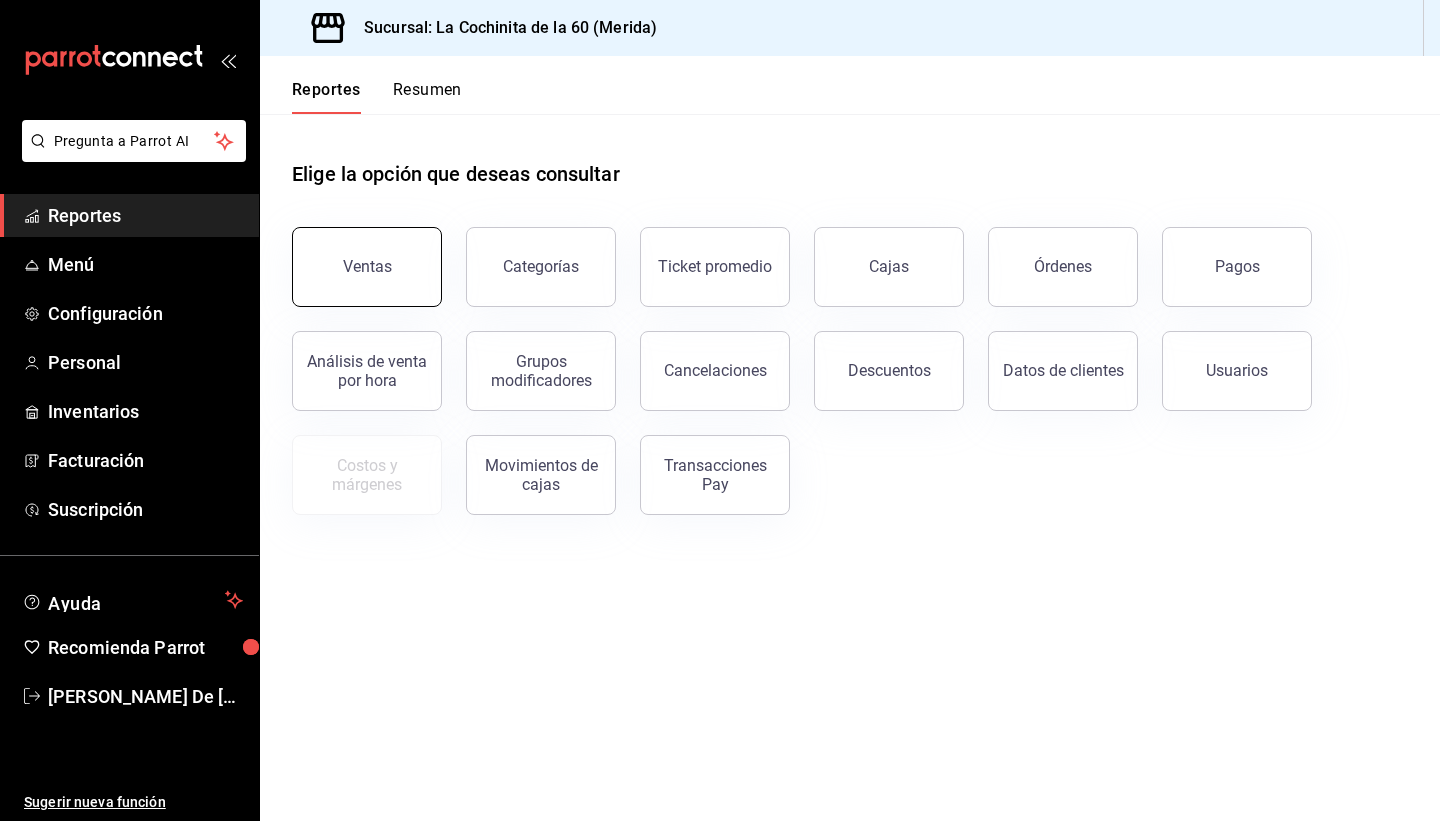 click on "Ventas" at bounding box center [367, 267] 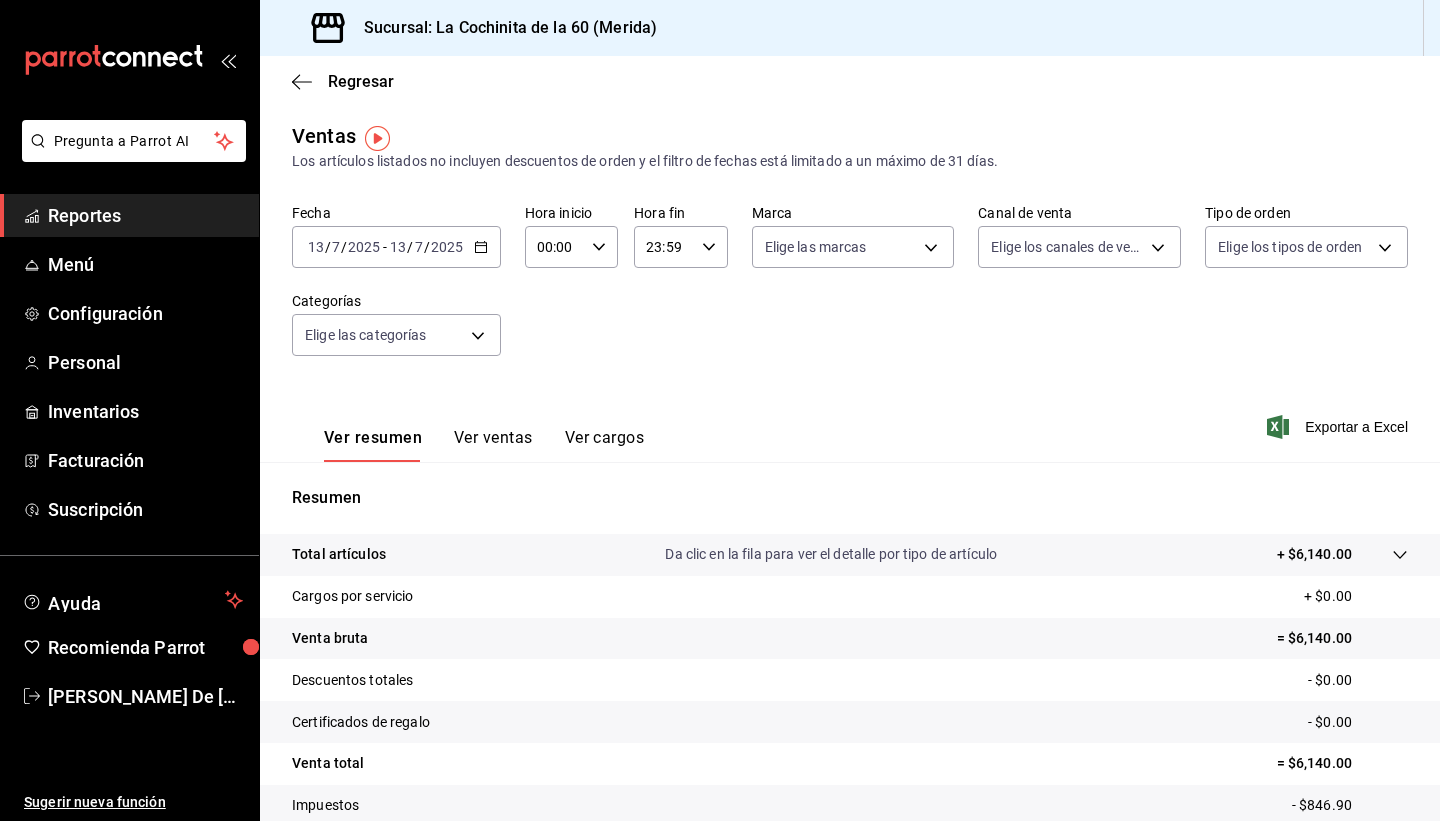 scroll, scrollTop: 0, scrollLeft: 0, axis: both 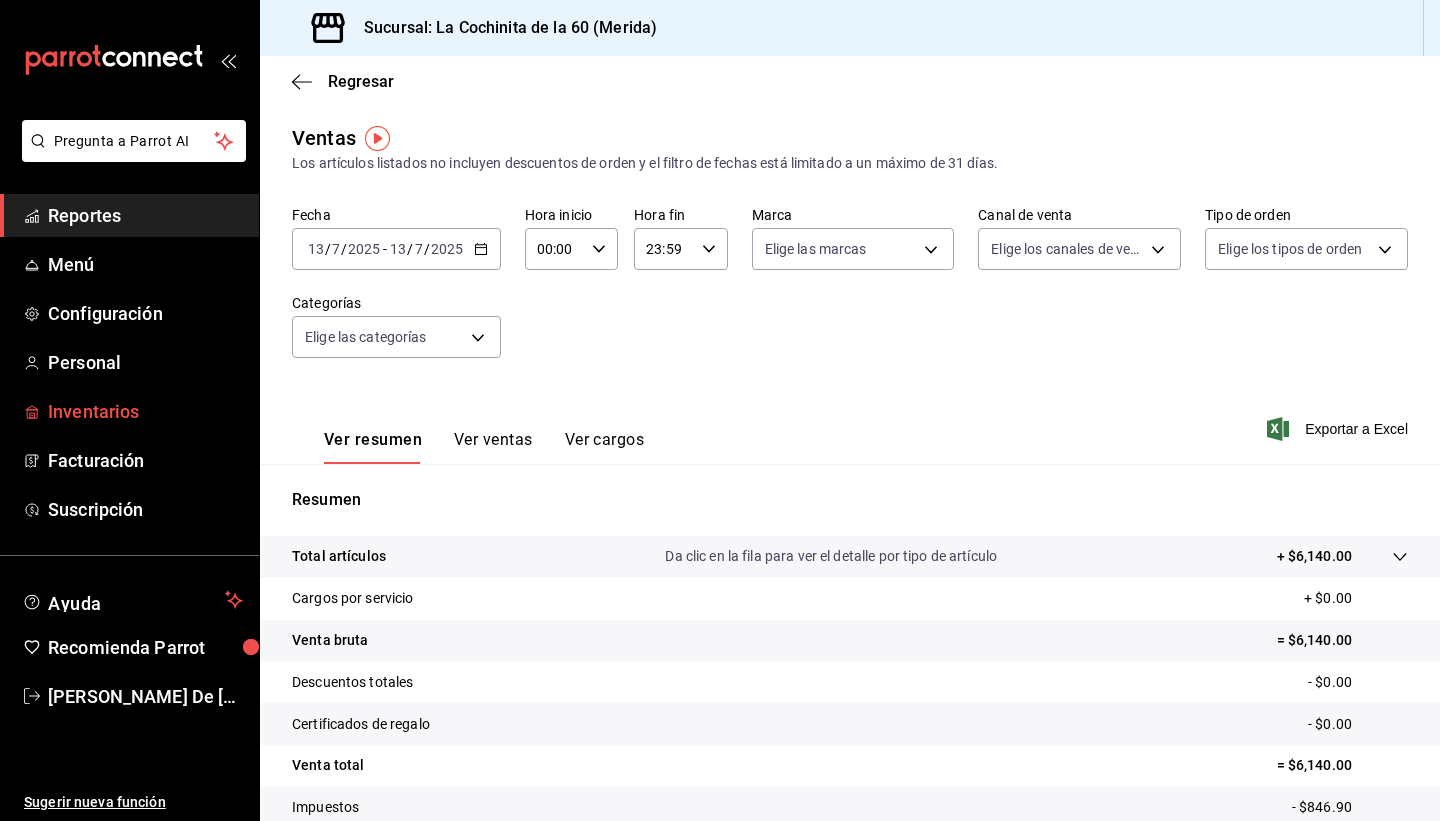 click on "Inventarios" at bounding box center (145, 411) 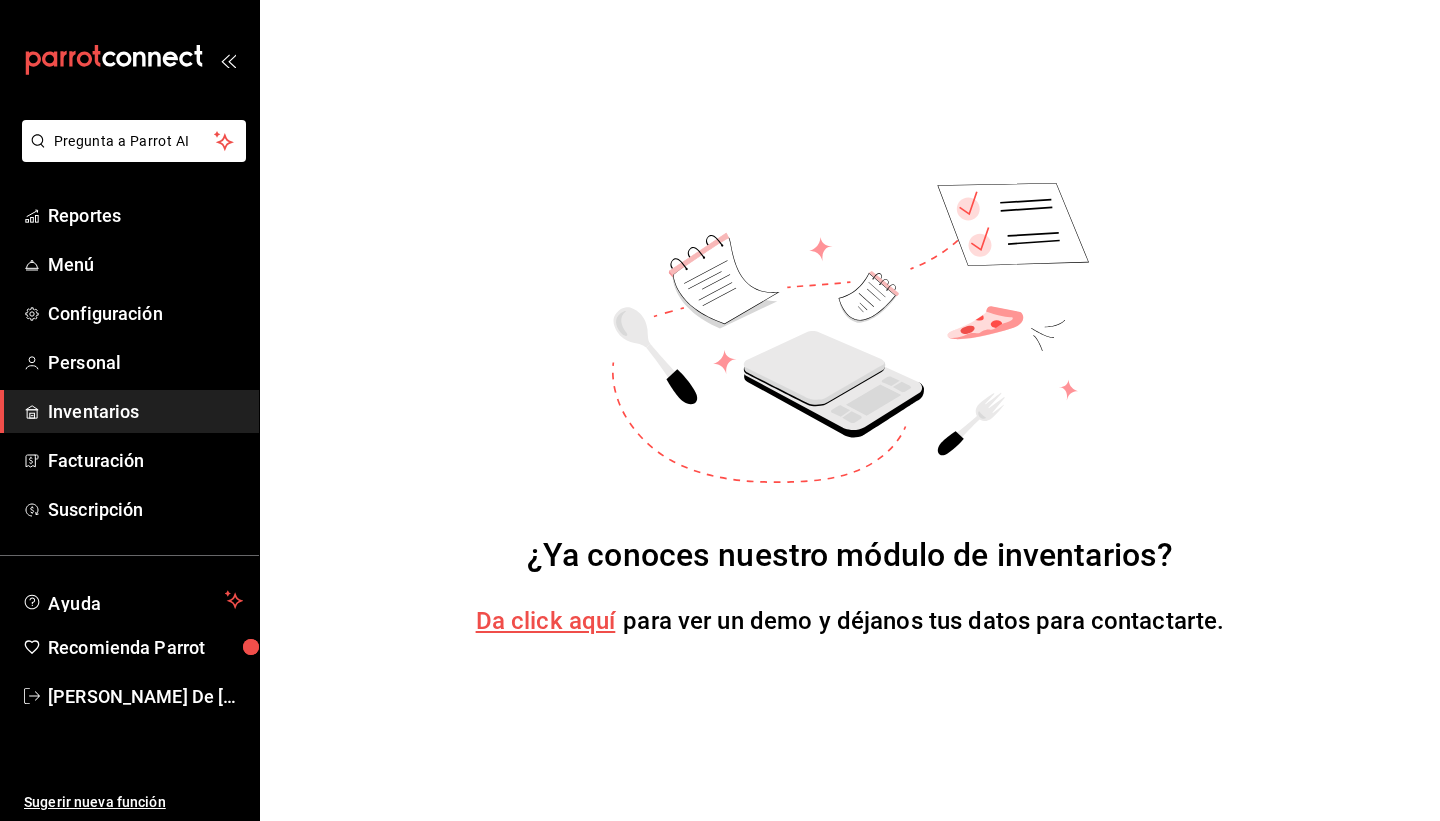 click on "Da click aquí" at bounding box center [546, 621] 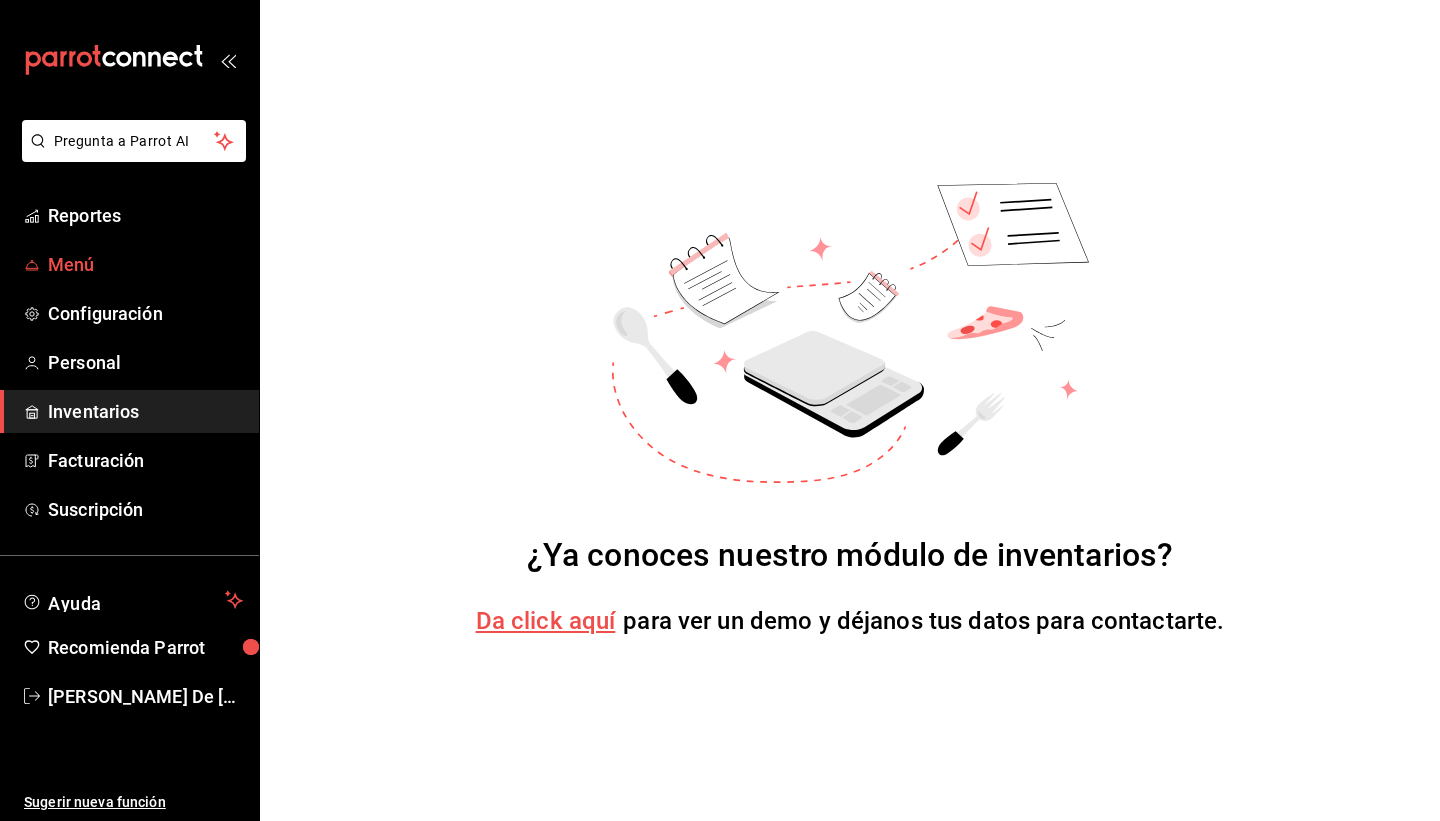 click on "Menú" at bounding box center [145, 264] 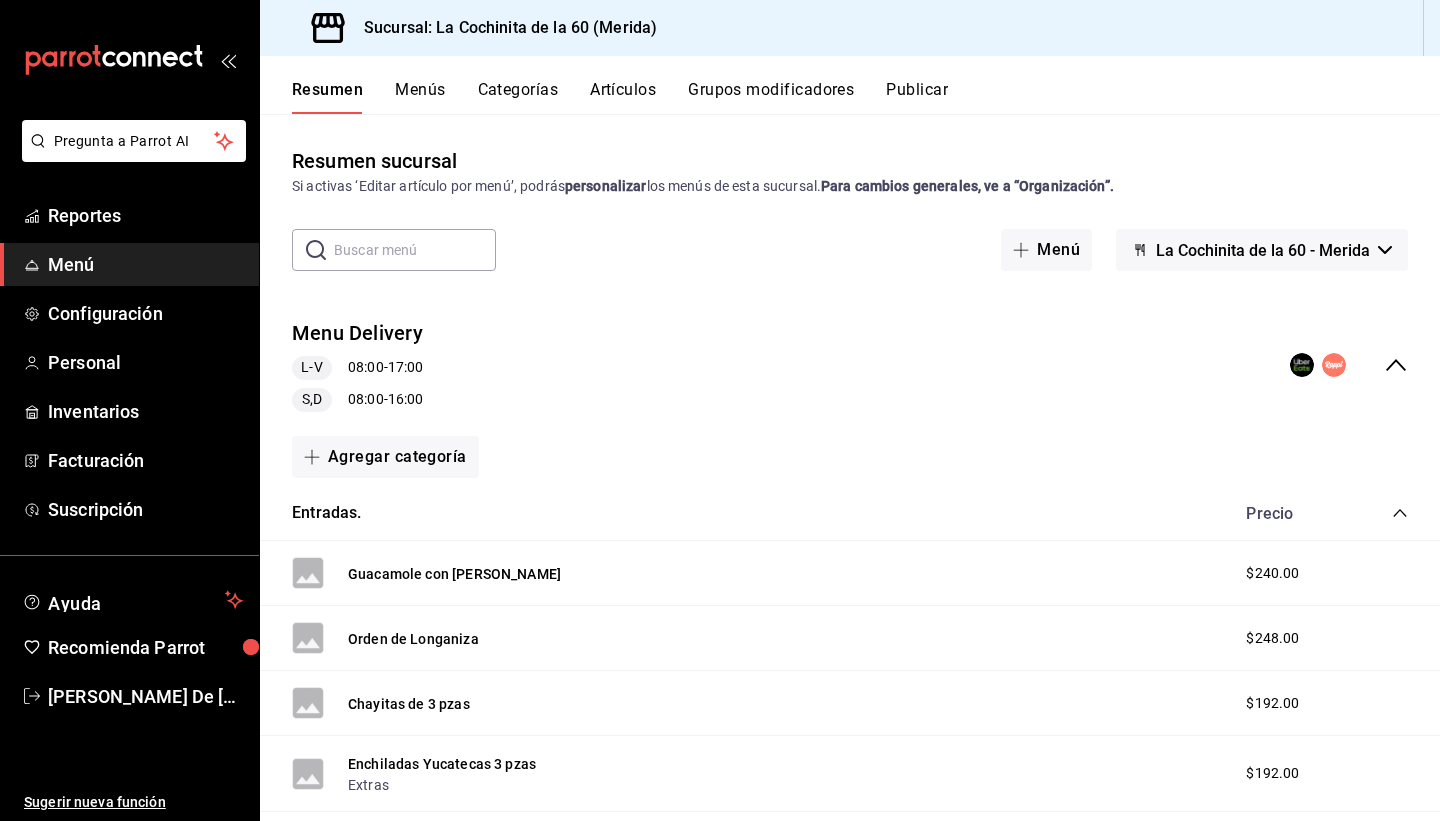 click on "Menús" at bounding box center (420, 97) 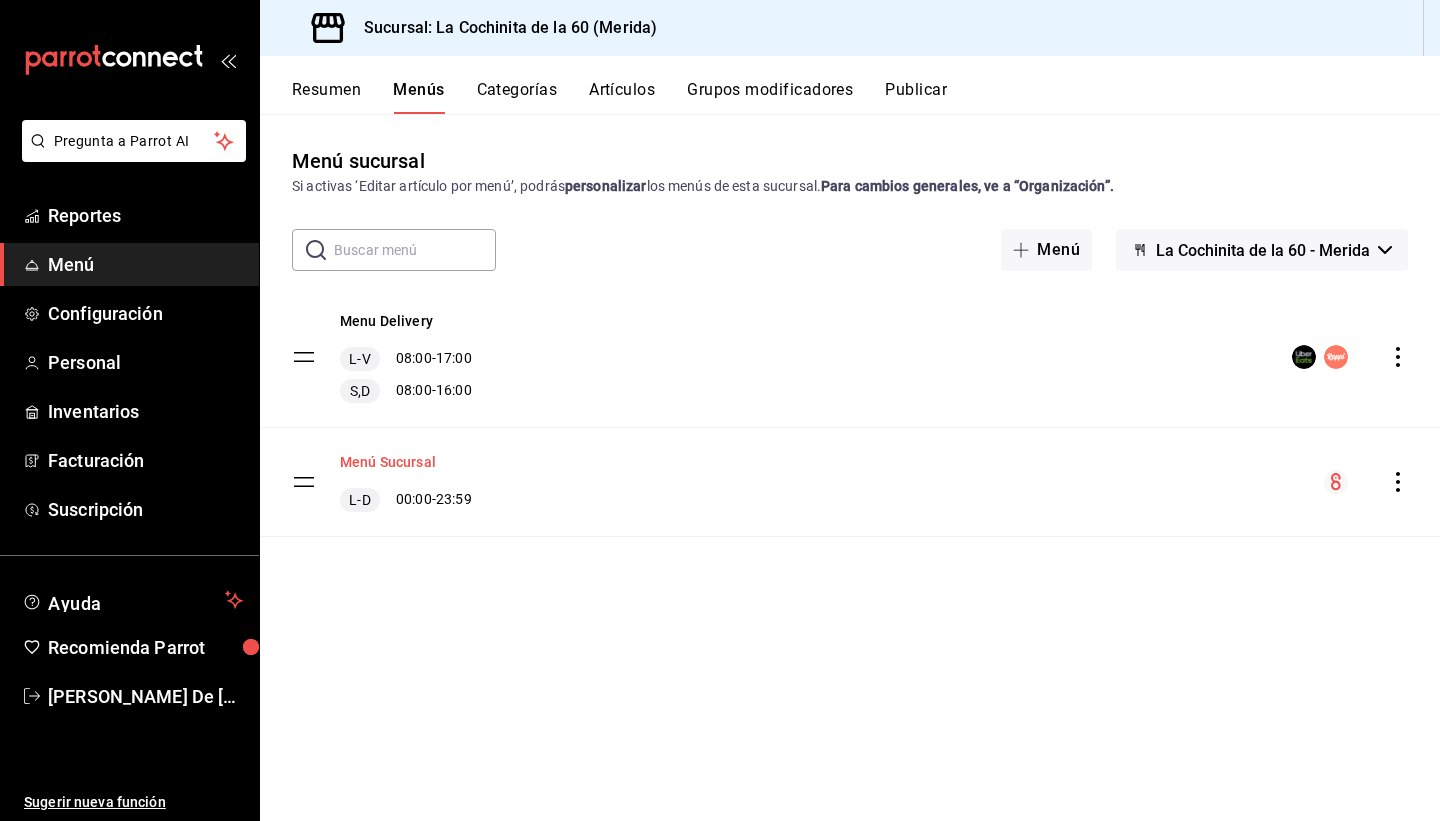 click on "Menú Sucursal" at bounding box center [388, 462] 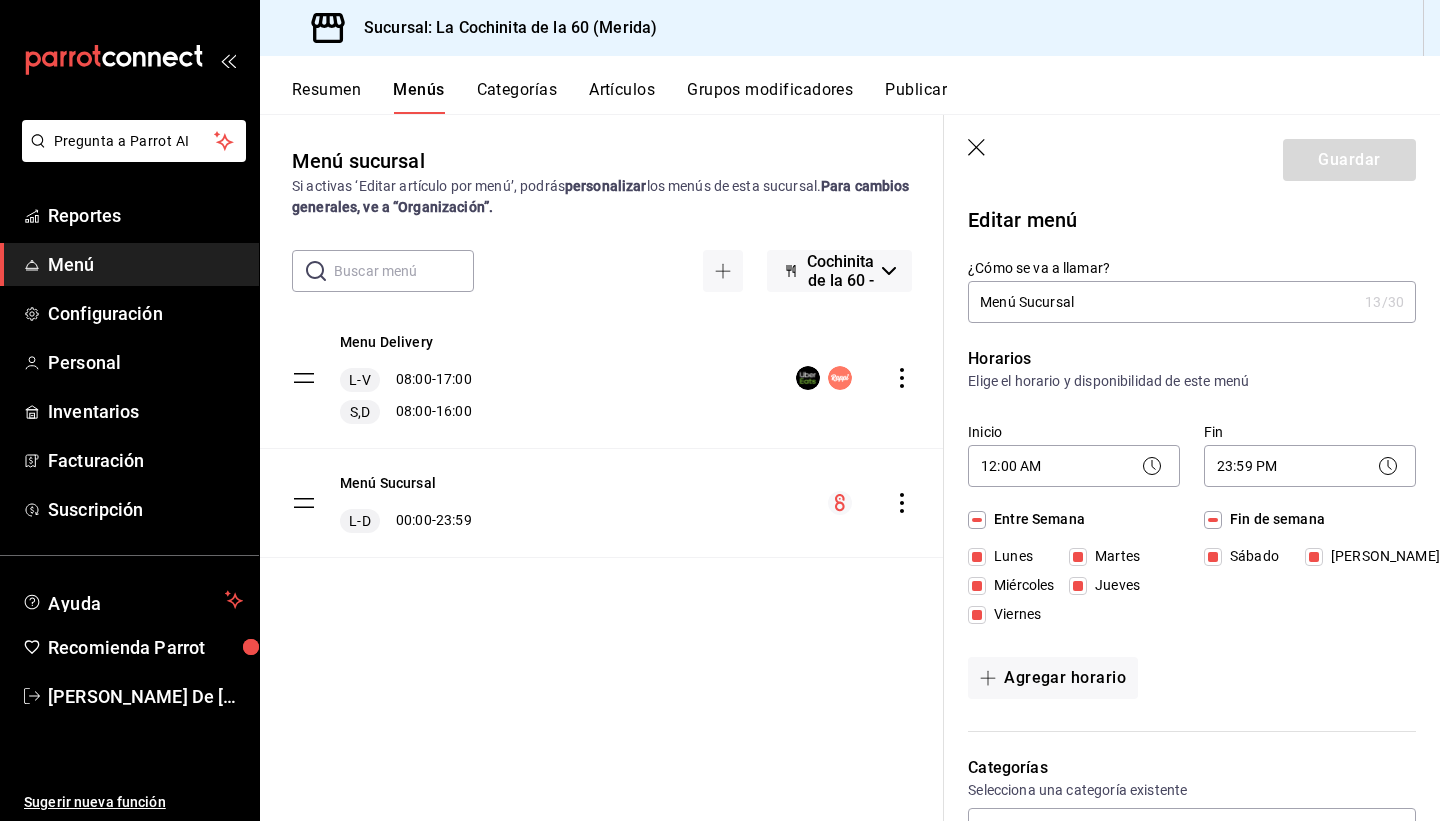 click on "Categorías" at bounding box center (517, 97) 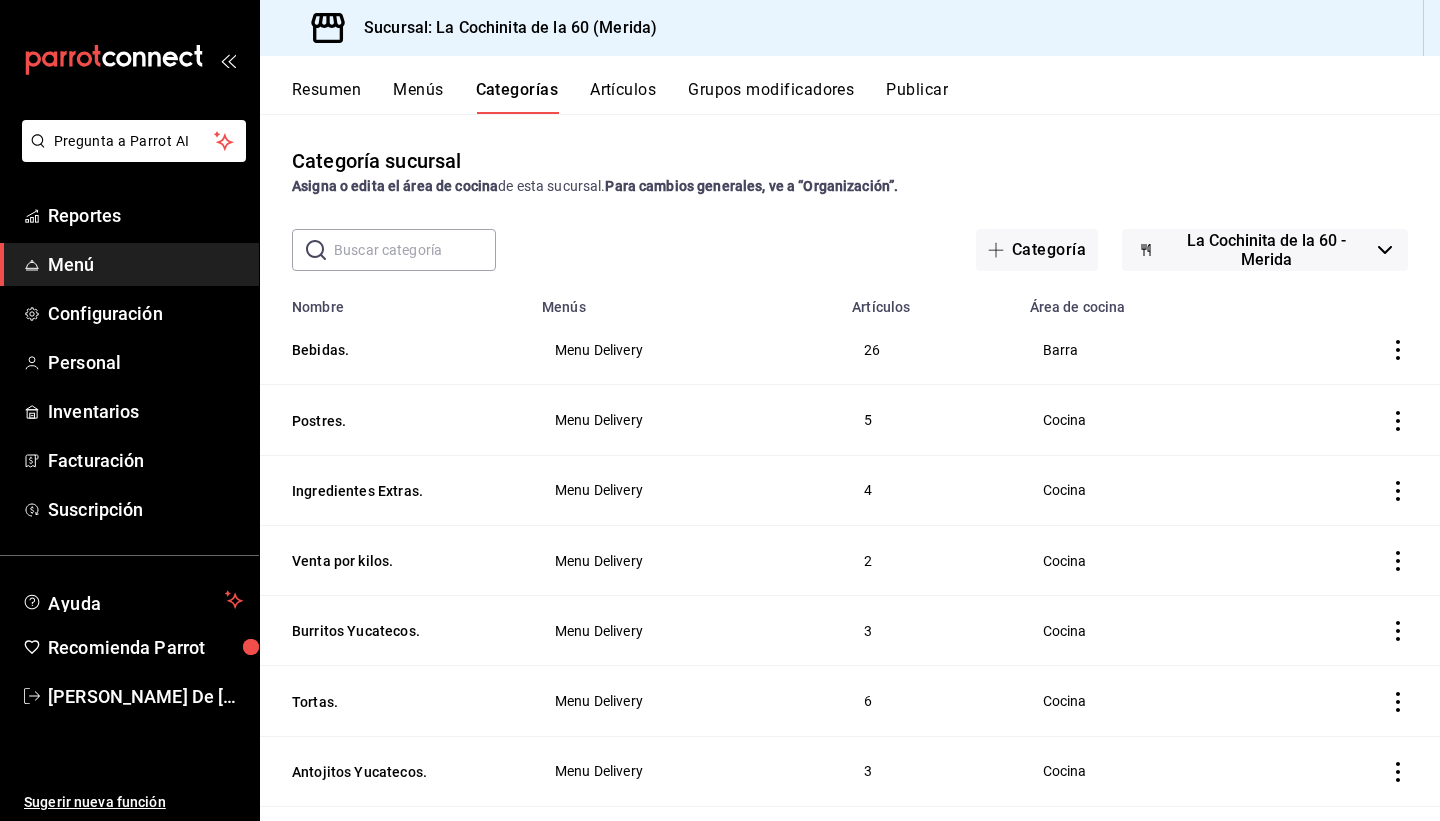 click on "Artículos" at bounding box center [623, 97] 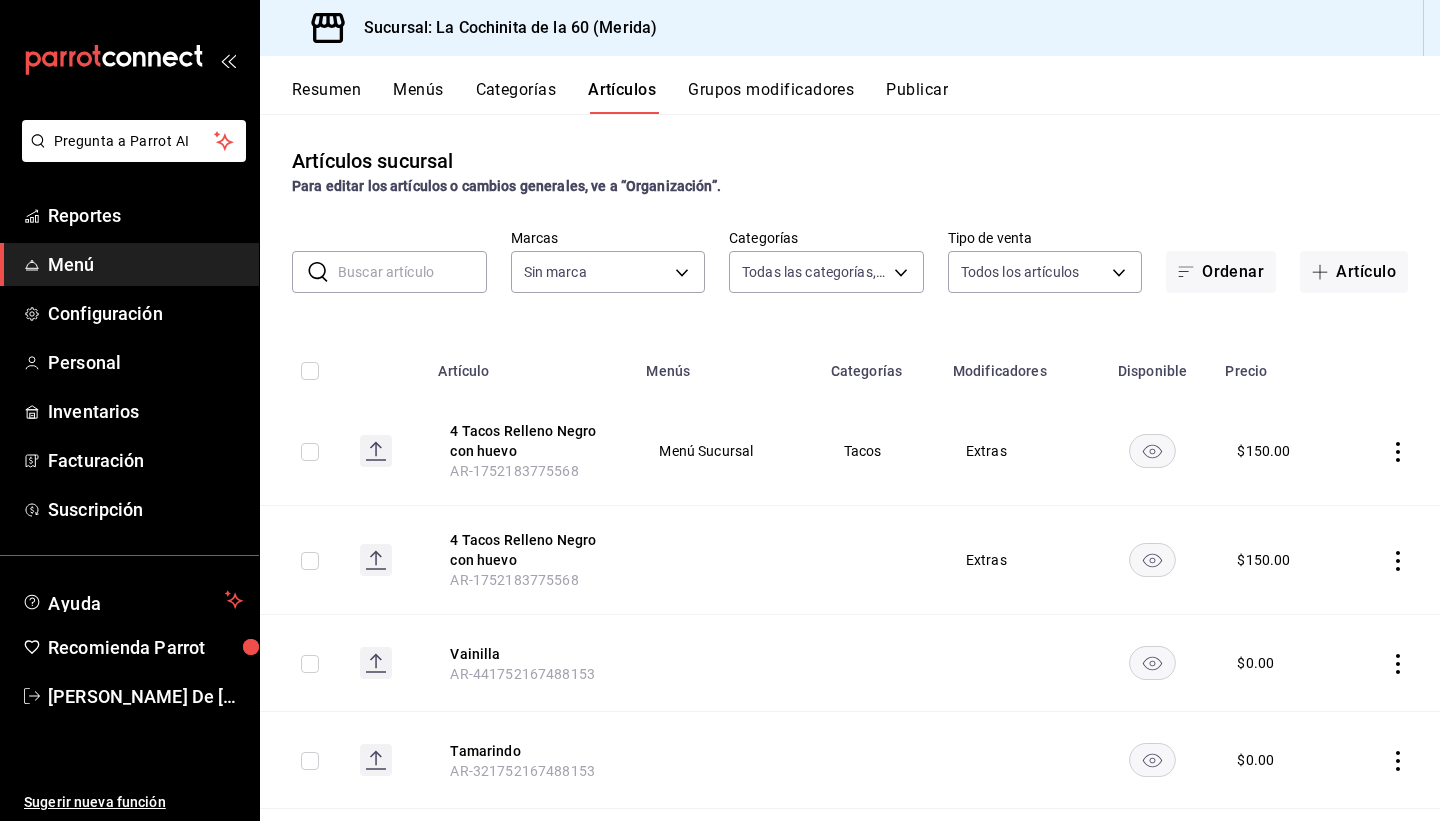 type on "268ce8d1-4722-4411-a626-51c418737468" 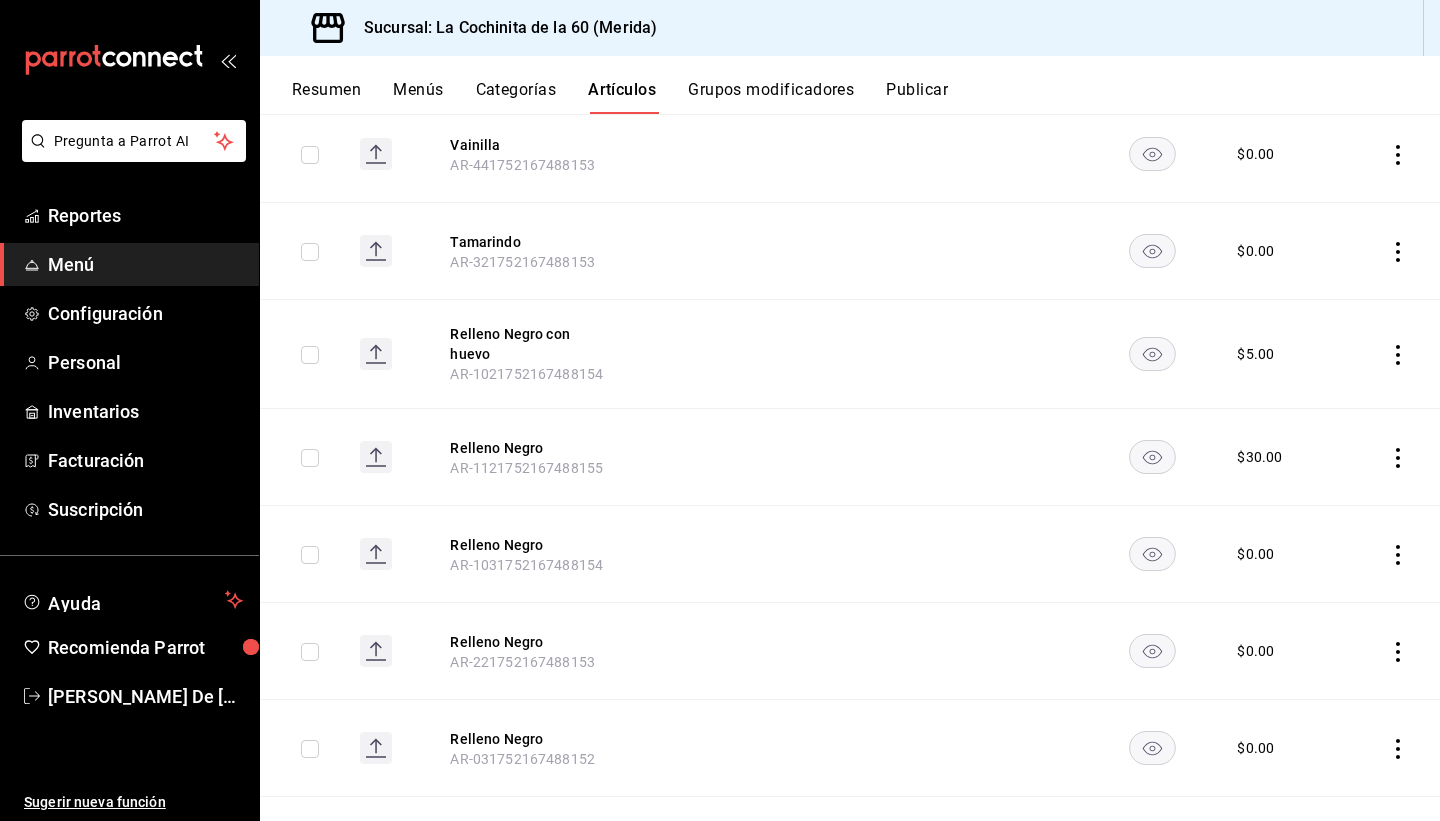 scroll, scrollTop: 513, scrollLeft: 0, axis: vertical 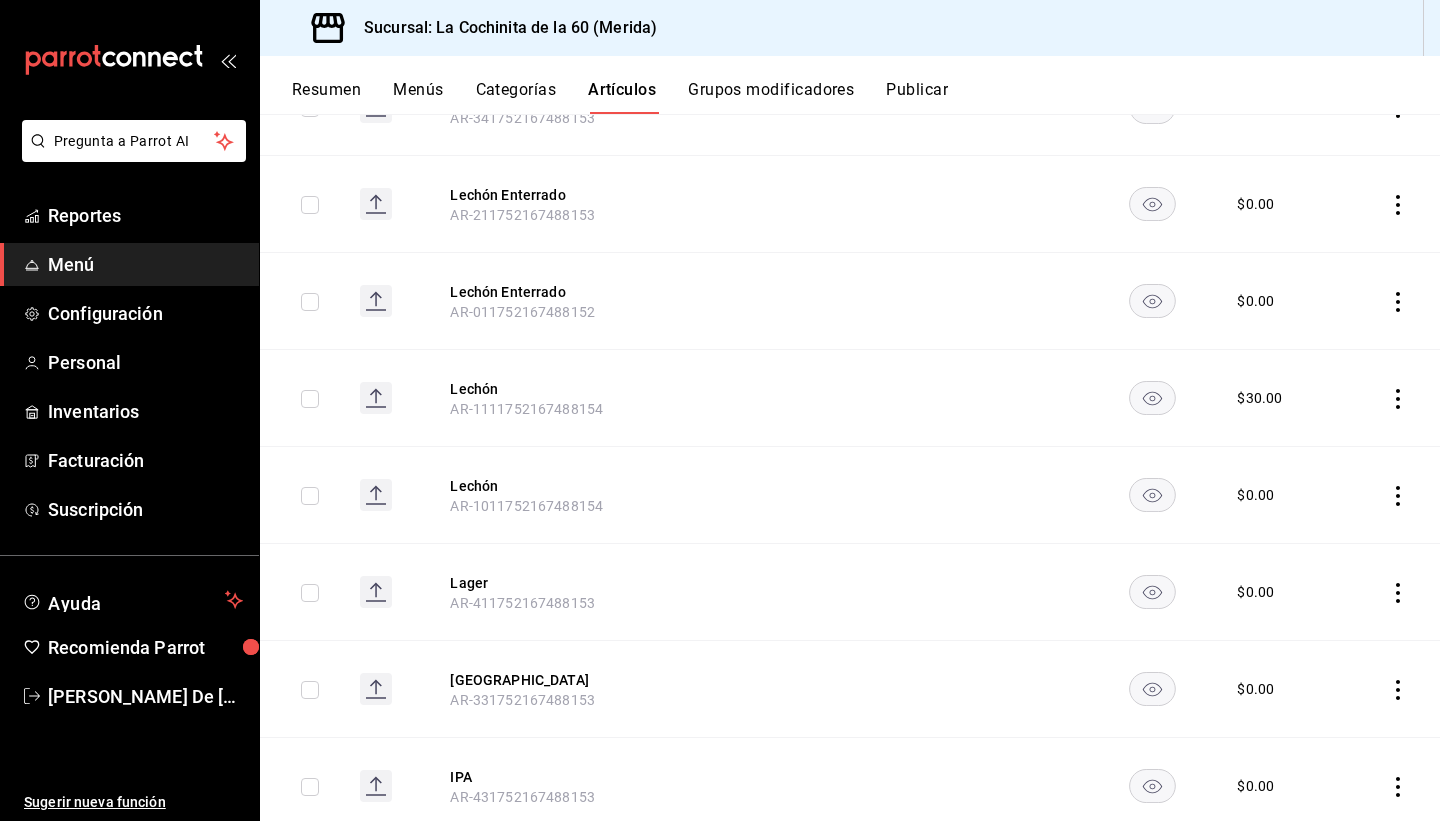 click on "Grupos modificadores" at bounding box center (771, 97) 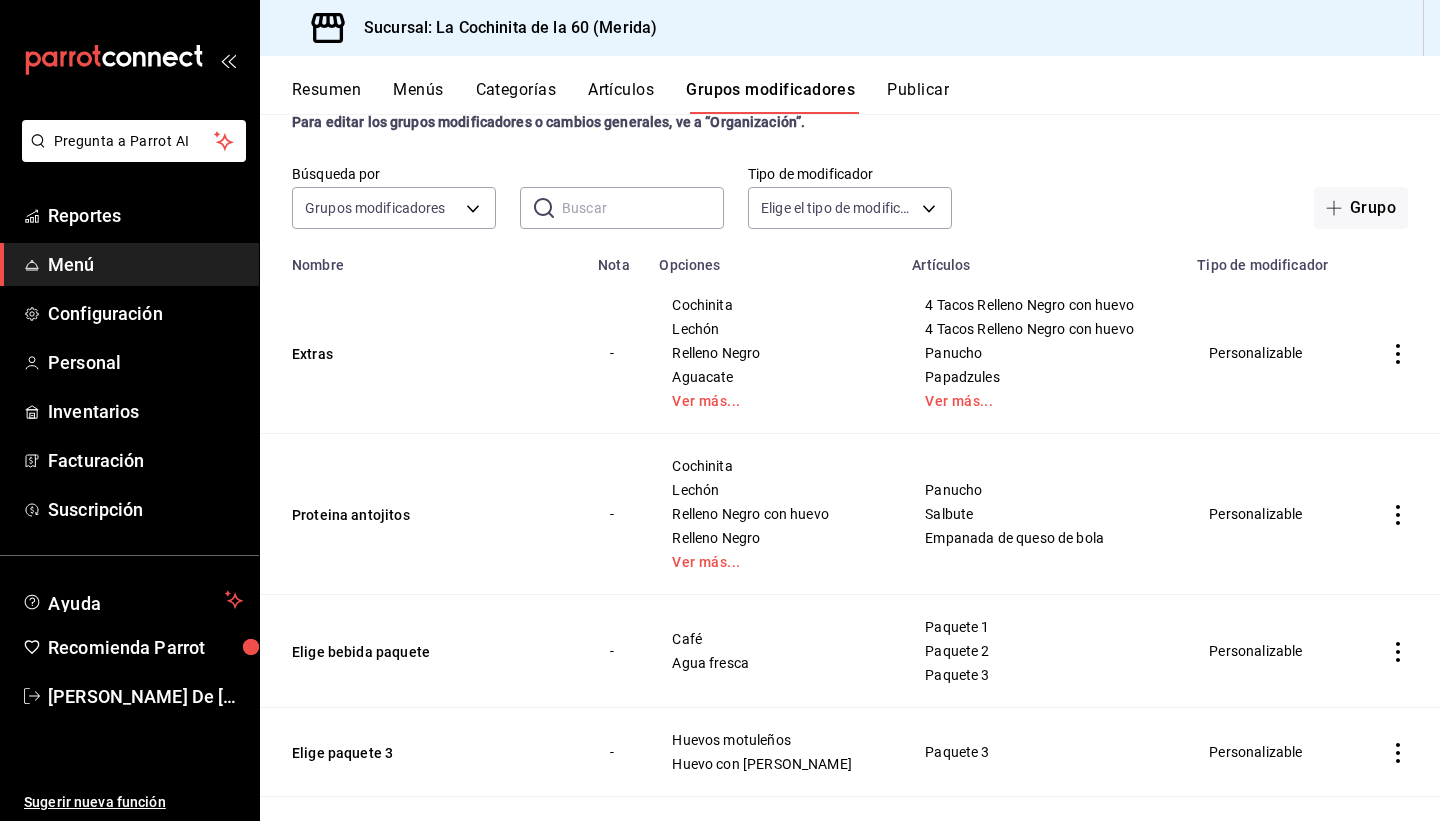 scroll, scrollTop: 24, scrollLeft: 0, axis: vertical 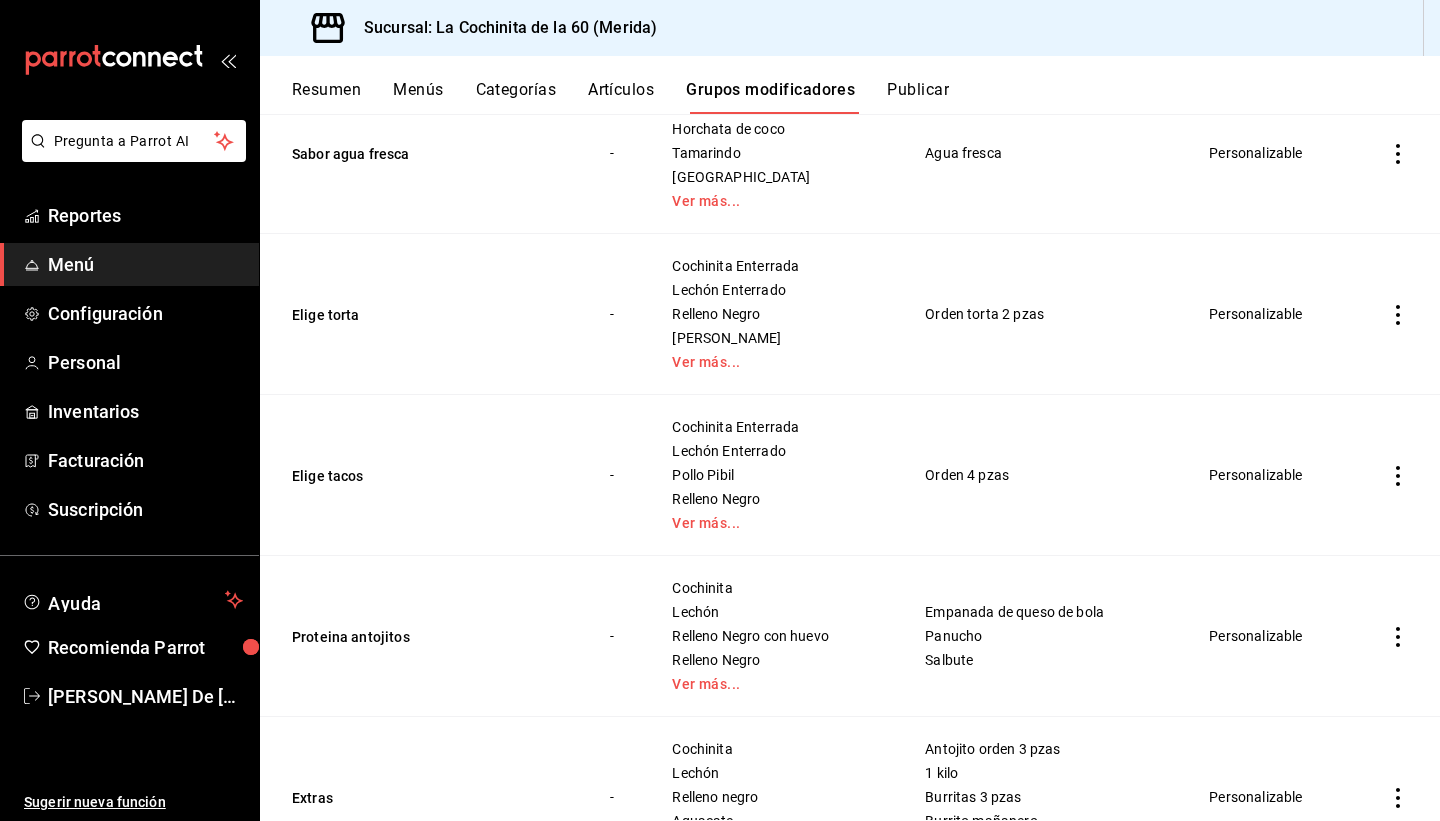 click on "Personalizable" at bounding box center [1270, 475] 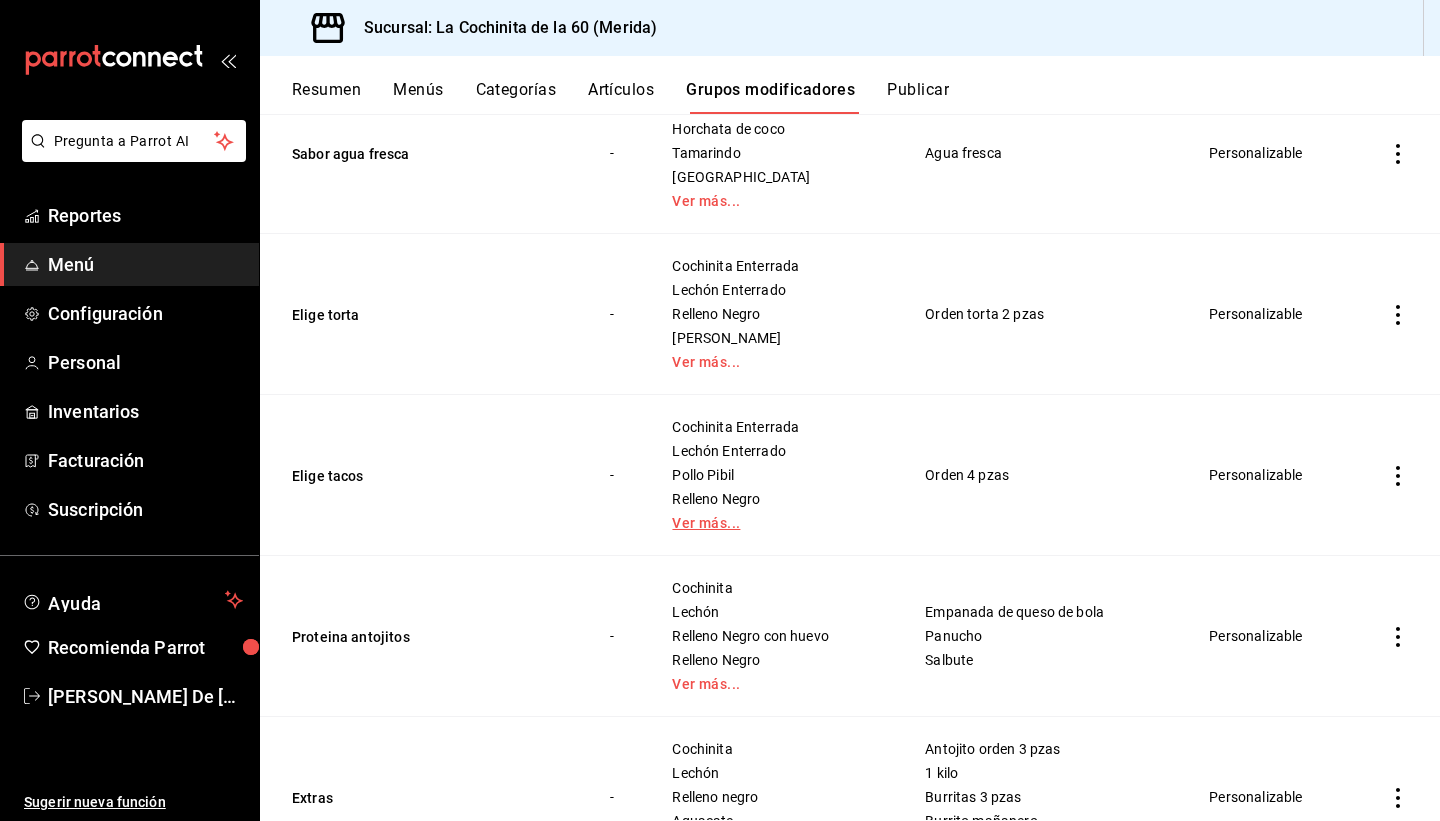 click on "Ver más..." at bounding box center [773, 523] 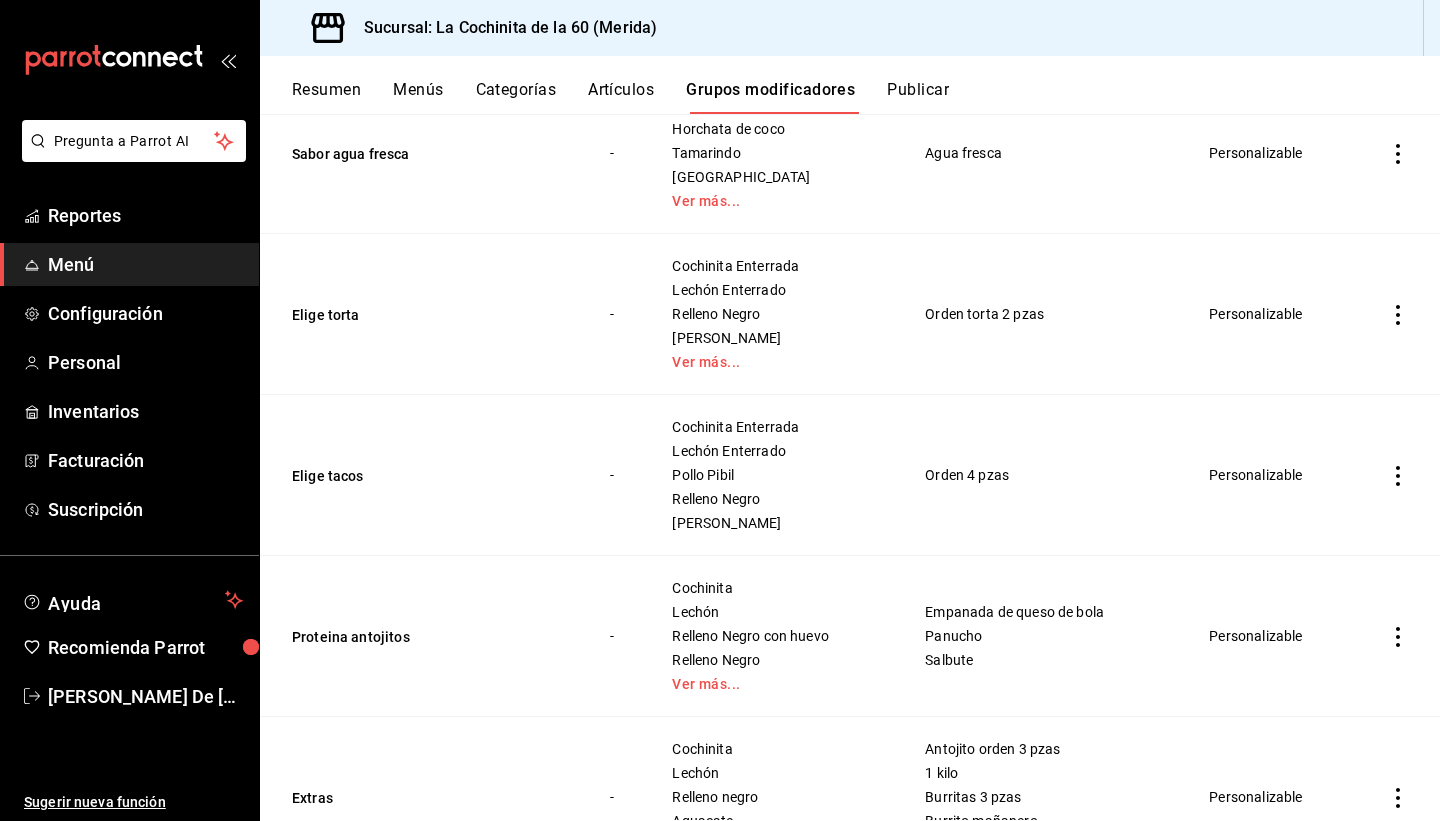 click on "Orden 4 pzas" at bounding box center [1042, 475] 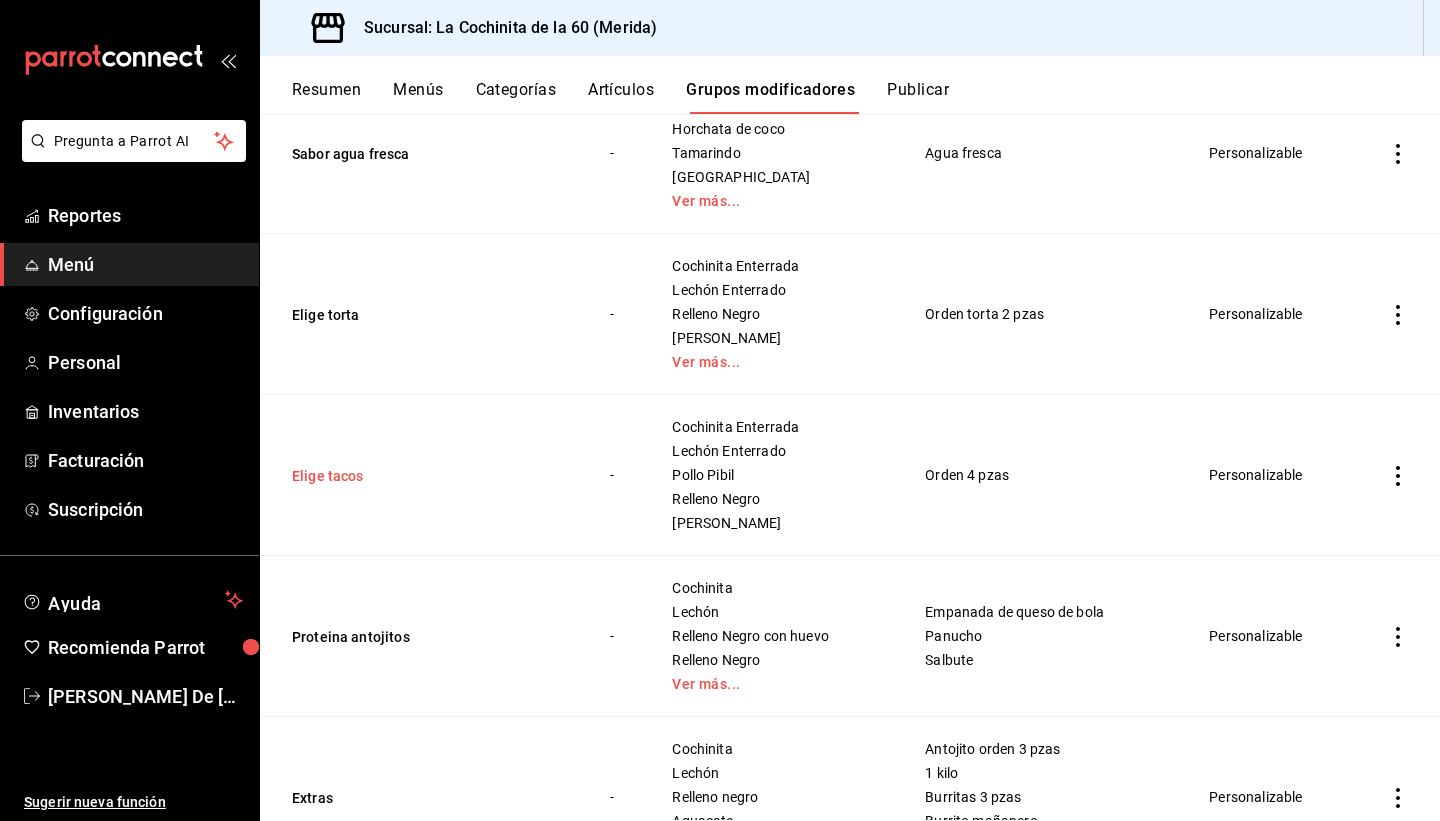 click on "Elige tacos" at bounding box center [412, 476] 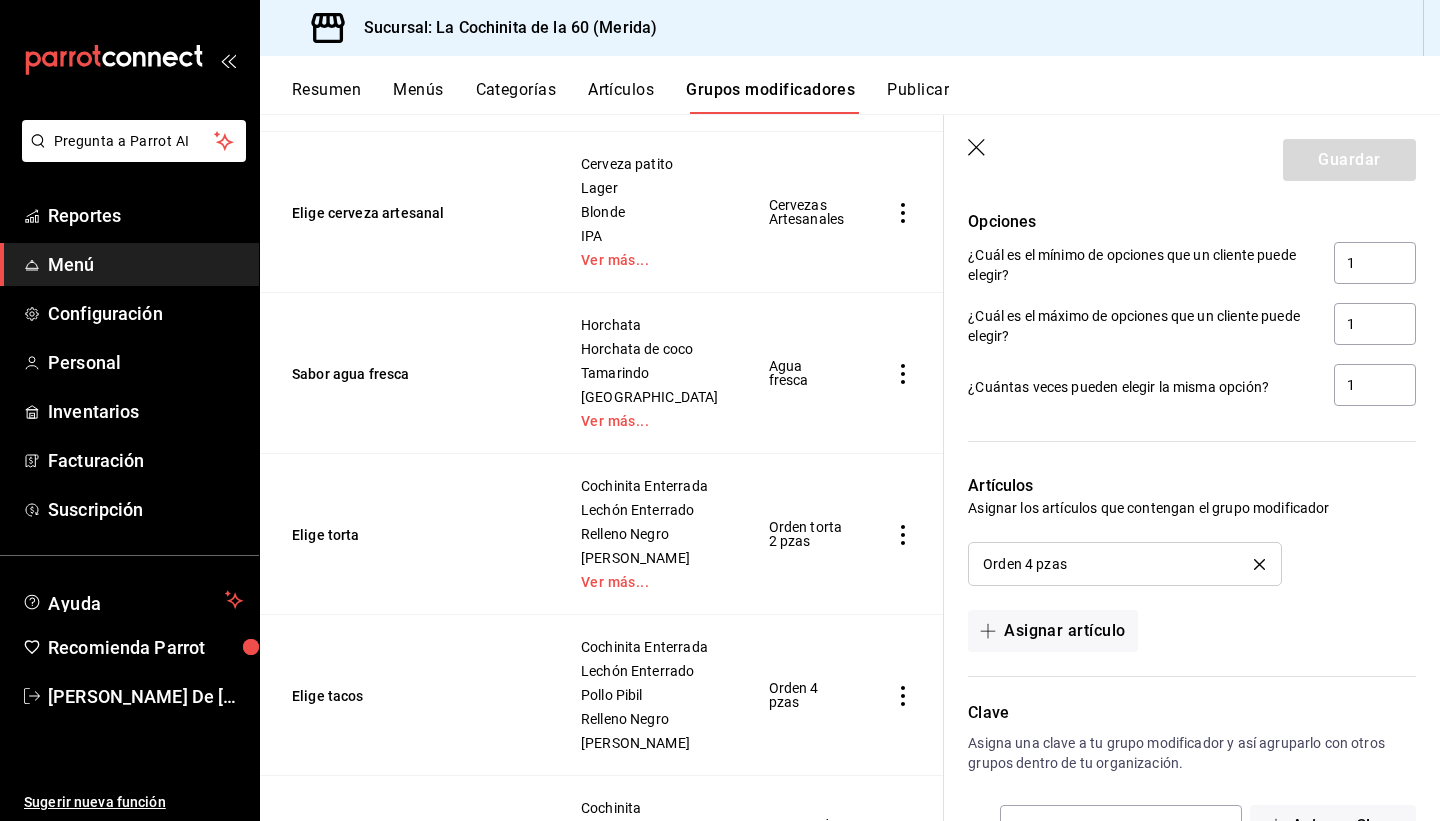 scroll, scrollTop: 1360, scrollLeft: 0, axis: vertical 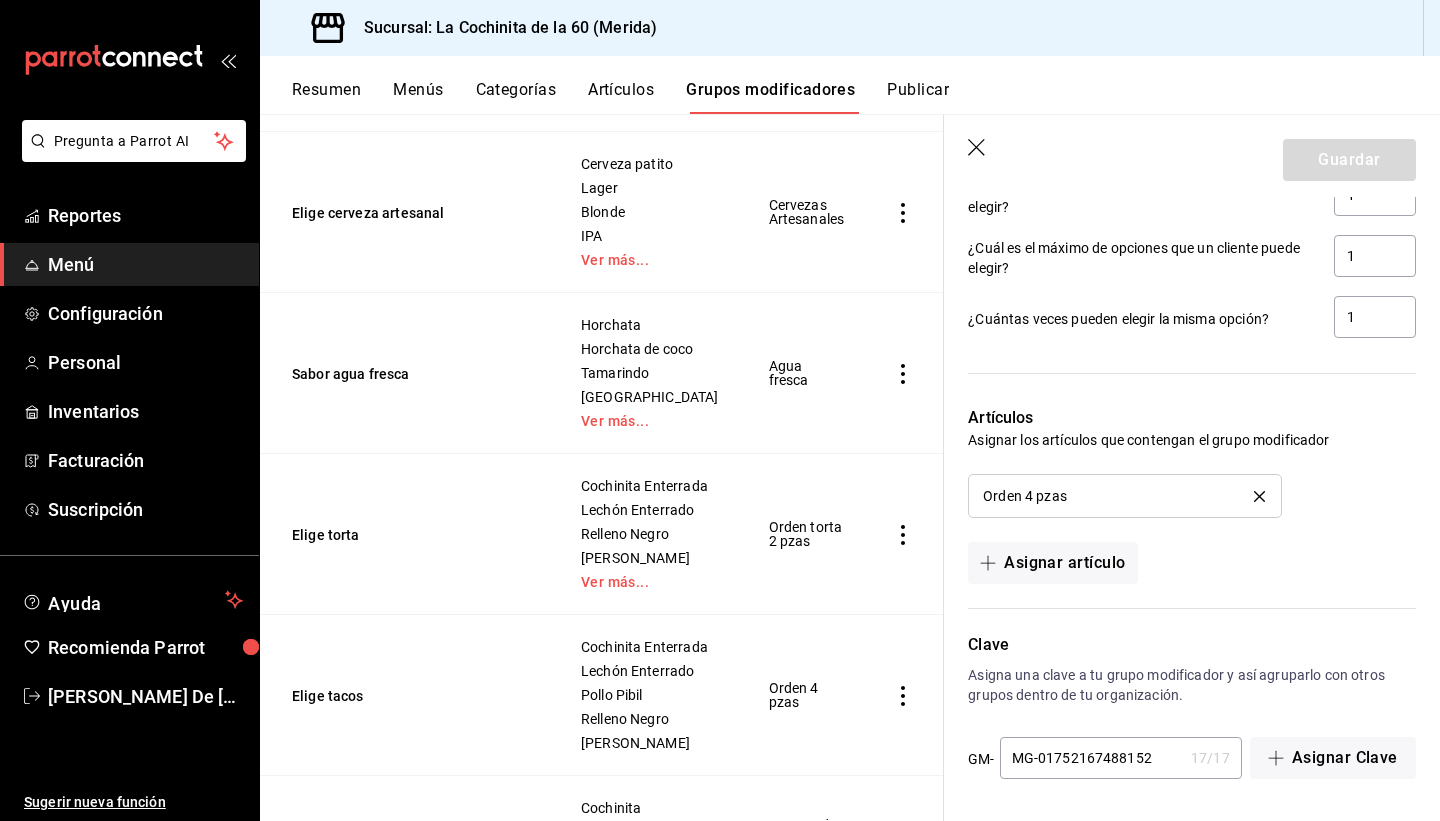 click on "Orden 4 pzas" at bounding box center (1124, 496) 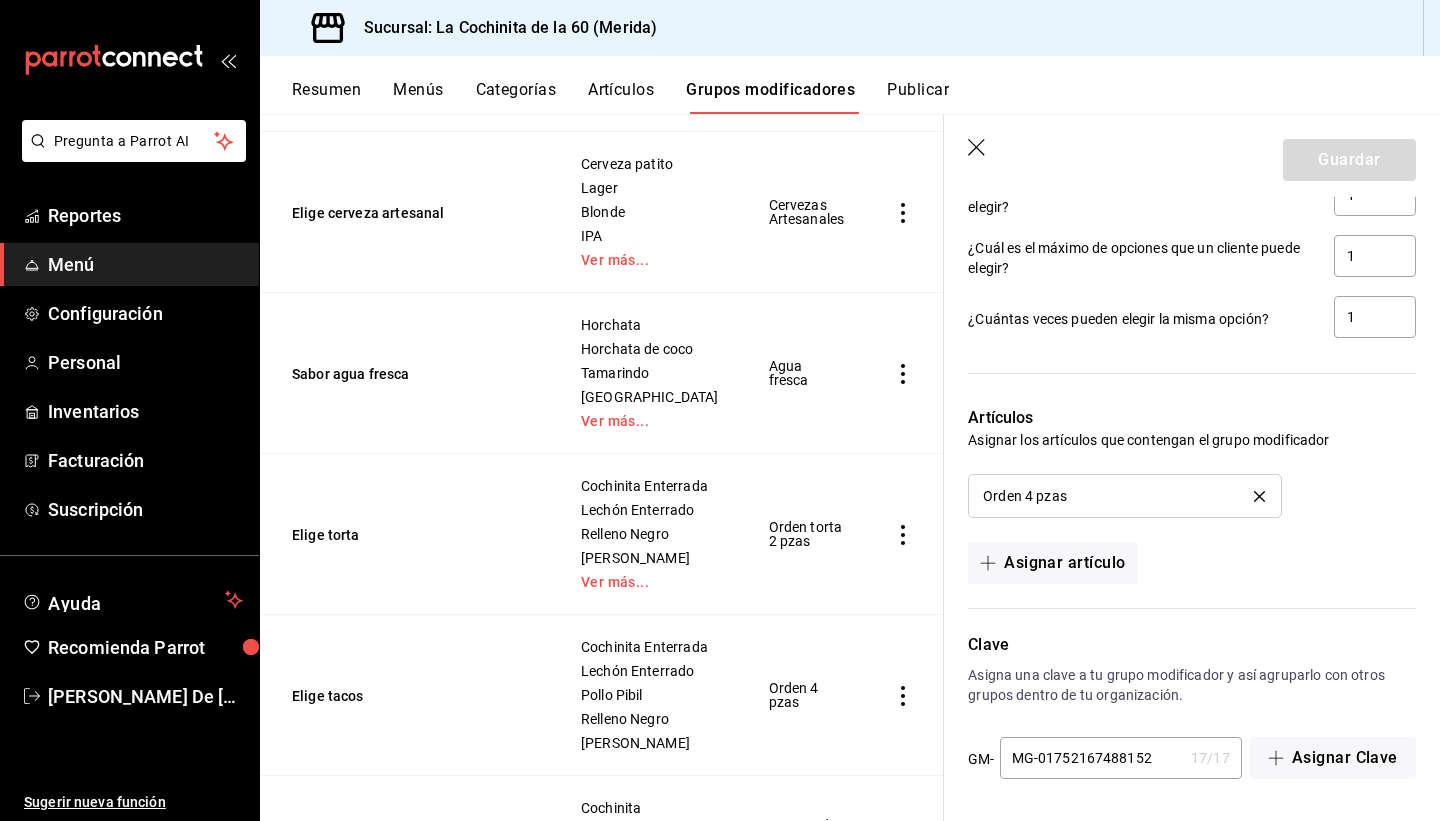 click on "Orden 4 pzas" at bounding box center [1025, 496] 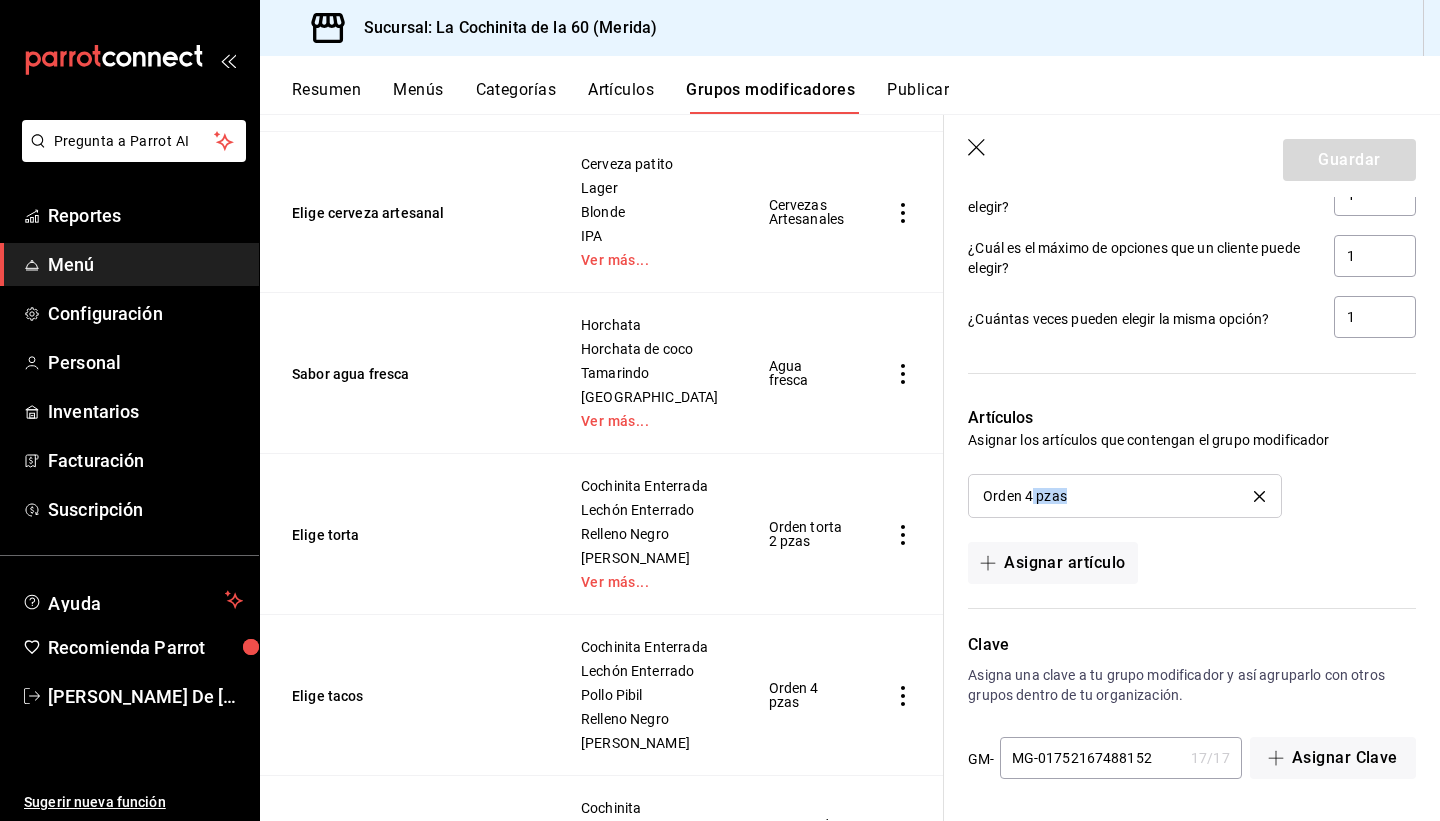 drag, startPoint x: 1032, startPoint y: 499, endPoint x: 1077, endPoint y: 501, distance: 45.044422 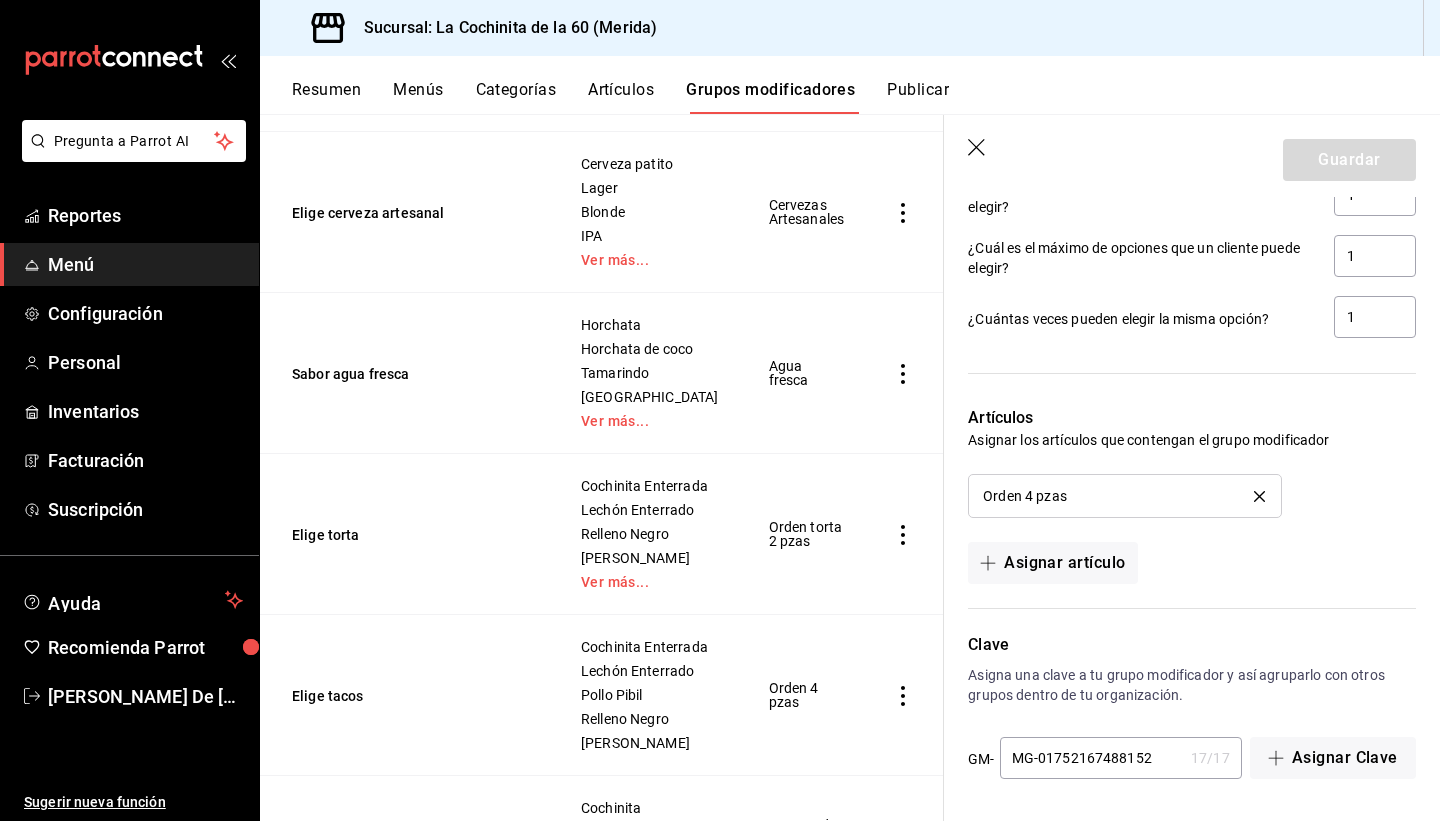 click on "Orden 4 pzas" at bounding box center (1025, 496) 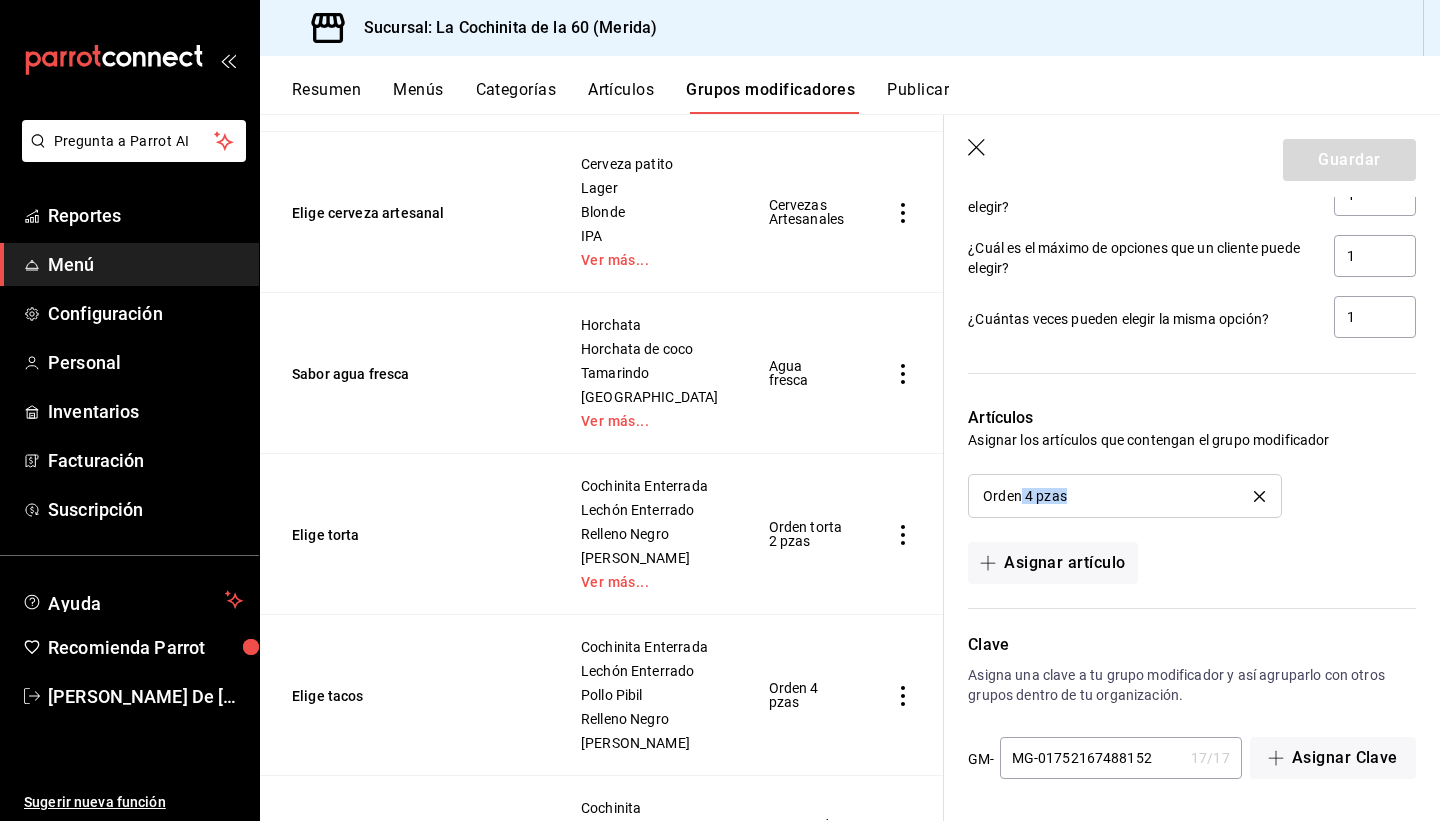drag, startPoint x: 1022, startPoint y: 500, endPoint x: 1100, endPoint y: 508, distance: 78.40918 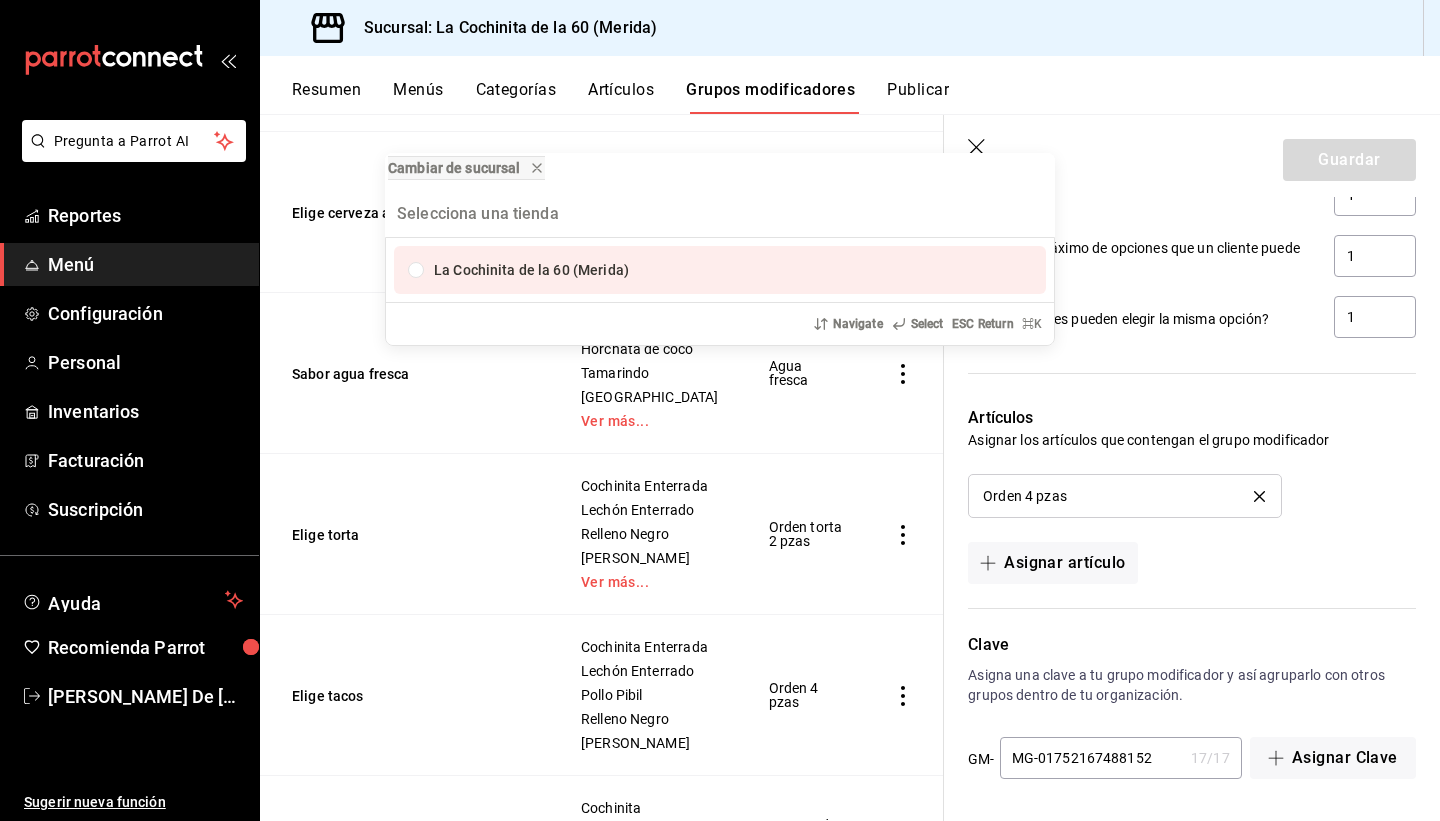 click on "Cambiar de sucursal La Cochinita de la 60 (Merida) Navigate Select ESC Return ⌘ K" at bounding box center [720, 410] 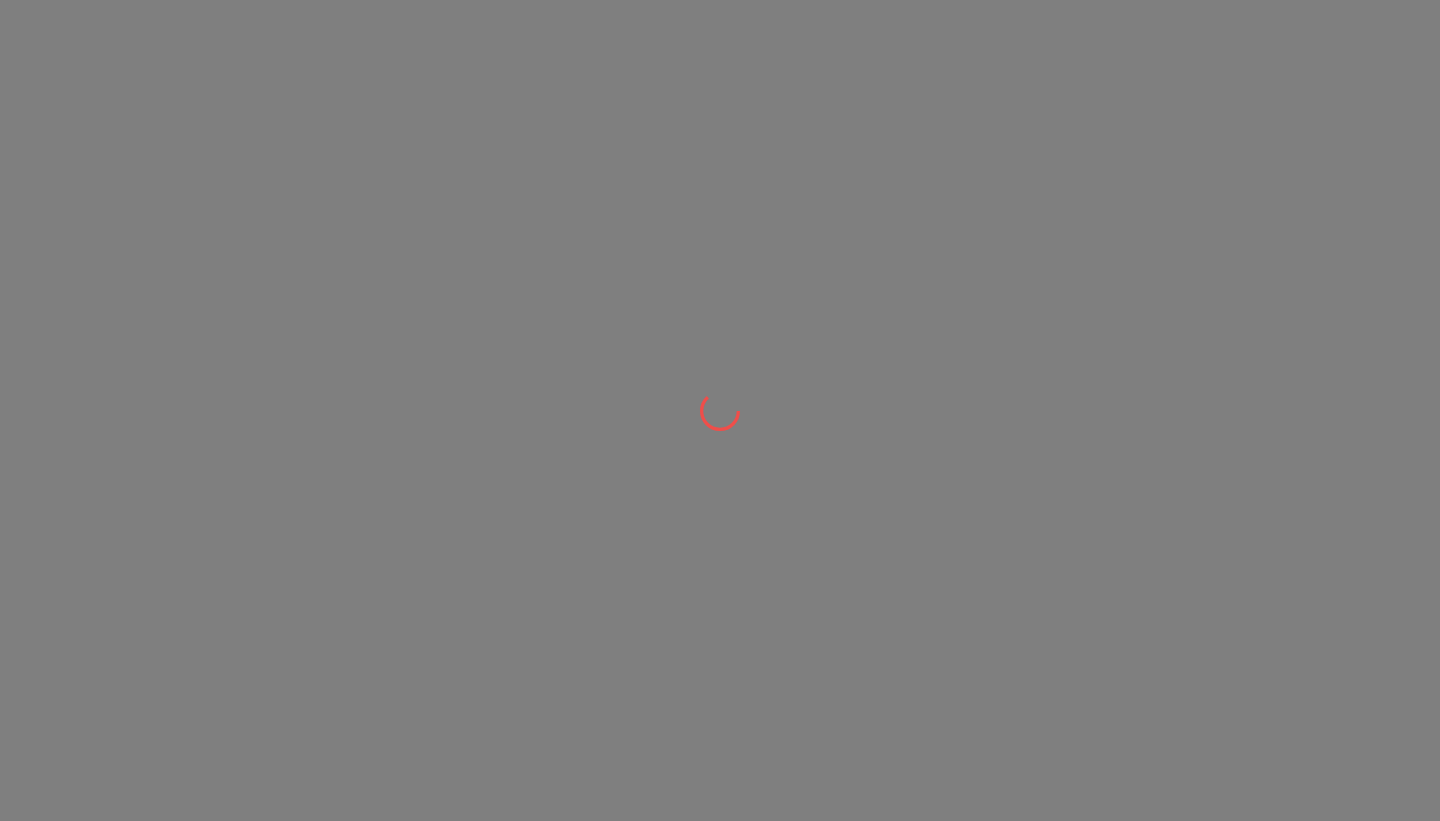 scroll, scrollTop: 0, scrollLeft: 0, axis: both 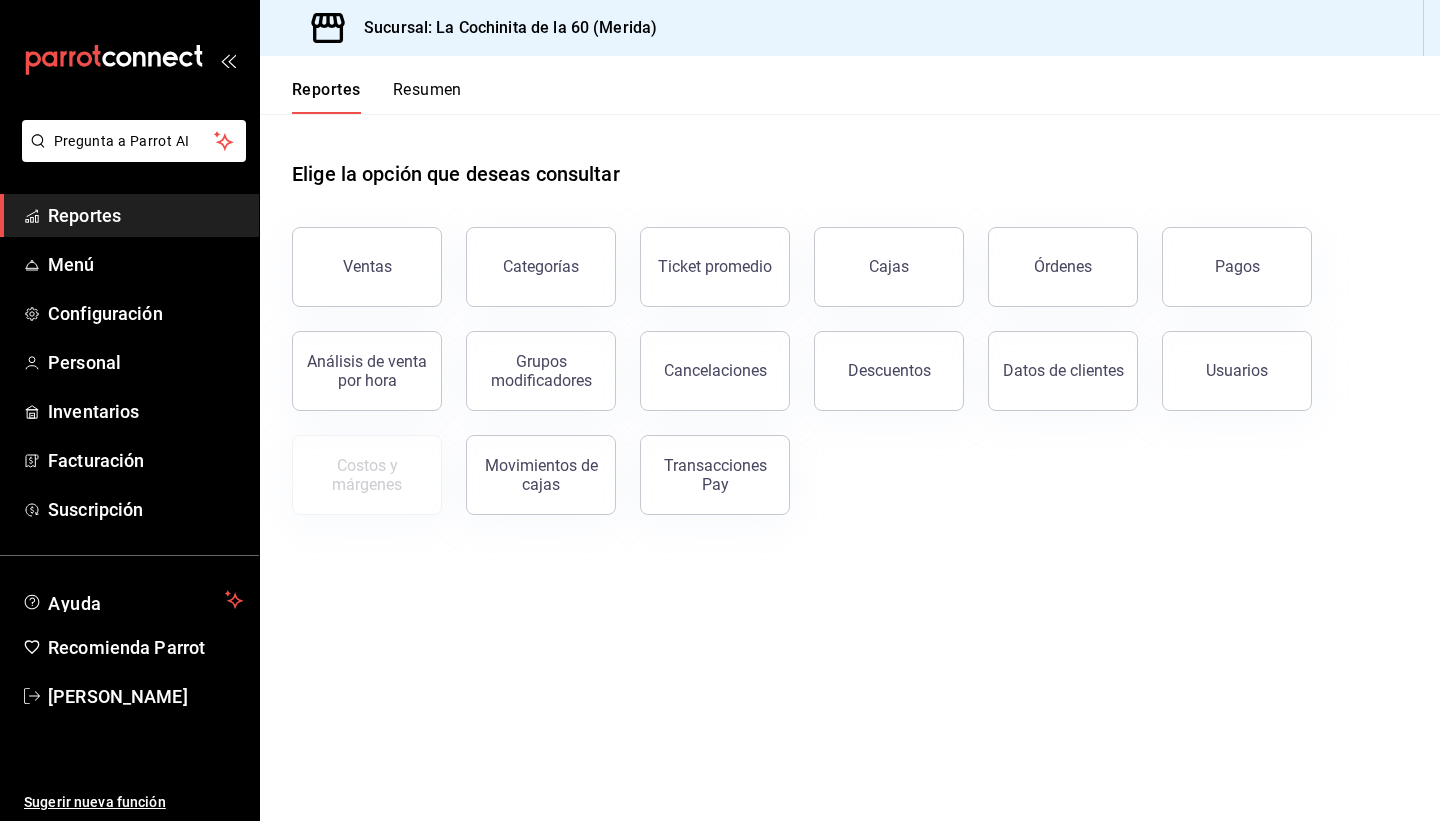 click on "Ventas" at bounding box center (367, 267) 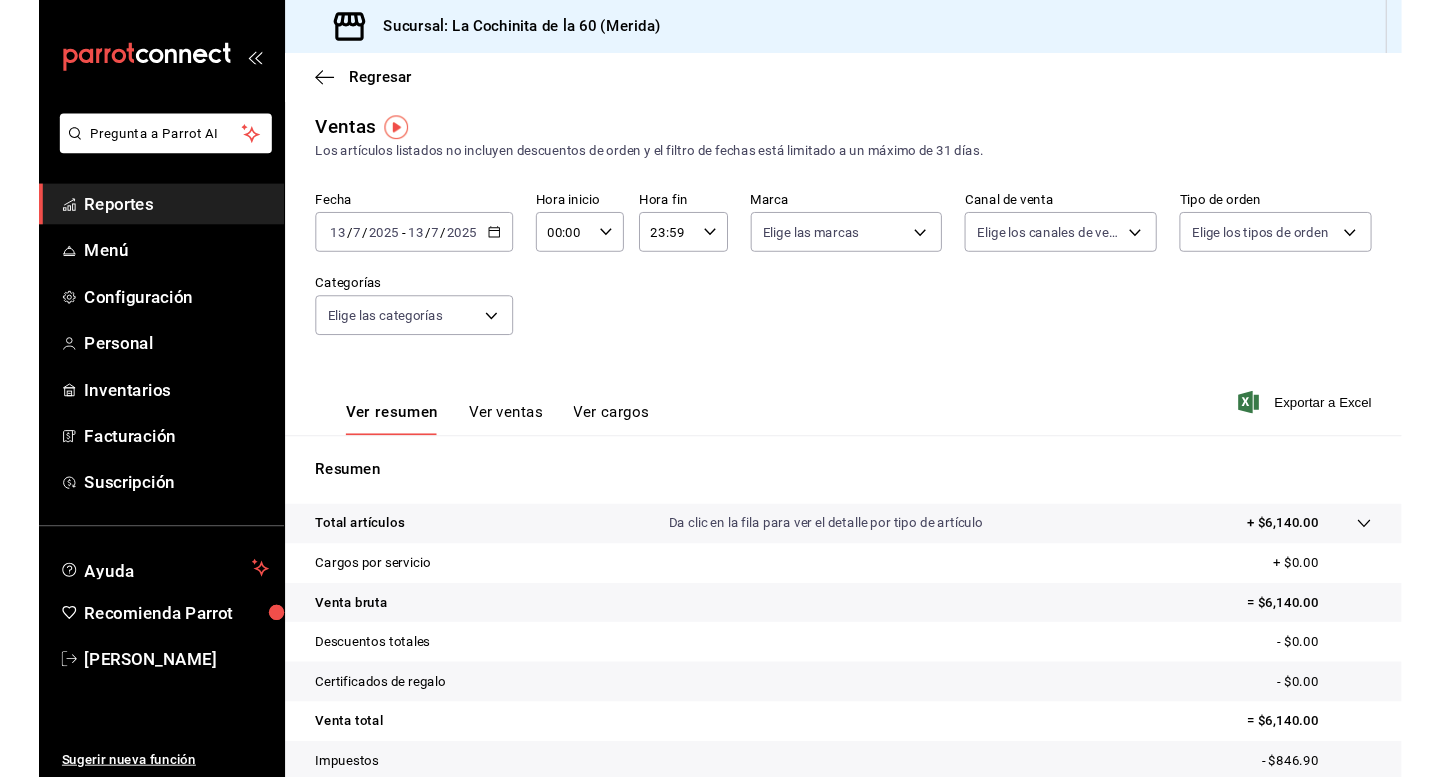 scroll, scrollTop: 0, scrollLeft: 0, axis: both 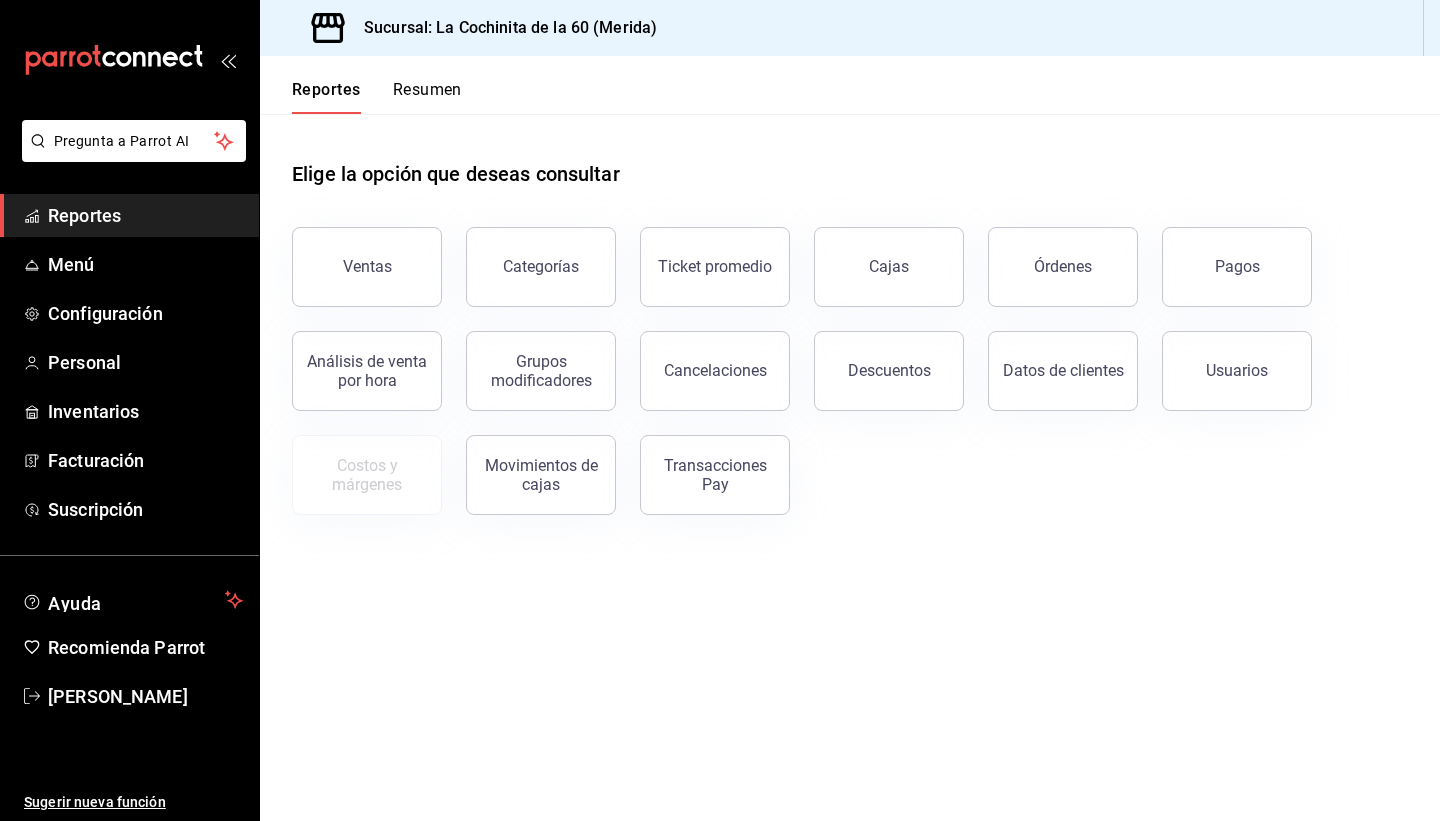 click on "Ventas" at bounding box center [367, 267] 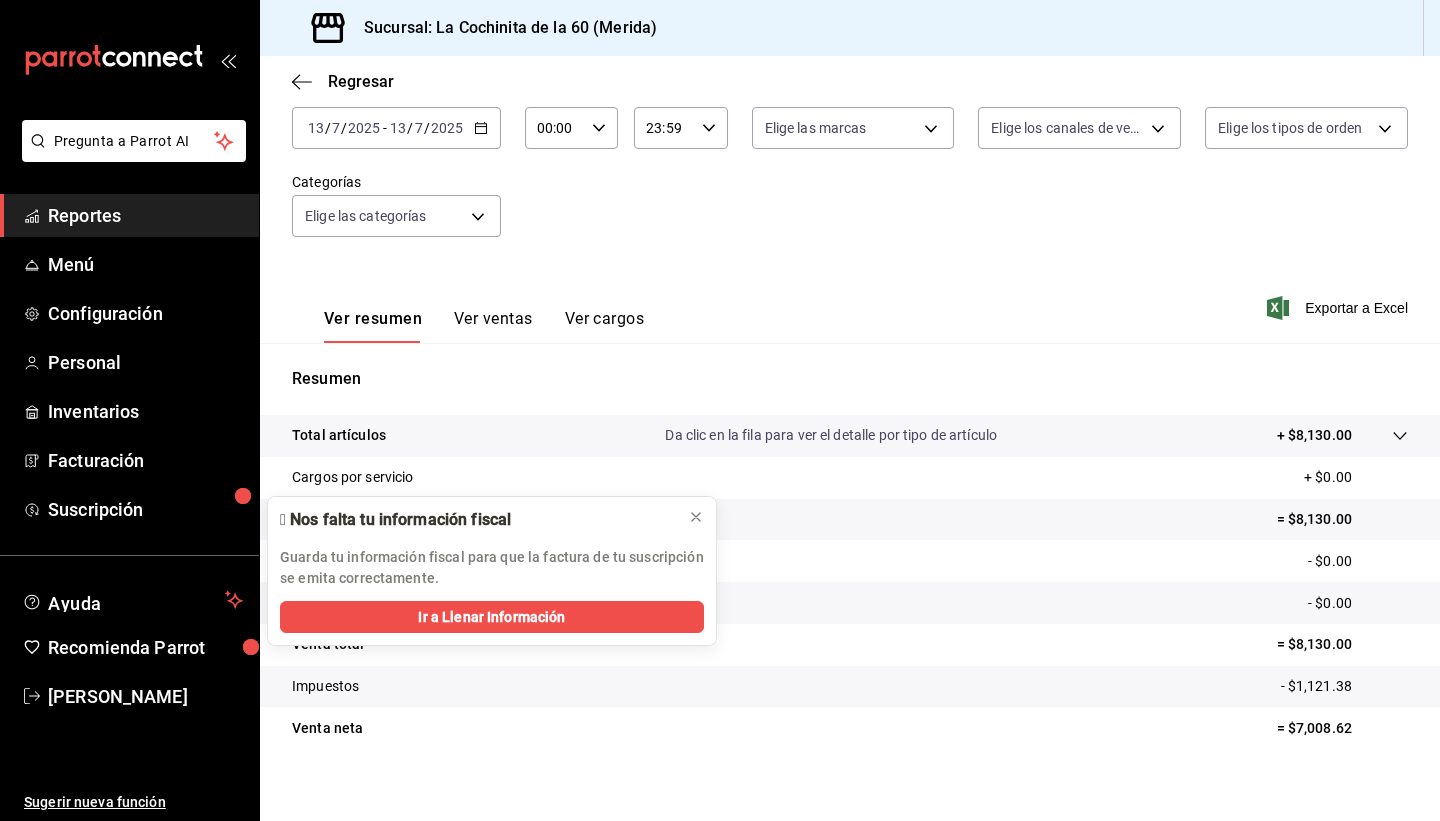 scroll, scrollTop: 137, scrollLeft: 0, axis: vertical 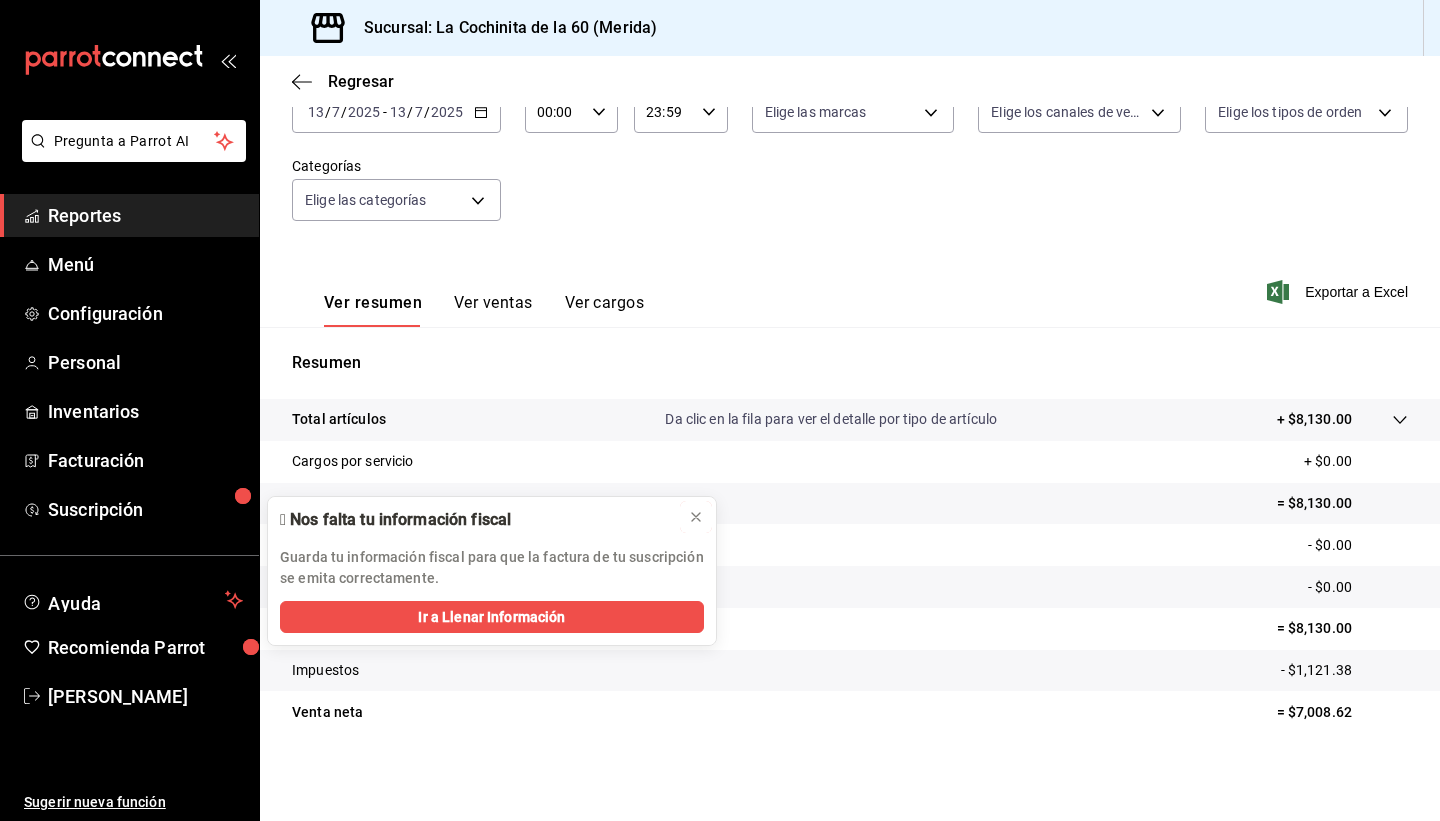 click 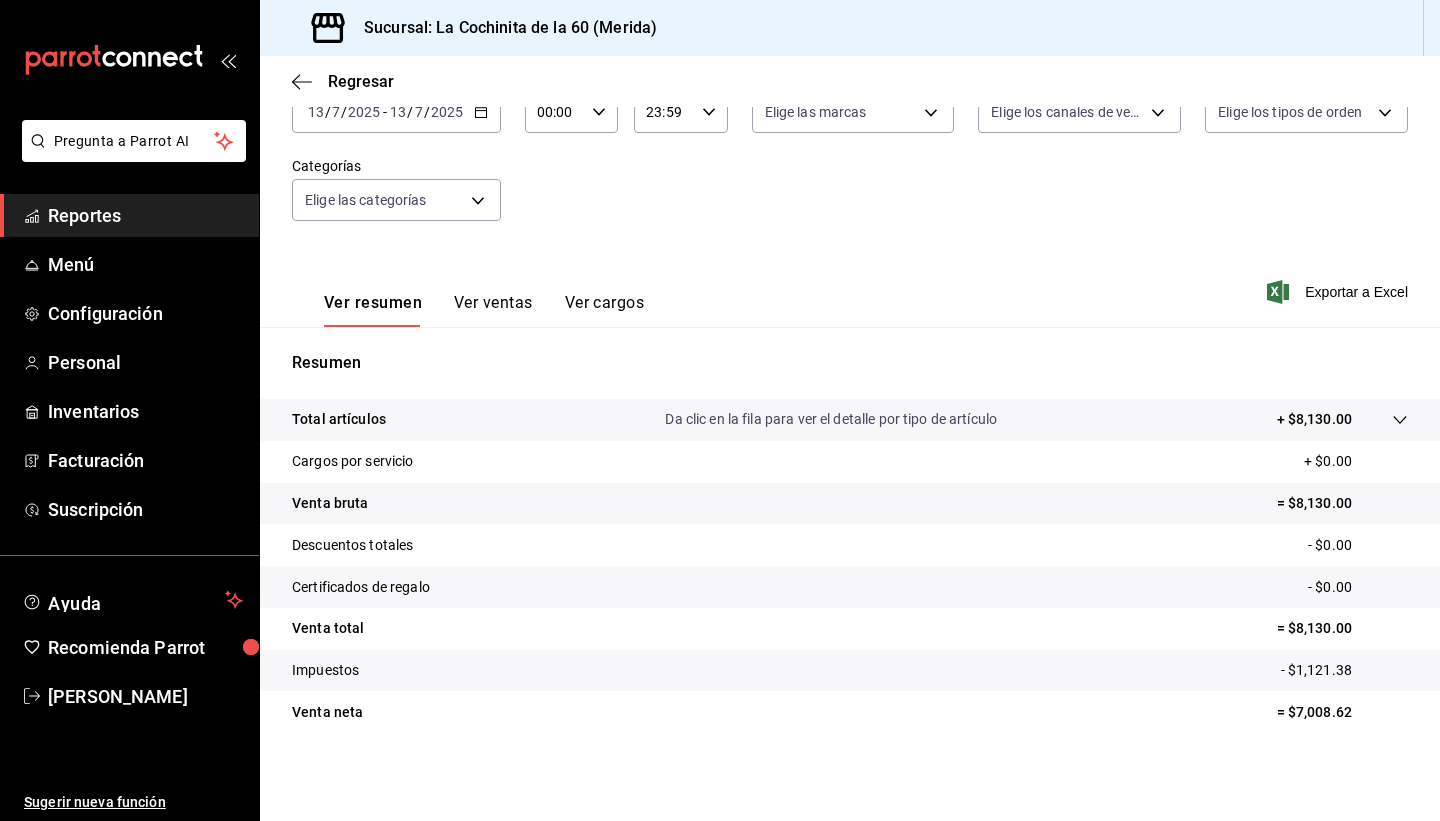 click on "Reportes" at bounding box center (145, 215) 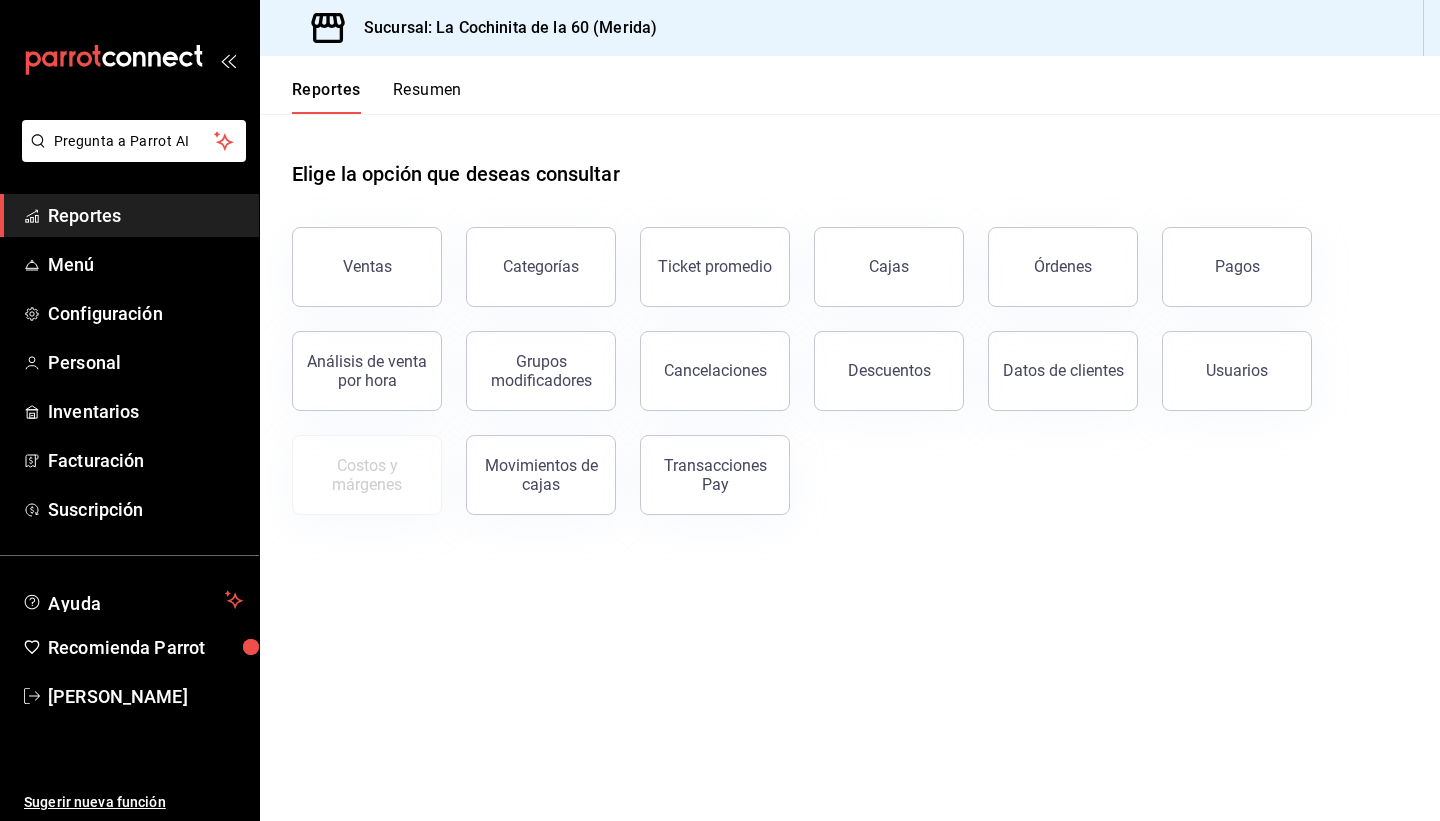 click on "Configuración" at bounding box center (145, 313) 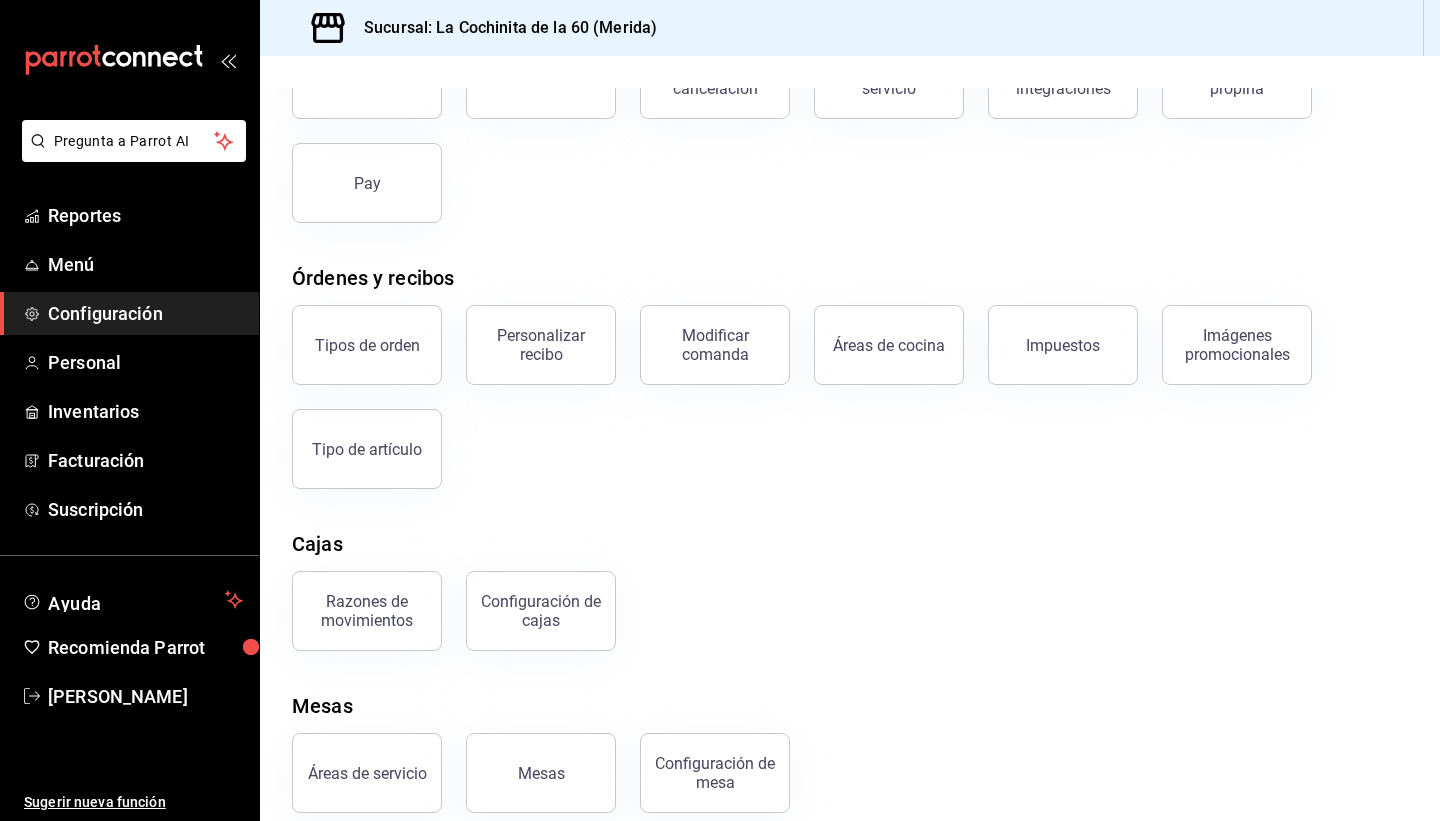 scroll, scrollTop: 193, scrollLeft: 0, axis: vertical 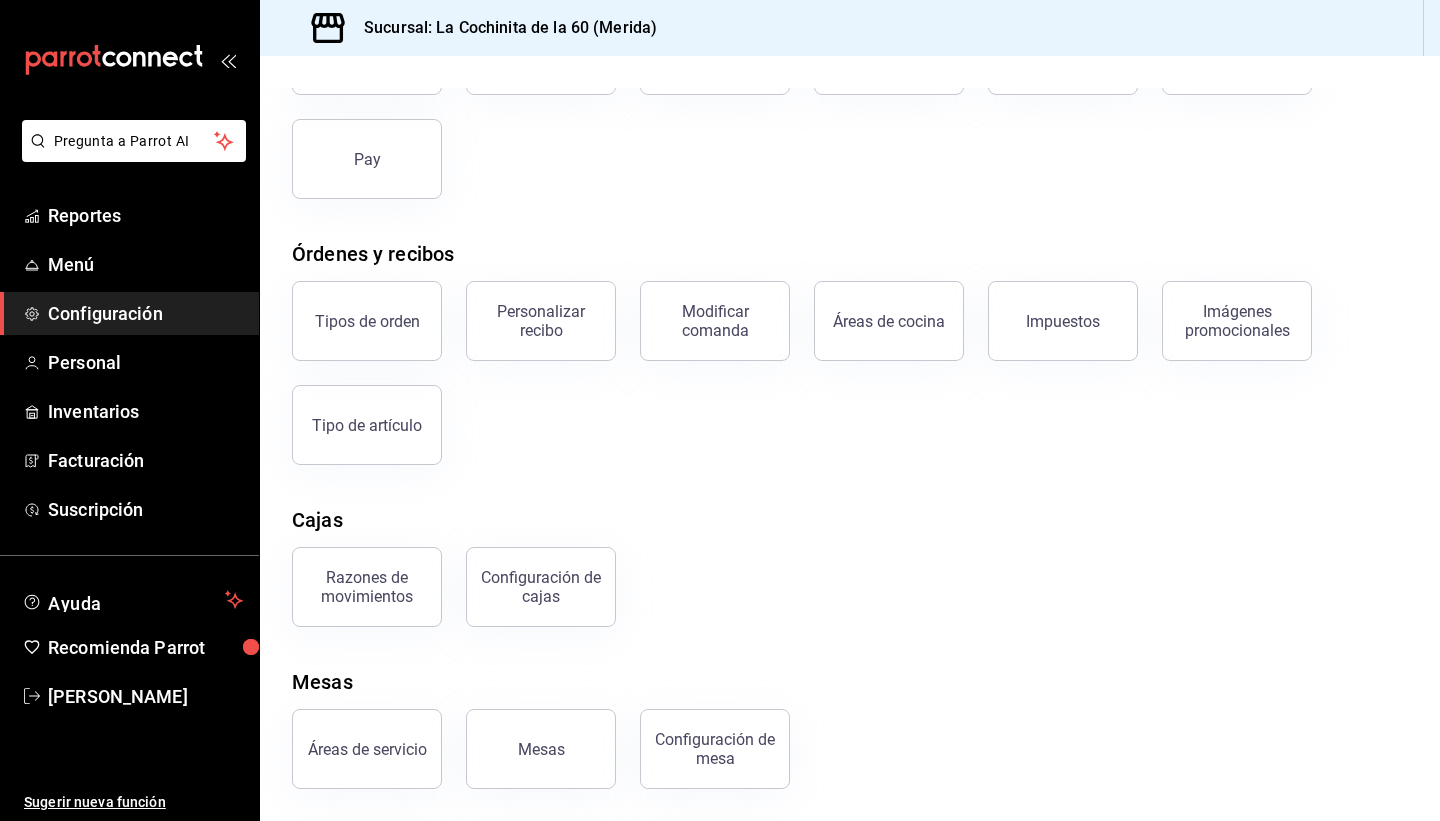 click on "Mesas" at bounding box center (541, 749) 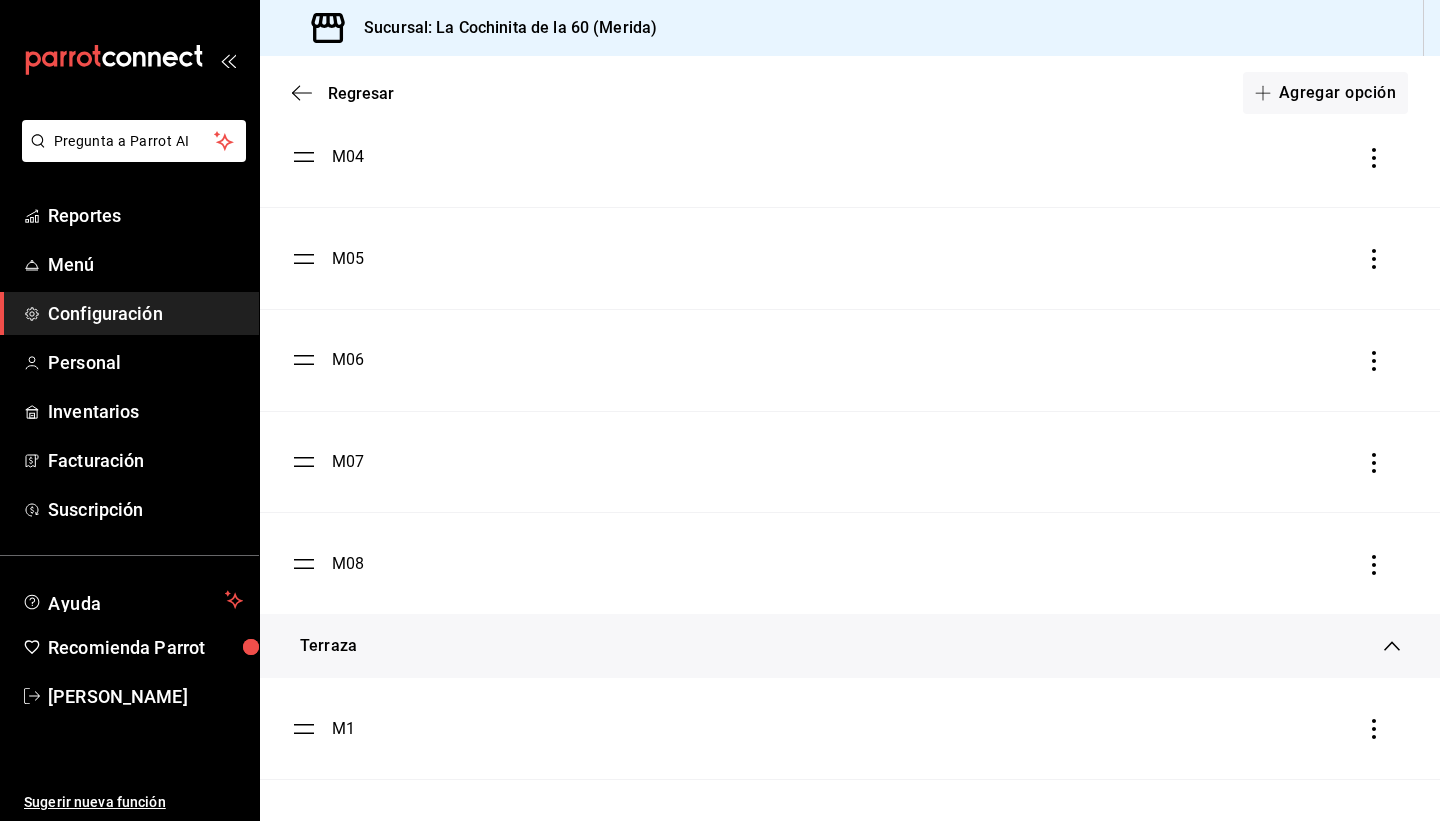 scroll, scrollTop: 89, scrollLeft: 0, axis: vertical 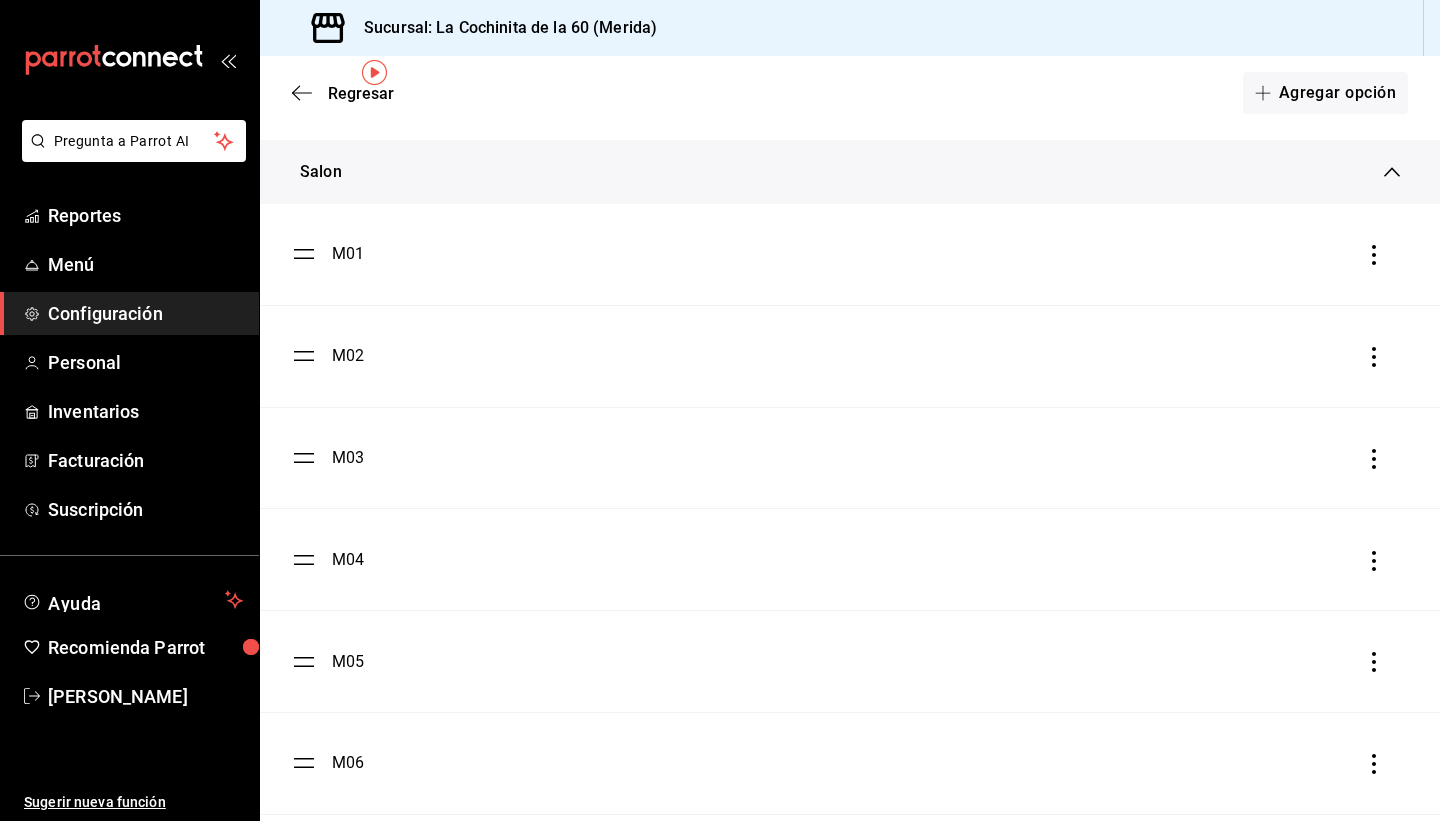 click on "Agregar opción" at bounding box center (1325, 93) 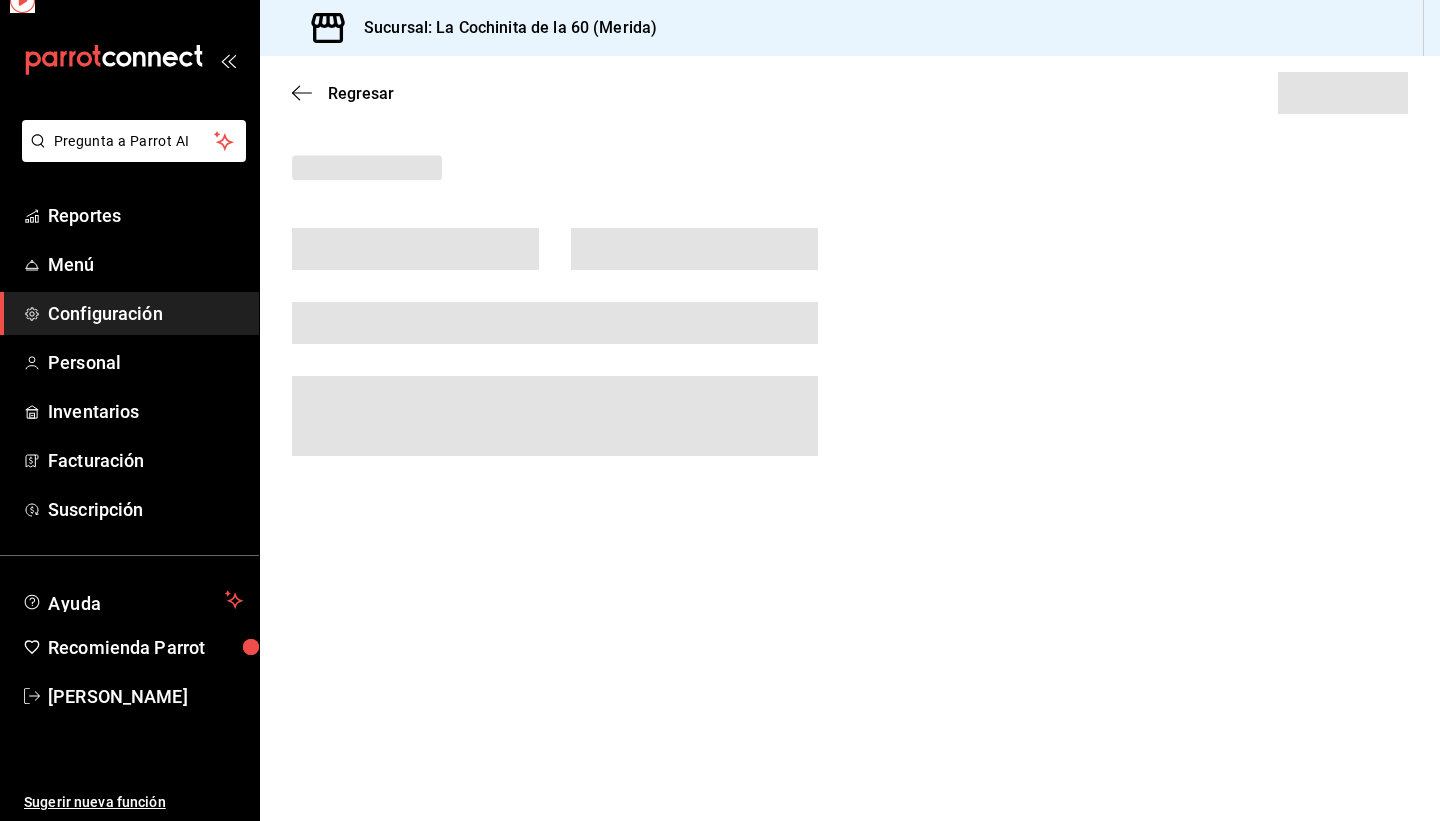scroll, scrollTop: 0, scrollLeft: 0, axis: both 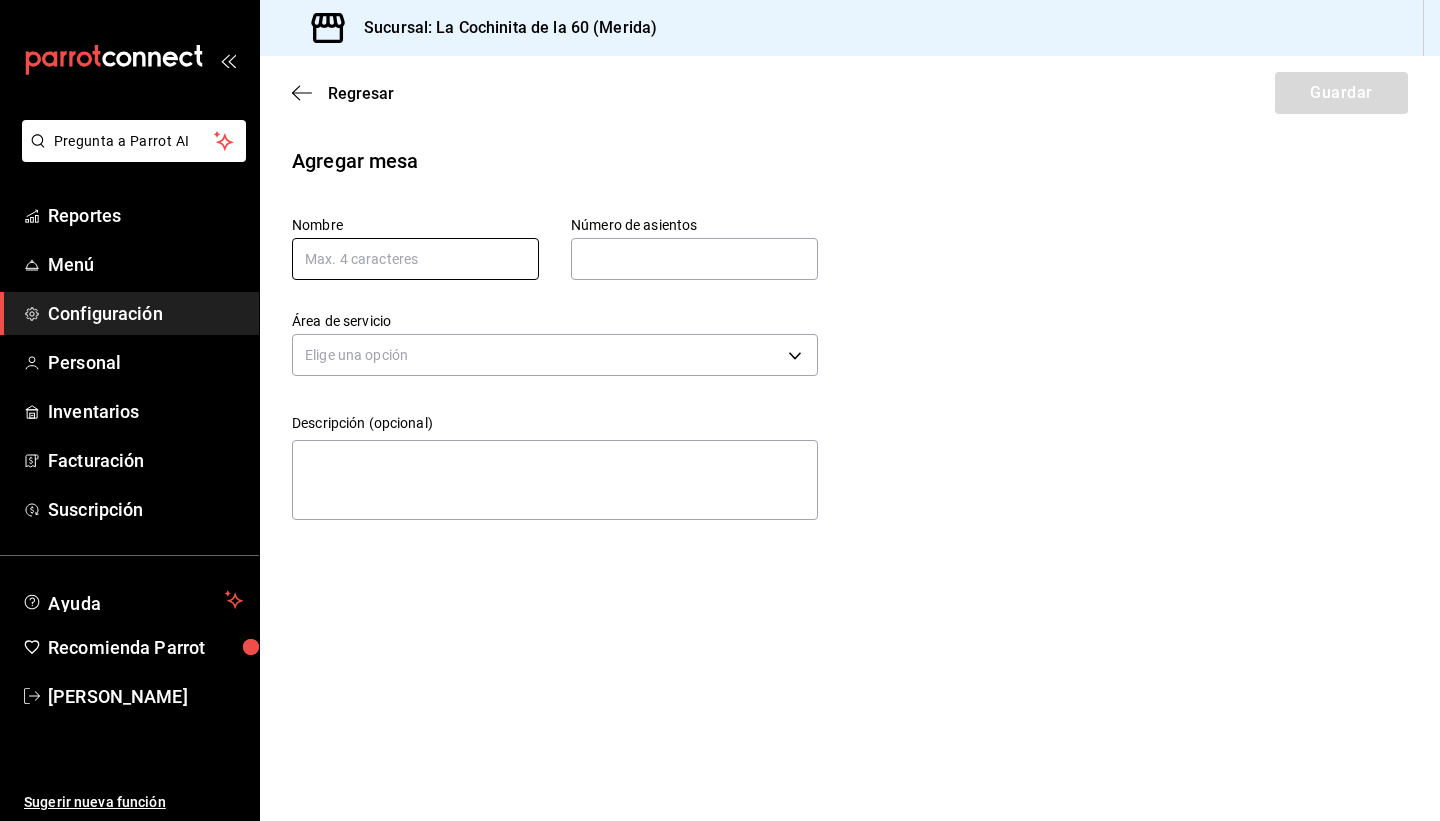 click at bounding box center (415, 259) 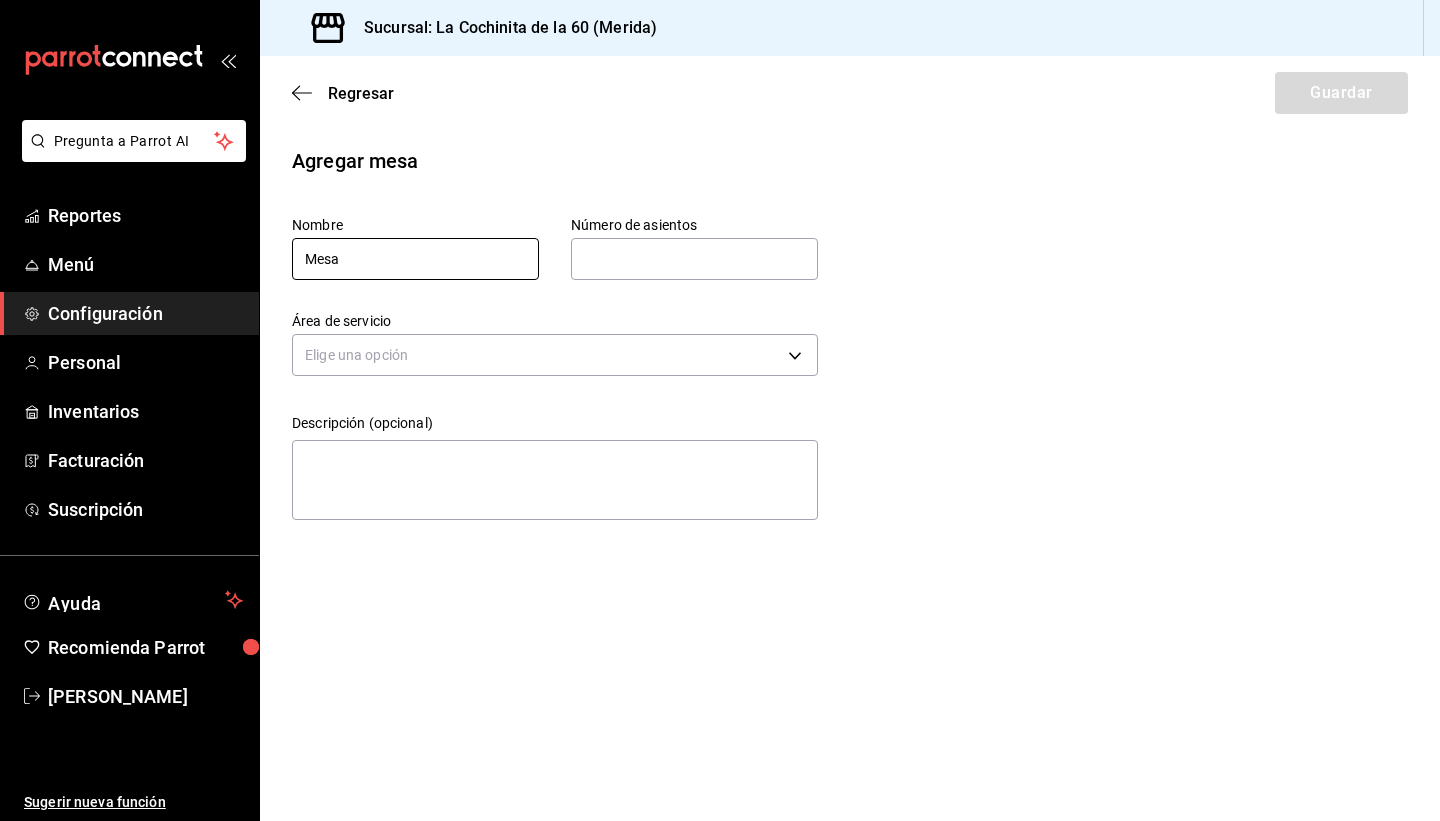 type on "Mesa" 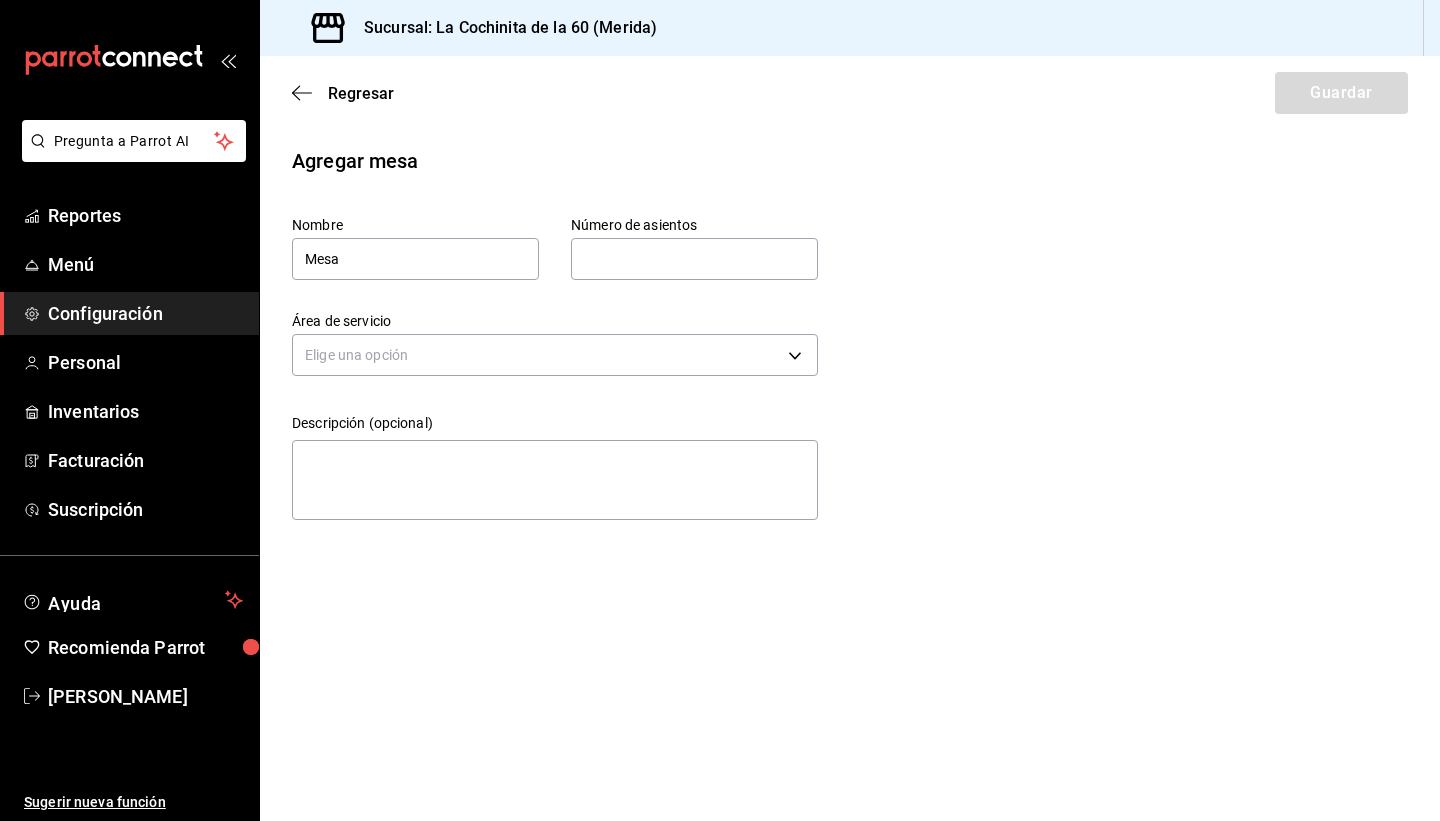 click at bounding box center [694, 259] 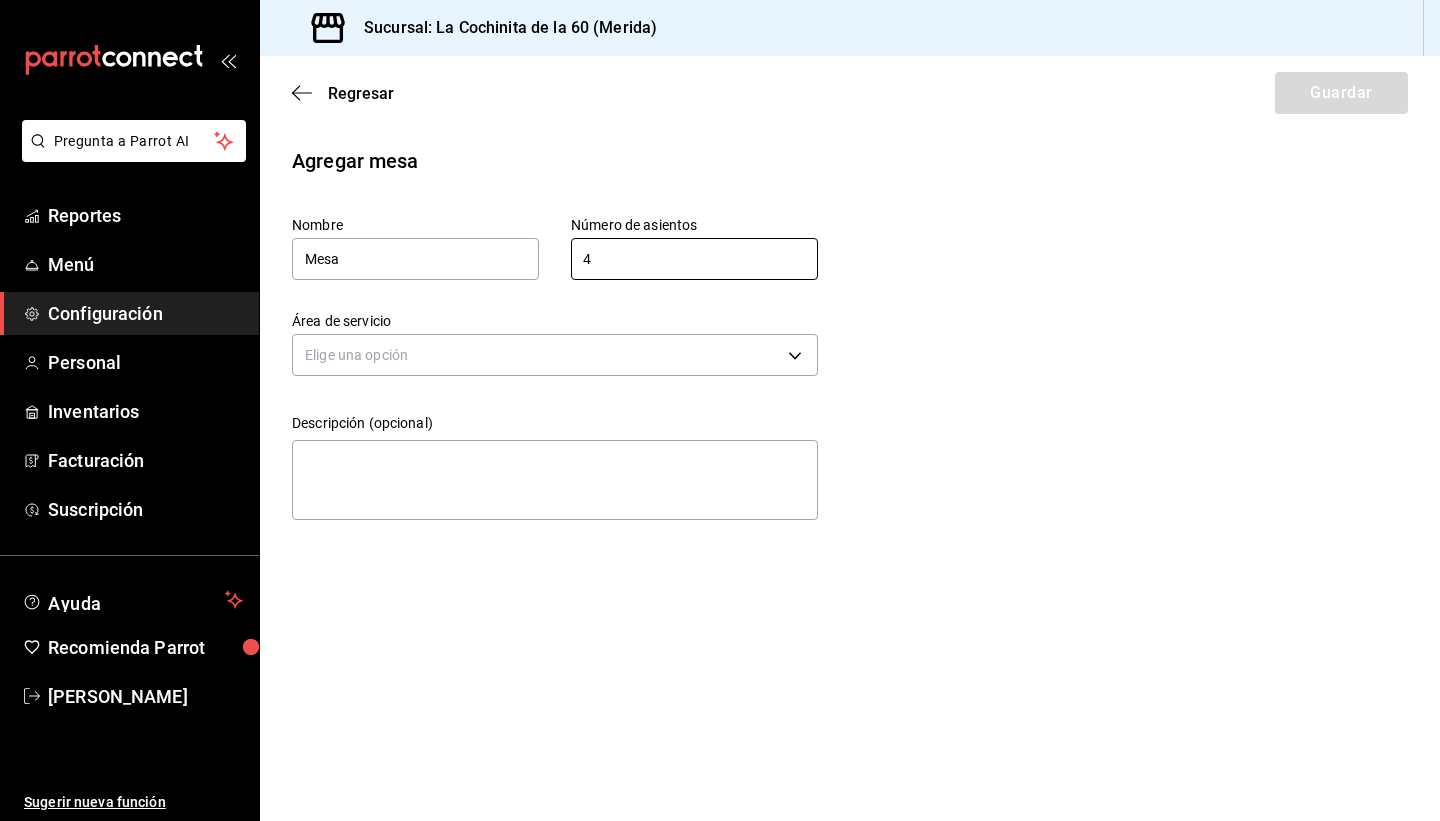 type on "4" 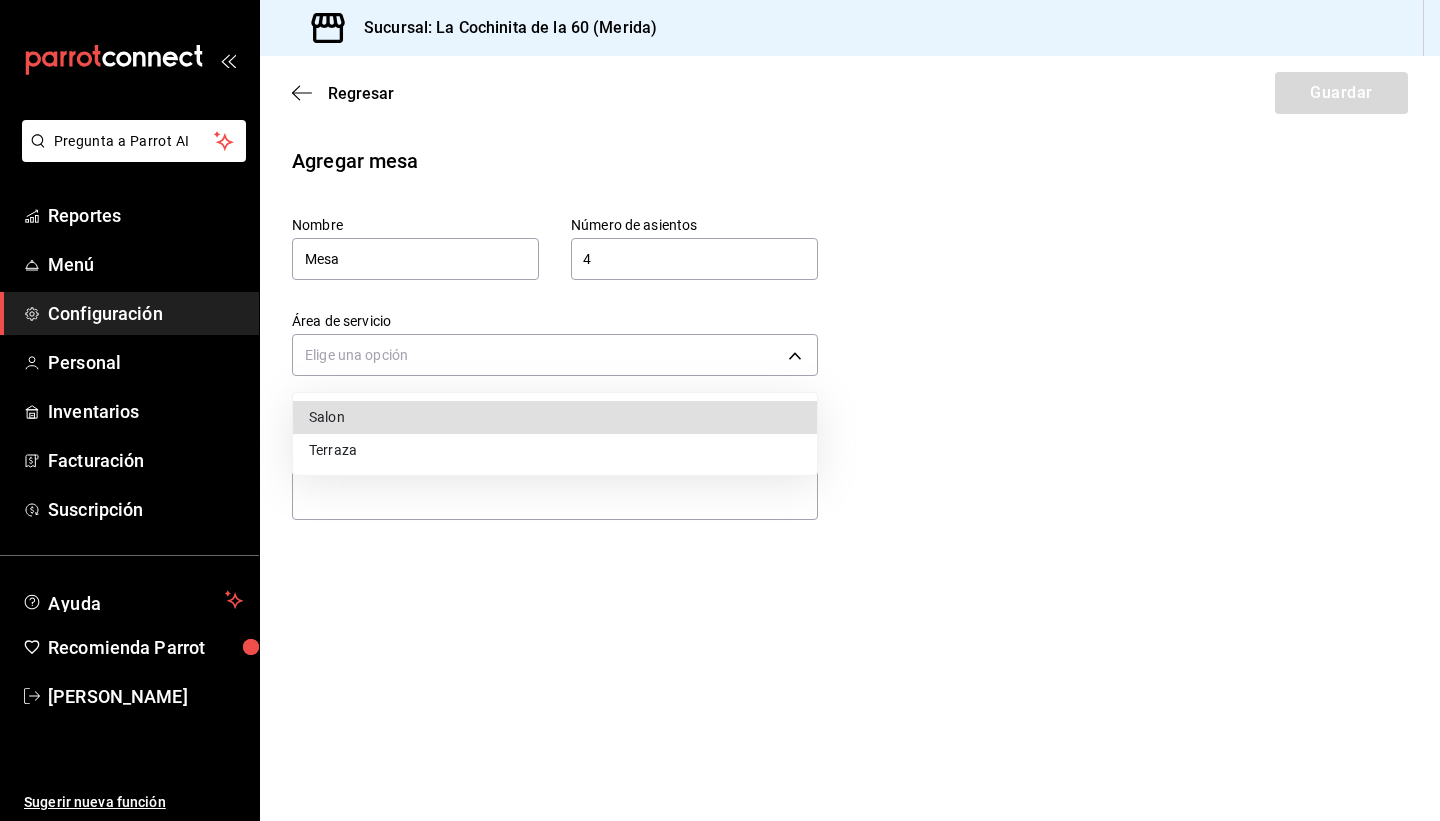 click on "Pregunta a Parrot AI Reportes   Menú   Configuración   Personal   Inventarios   Facturación   Suscripción   Ayuda Recomienda Parrot   Yalila De la Mora   Sugerir nueva función   Sucursal: La Cochinita de la 60 (Merida) Regresar Guardar Agregar mesa Nombre Mesa Número de asientos 4 Número de asientos Área de servicio Elige una opción Descripción (opcional) x GANA 1 MES GRATIS EN TU SUSCRIPCIÓN AQUÍ ¿Recuerdas cómo empezó tu restaurante?
Hoy puedes ayudar a un colega a tener el mismo cambio que tú viviste.
Recomienda Parrot directamente desde tu Portal Administrador.
Es fácil y rápido.
🎁 Por cada restaurante que se una, ganas 1 mes gratis. Ver video tutorial Ir a video Pregunta a Parrot AI Reportes   Menú   Configuración   Personal   Inventarios   Facturación   Suscripción   Ayuda Recomienda Parrot   Yalila De la Mora   Sugerir nueva función   Visitar centro de ayuda (81) 2046 6363 soporte@parrotsoftware.io Visitar centro de ayuda (81) 2046 6363 soporte@parrotsoftware.io Salon" at bounding box center (720, 410) 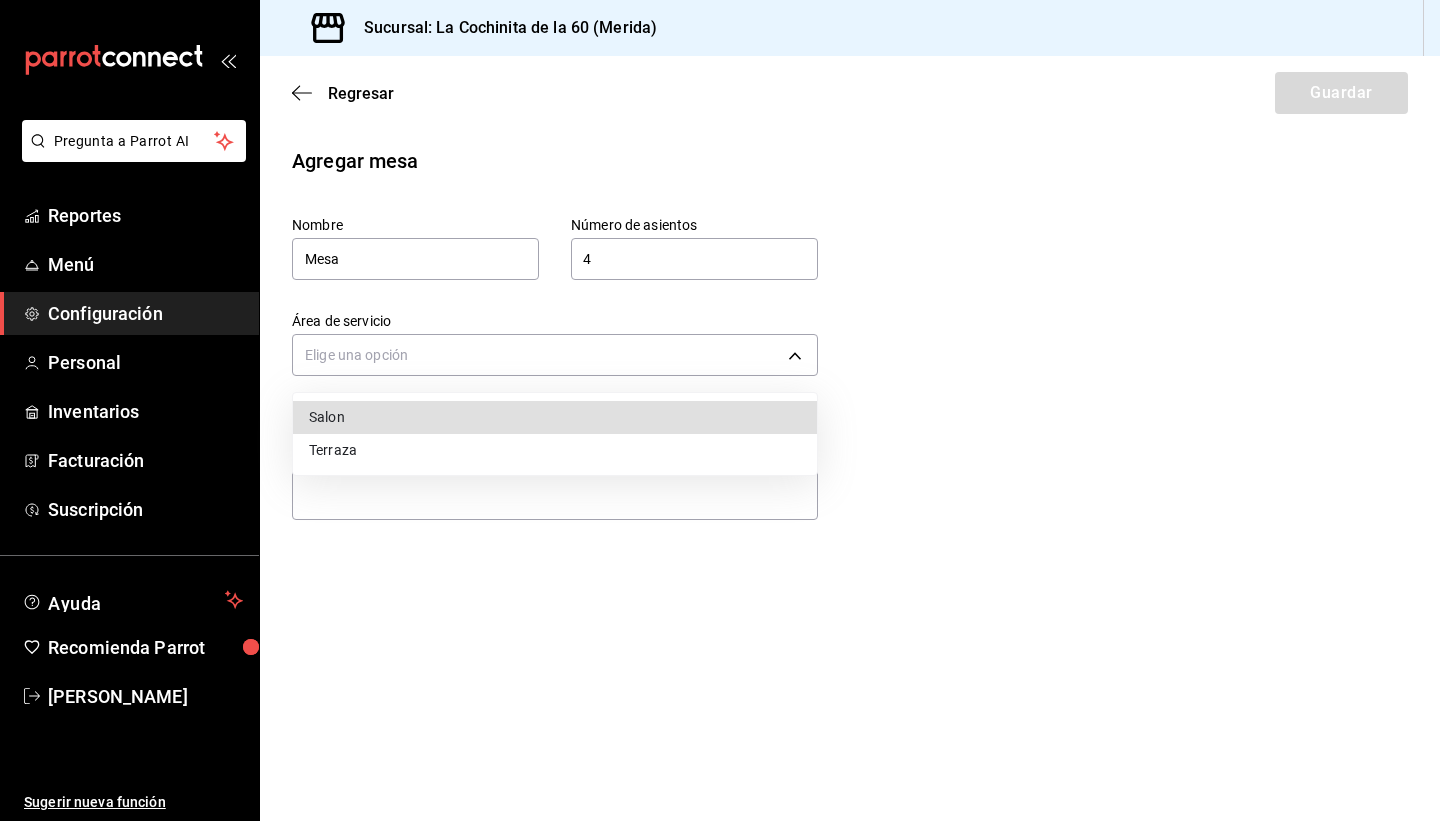 click on "Salon" at bounding box center [555, 417] 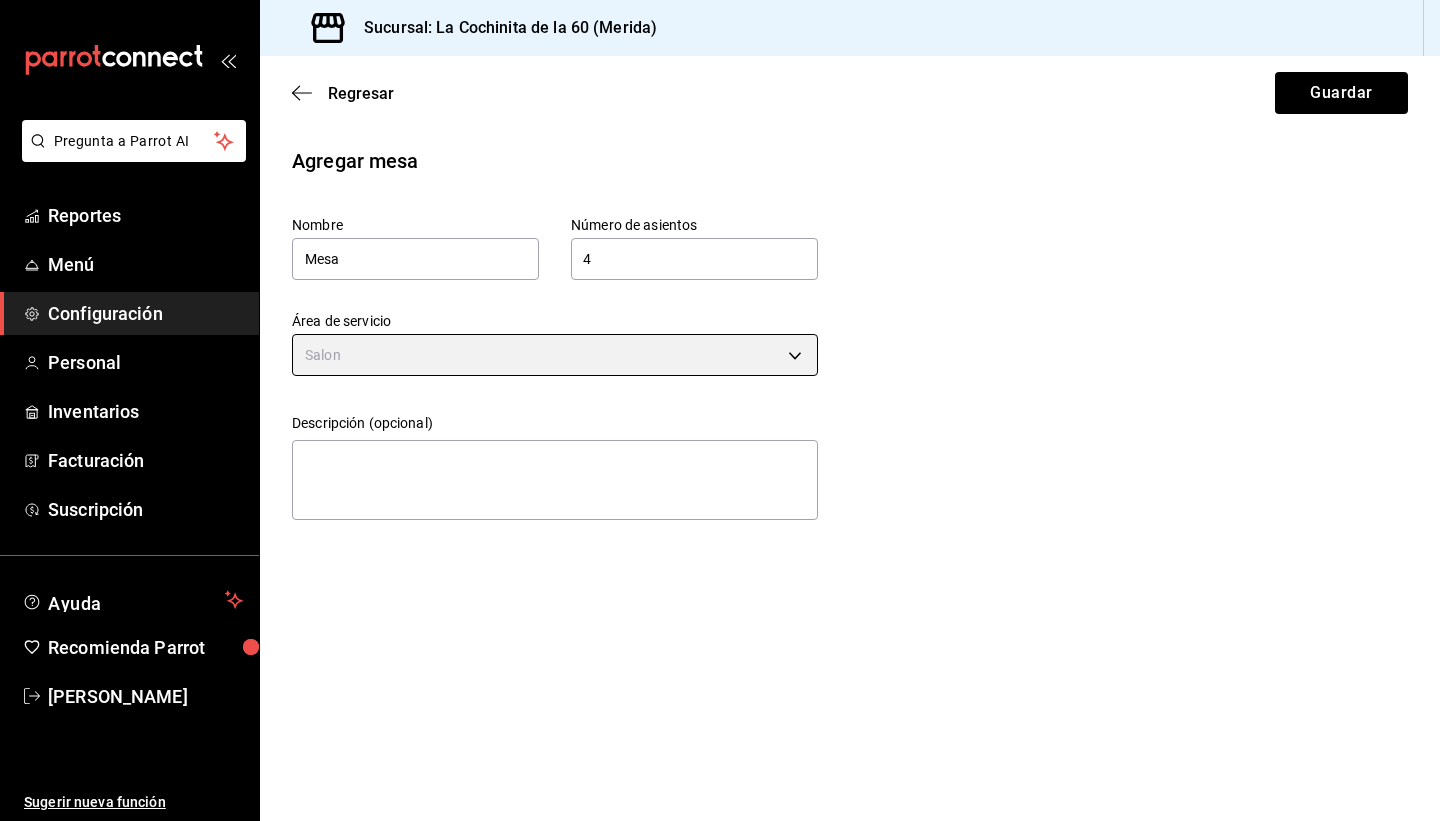 type on "fa70f50b-a545-43ee-902b-53ef795306a9" 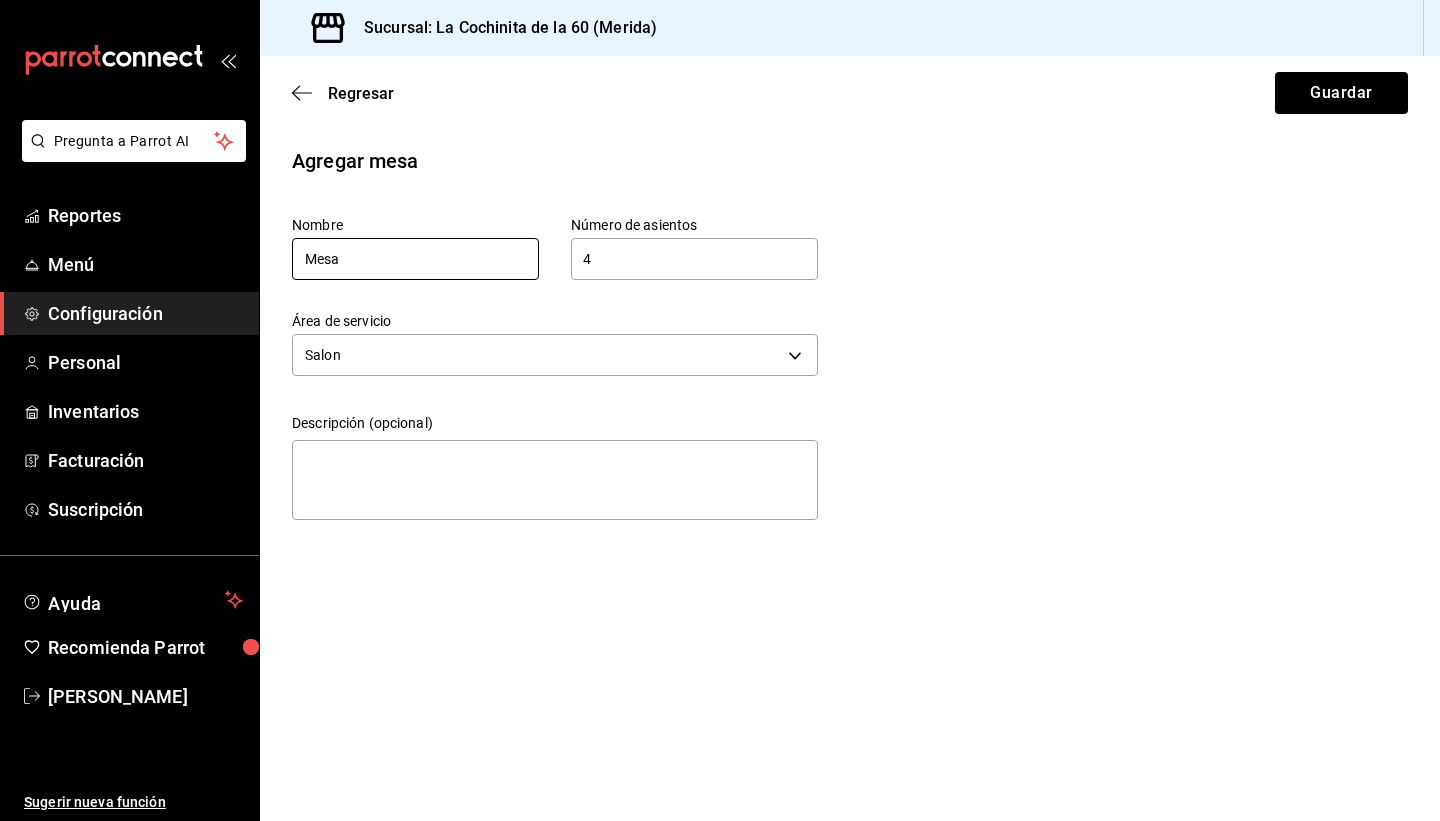 click on "Mesa" at bounding box center (415, 259) 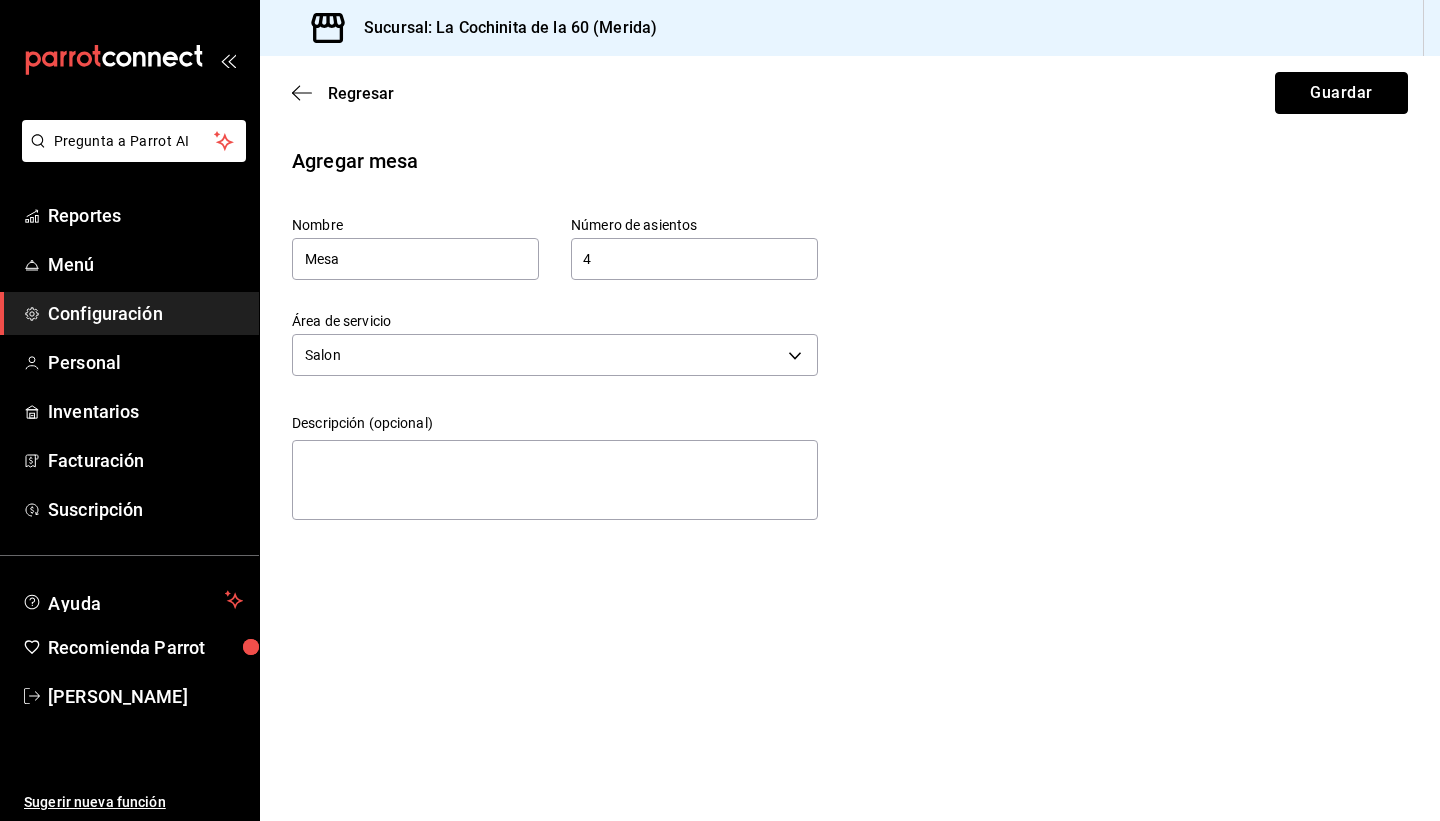 click on "Guardar" at bounding box center [1341, 93] 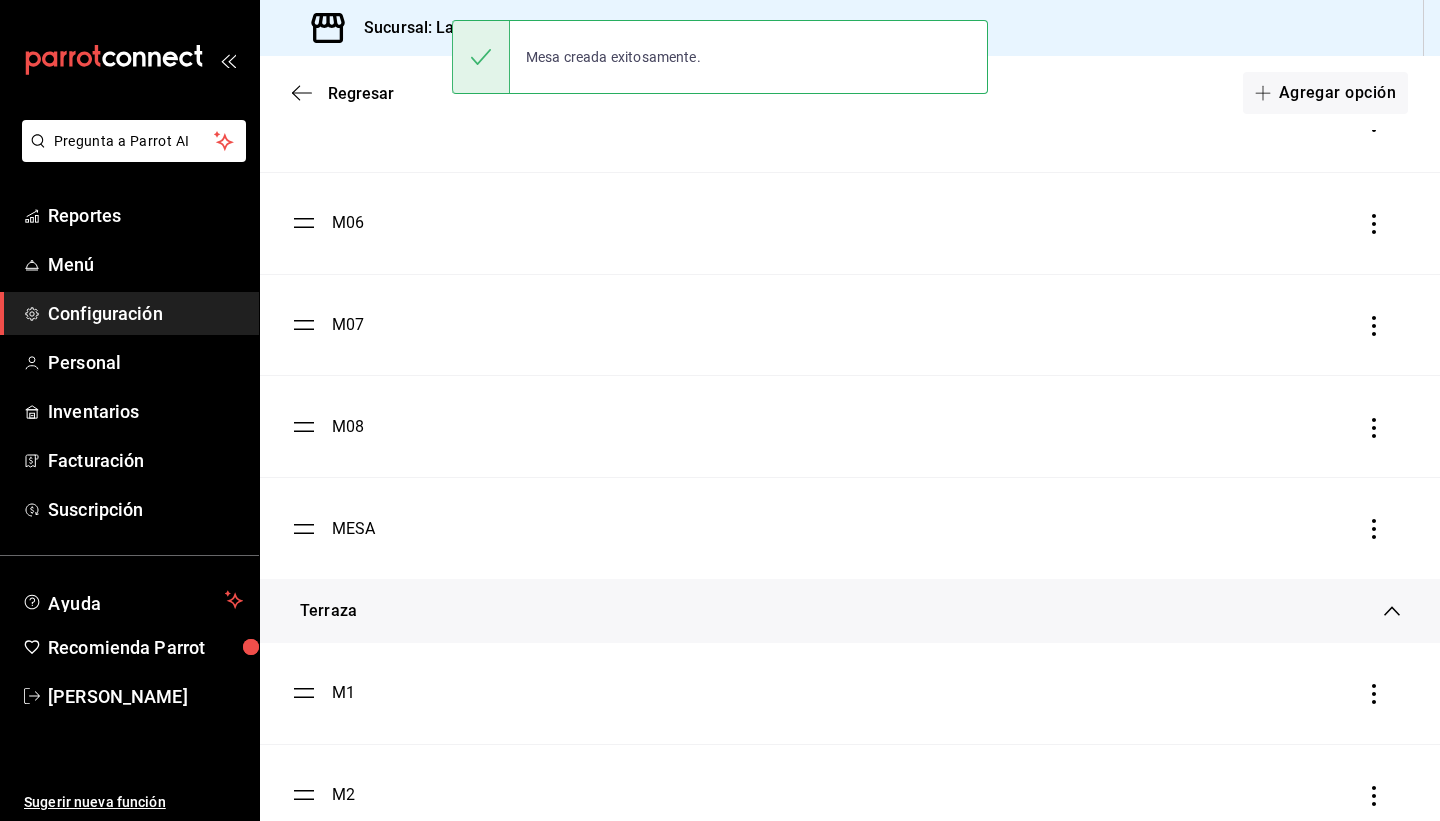 scroll, scrollTop: 625, scrollLeft: 0, axis: vertical 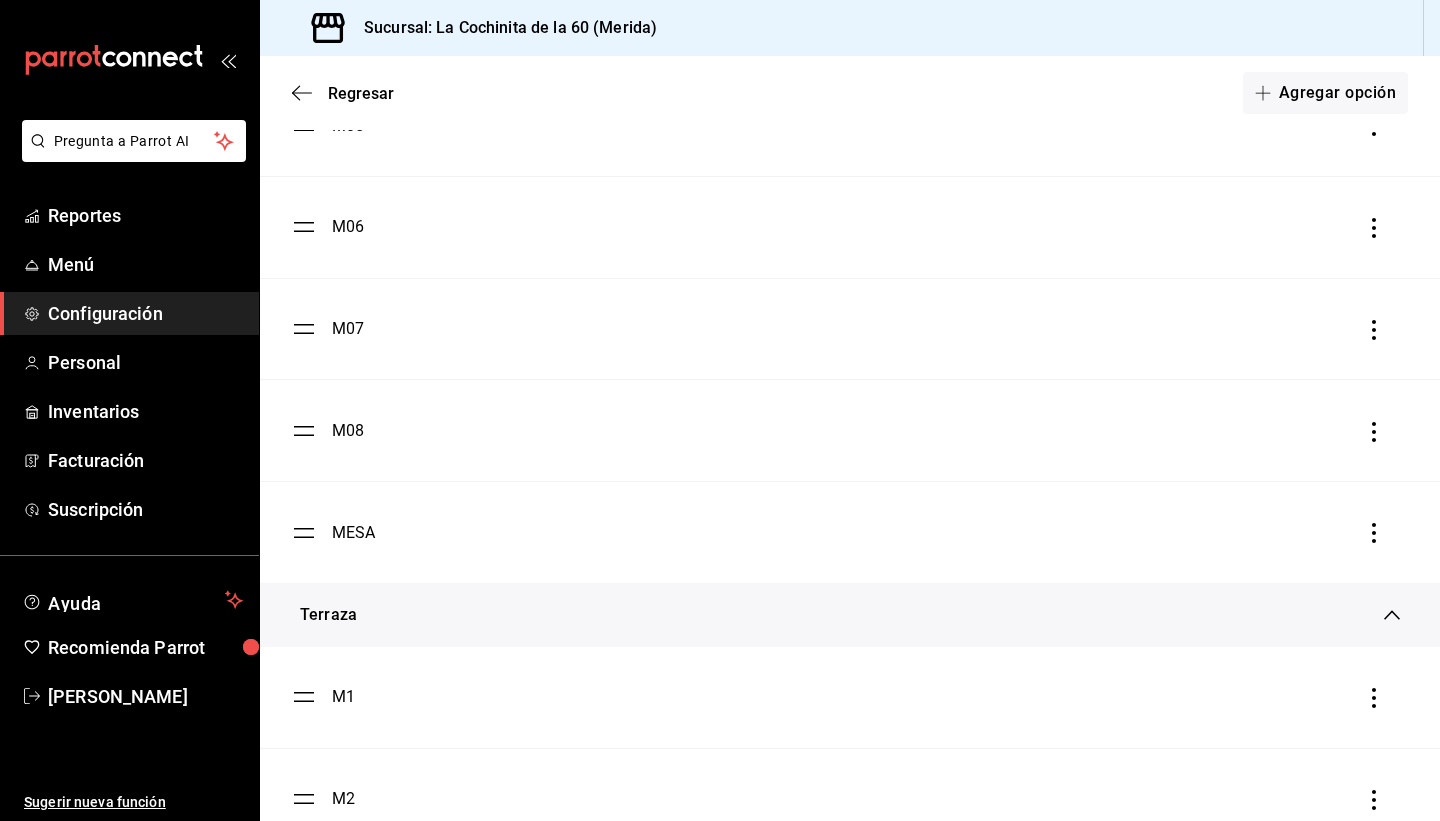 click 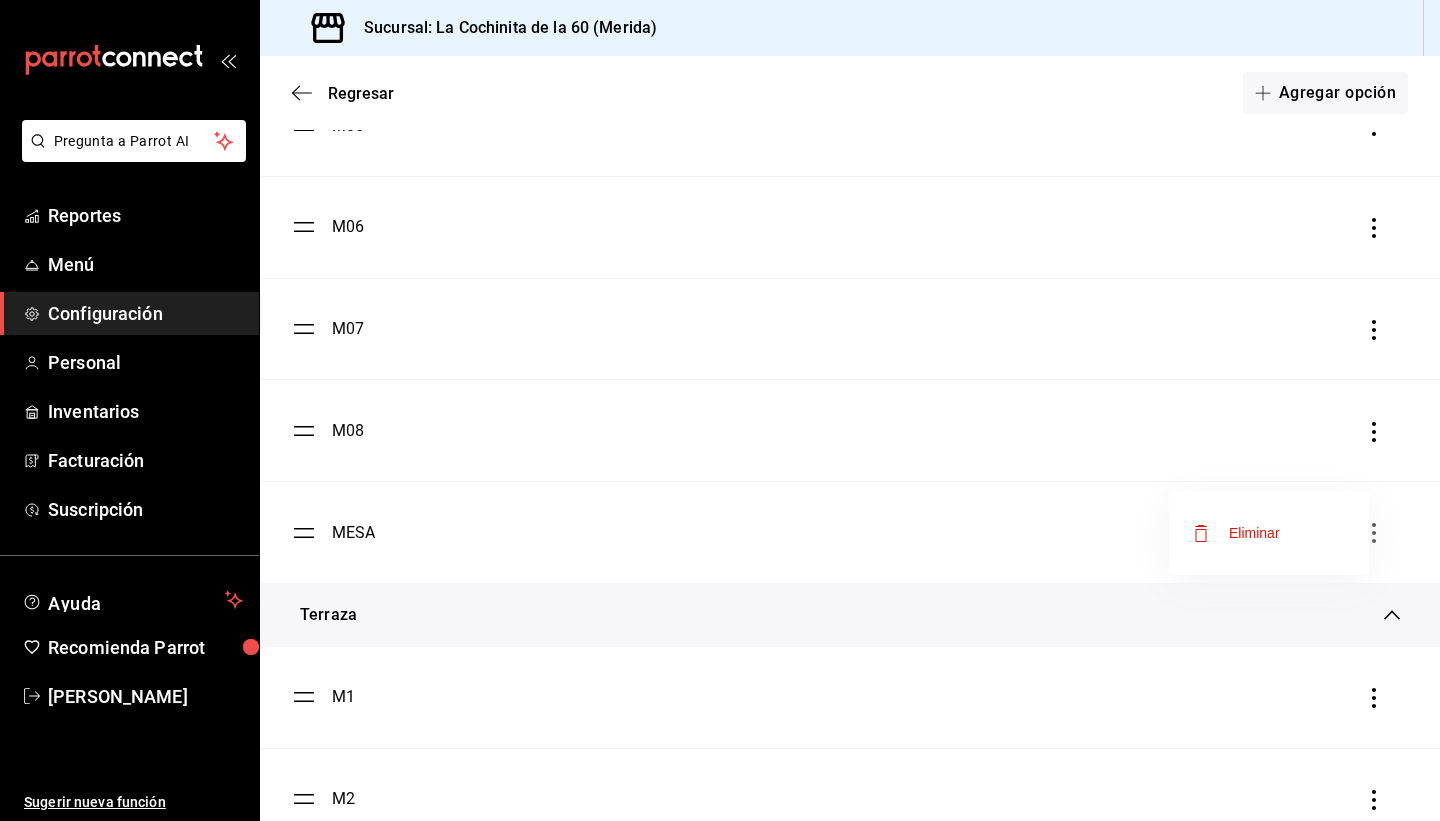 click on "Eliminar" at bounding box center [1269, 533] 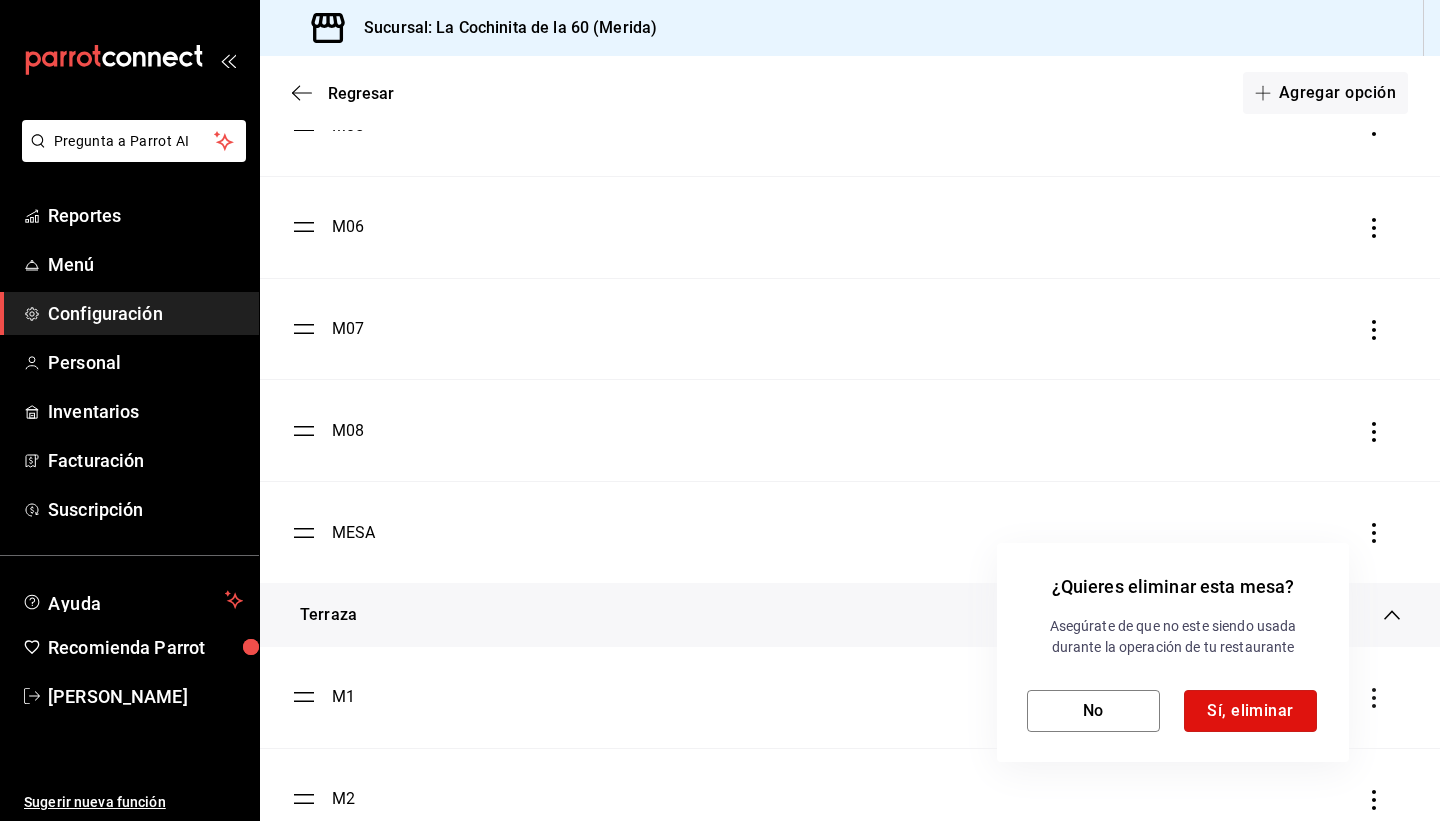 click on "Sí, eliminar" at bounding box center [1250, 711] 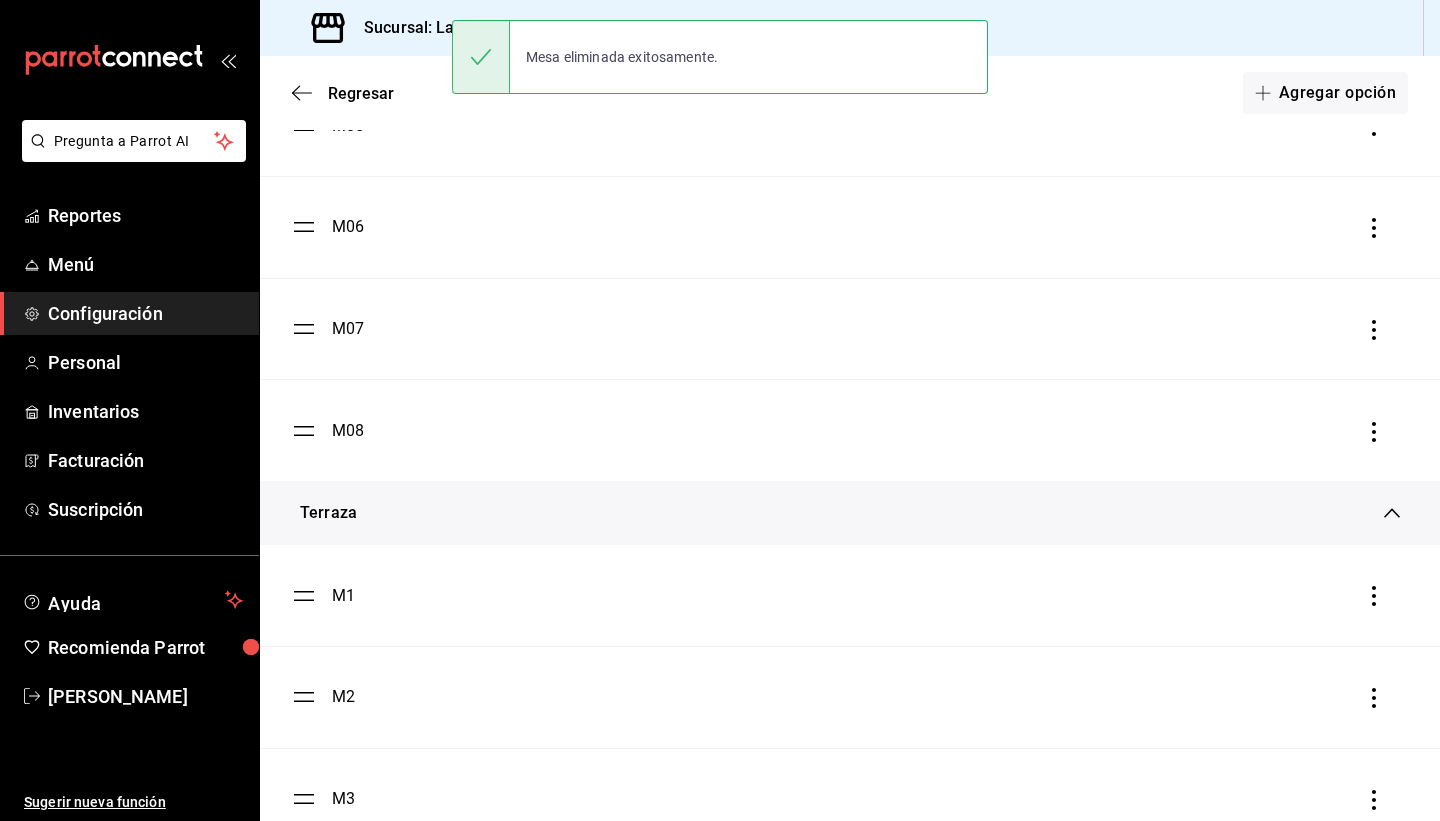 click 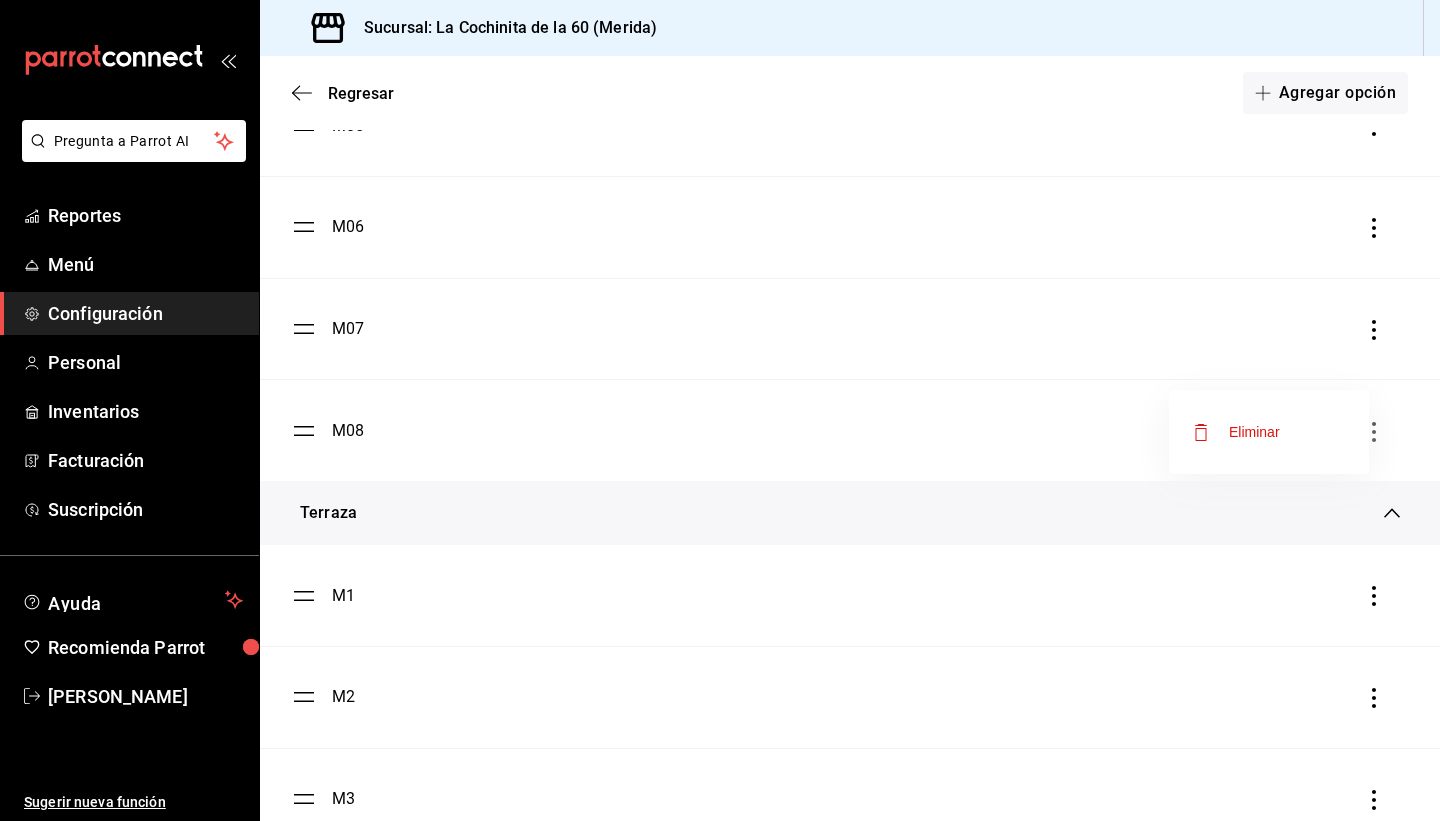 click at bounding box center (720, 410) 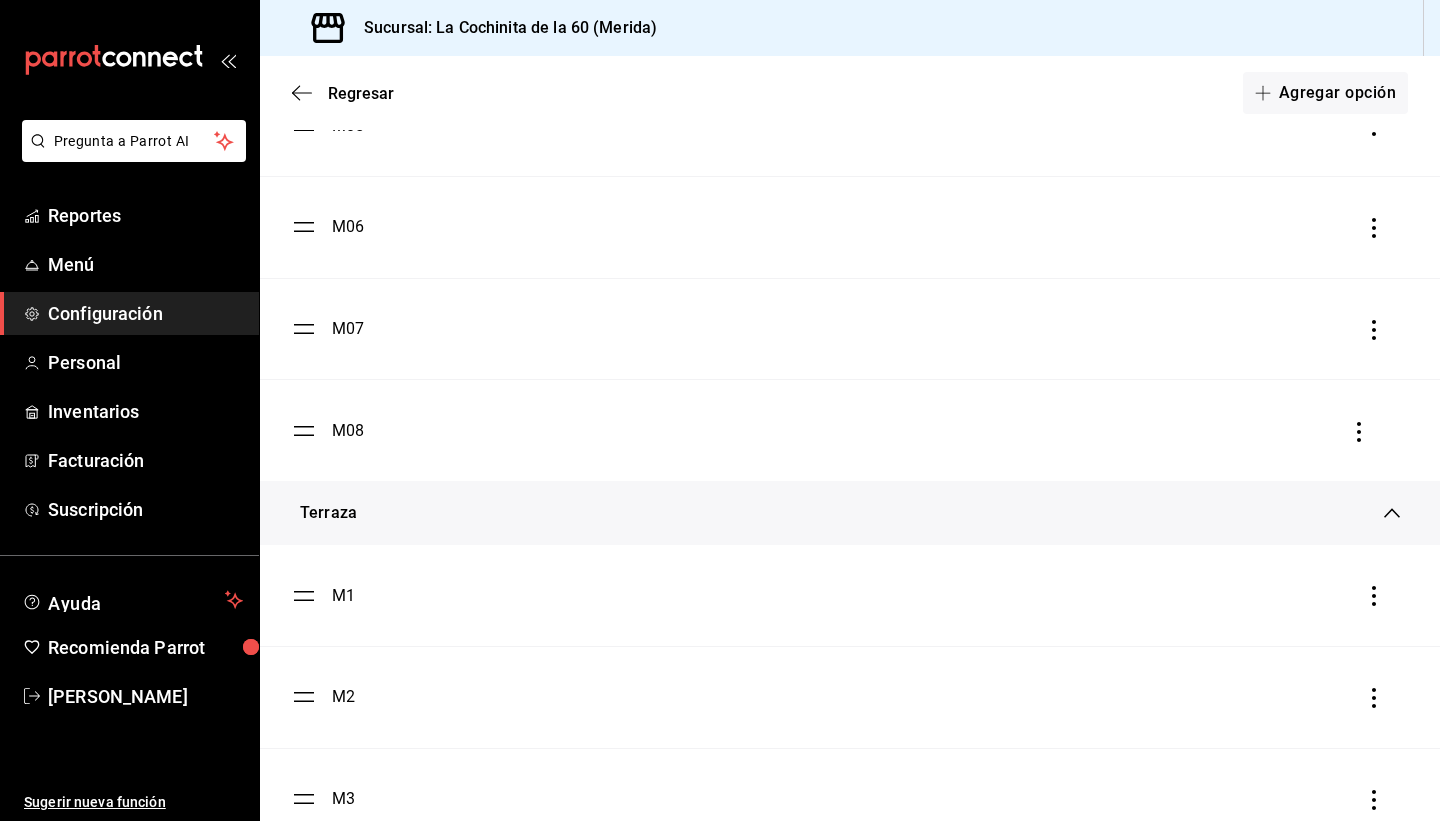 click on "M01 M02 M03 M04 M05 M06 M07 M08" at bounding box center (850, 74) 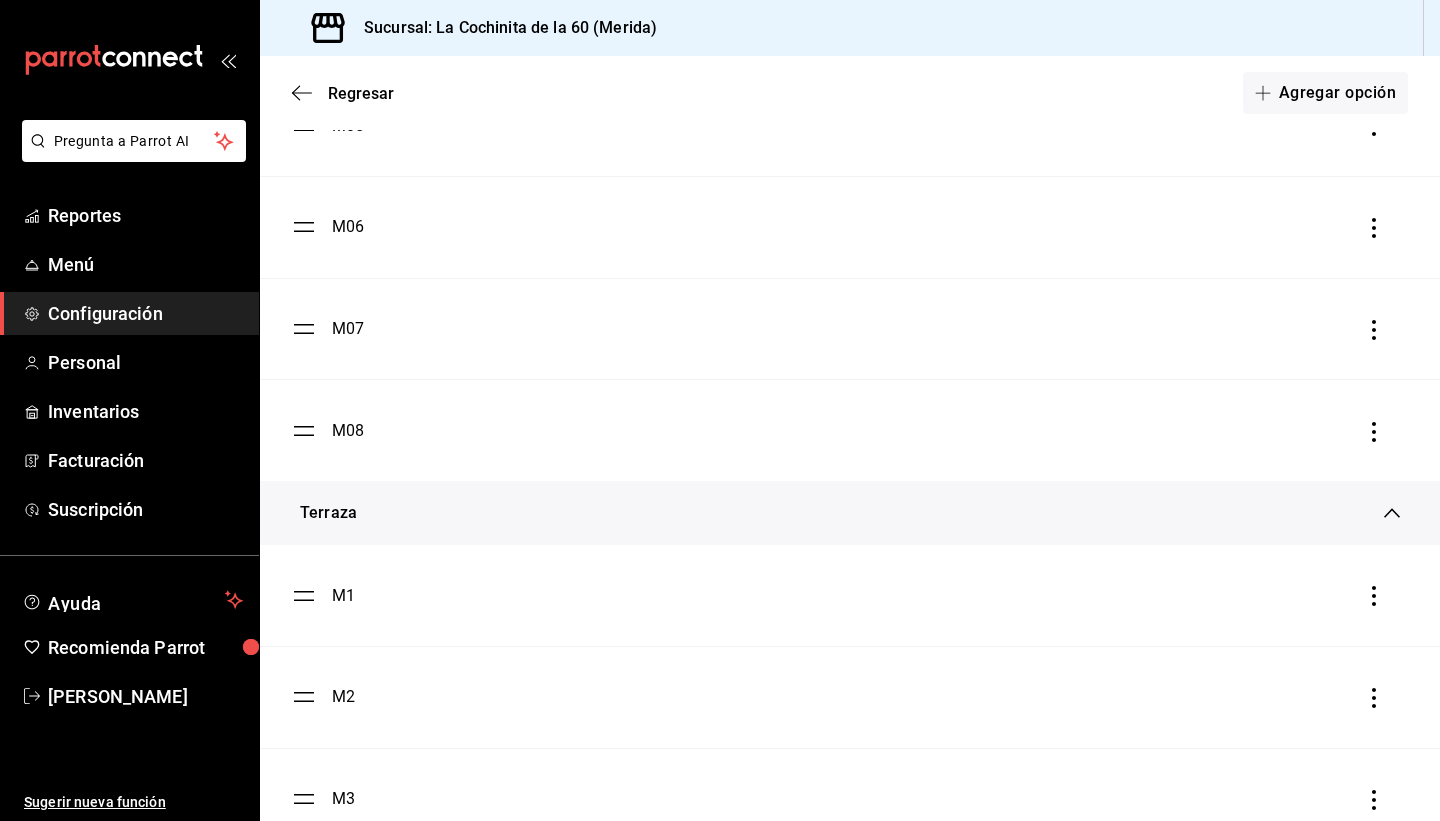 click on "M08" at bounding box center [348, 431] 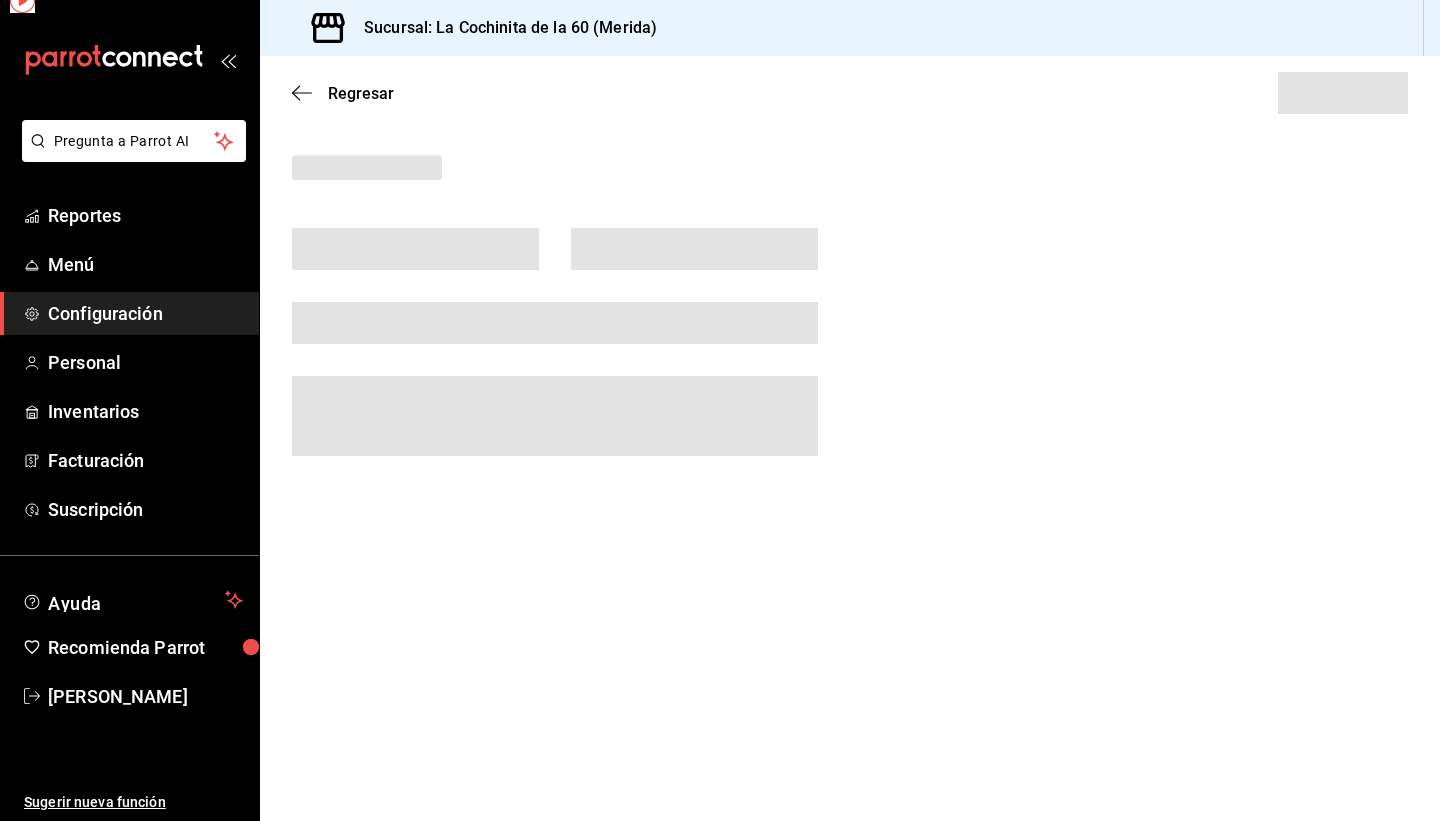 scroll, scrollTop: 0, scrollLeft: 0, axis: both 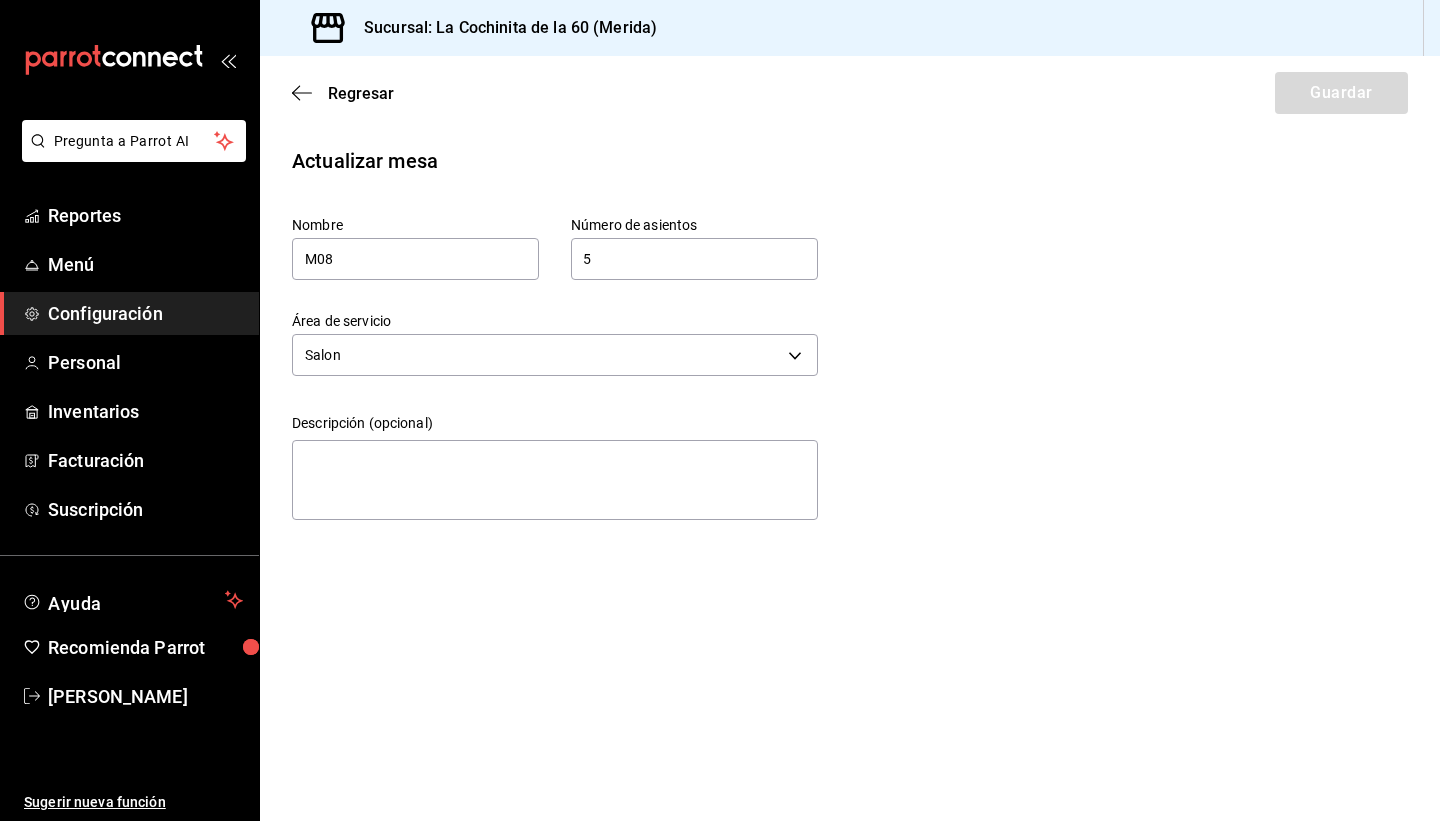click on "Reportes" at bounding box center (145, 215) 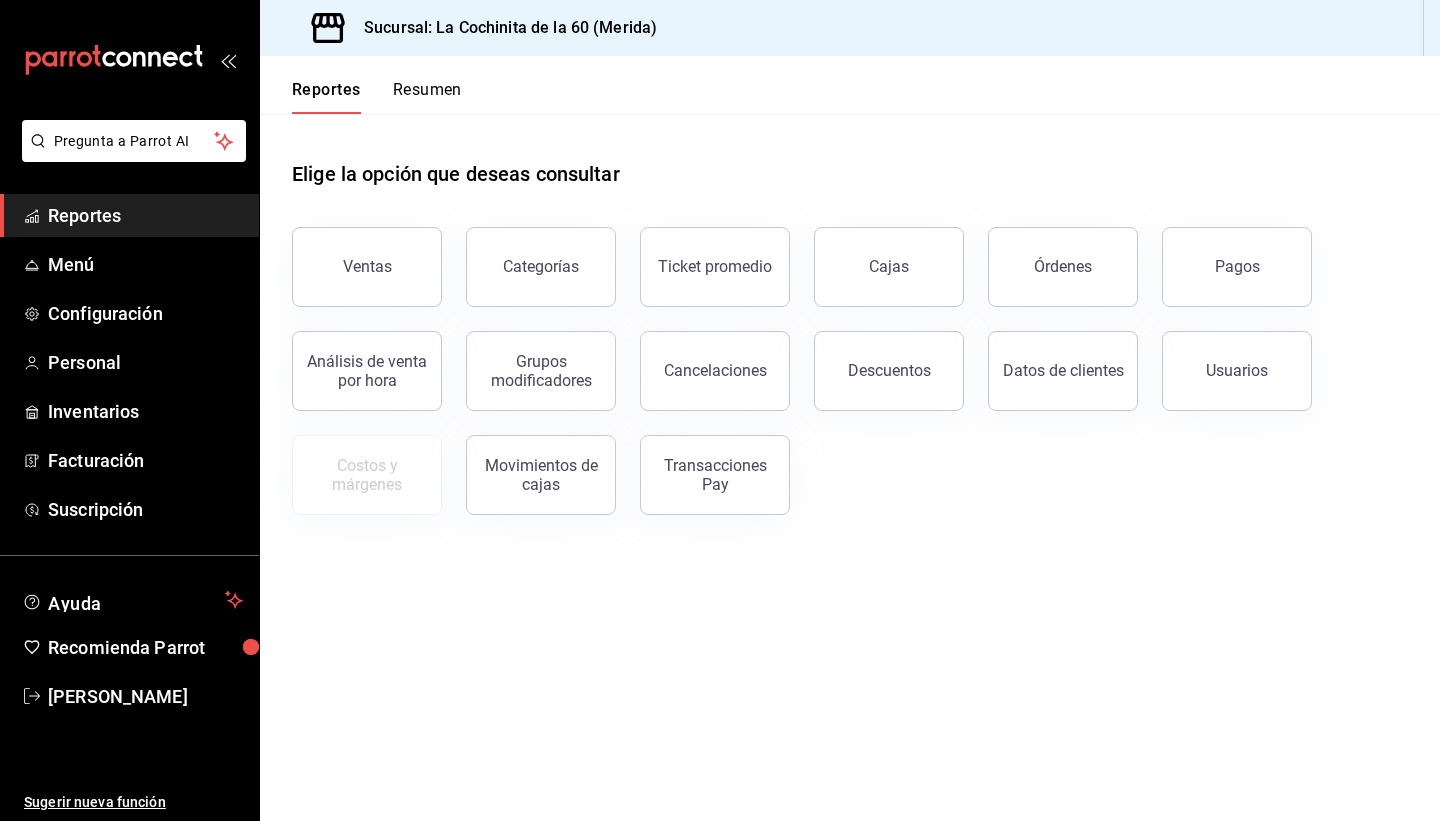 click on "Ventas" at bounding box center [367, 267] 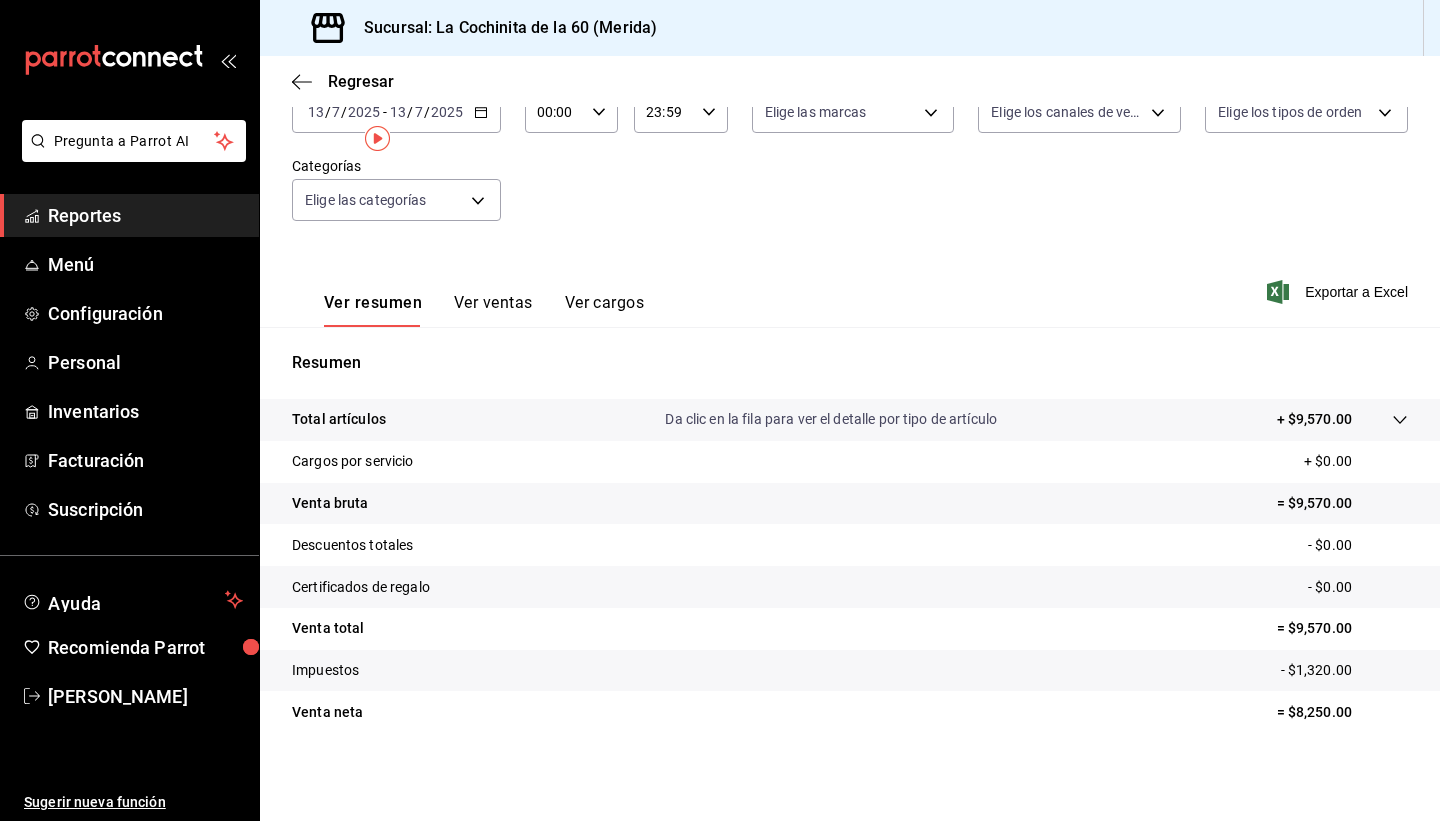 scroll, scrollTop: 0, scrollLeft: 0, axis: both 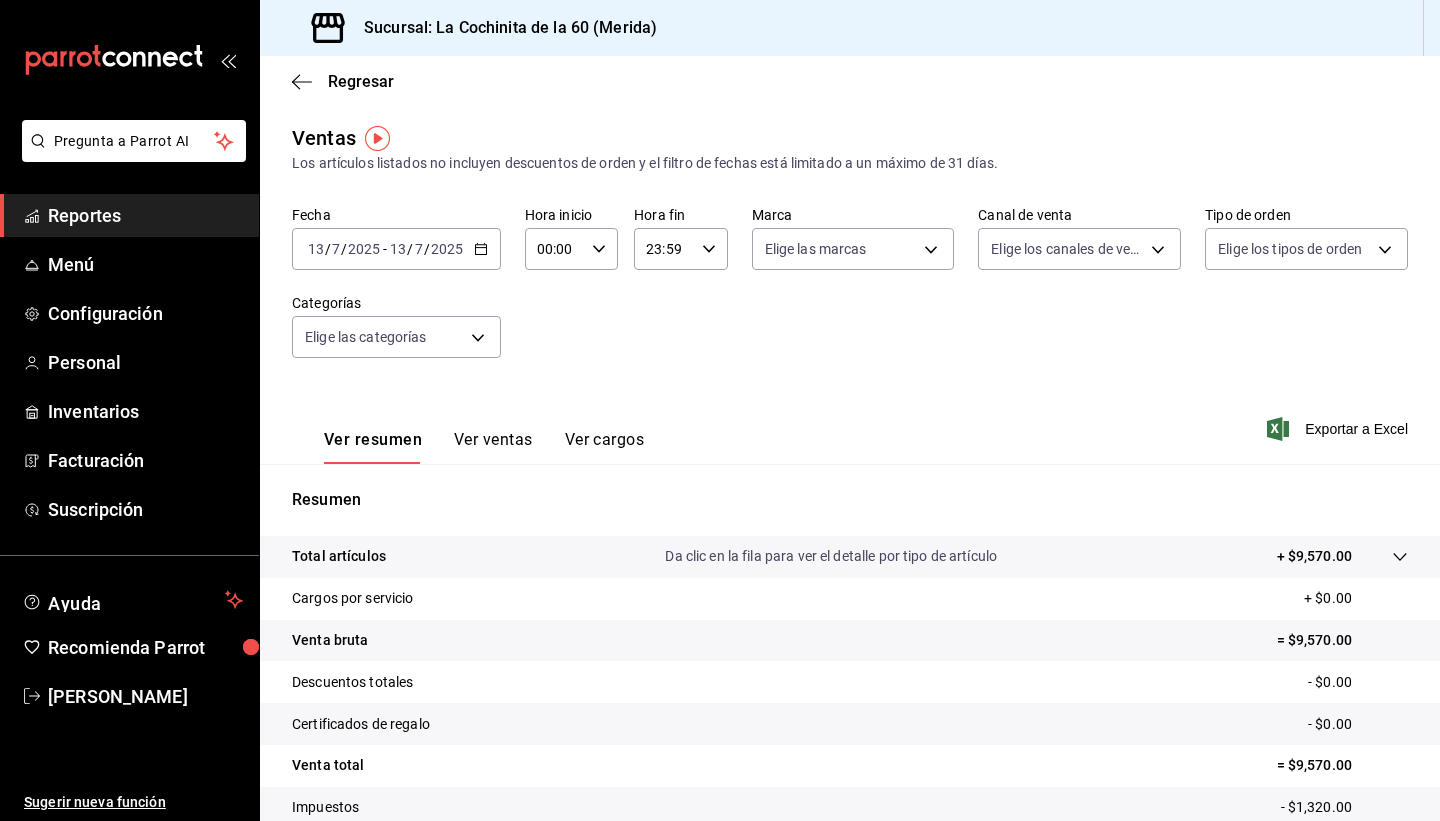 click on "Reportes" at bounding box center (145, 215) 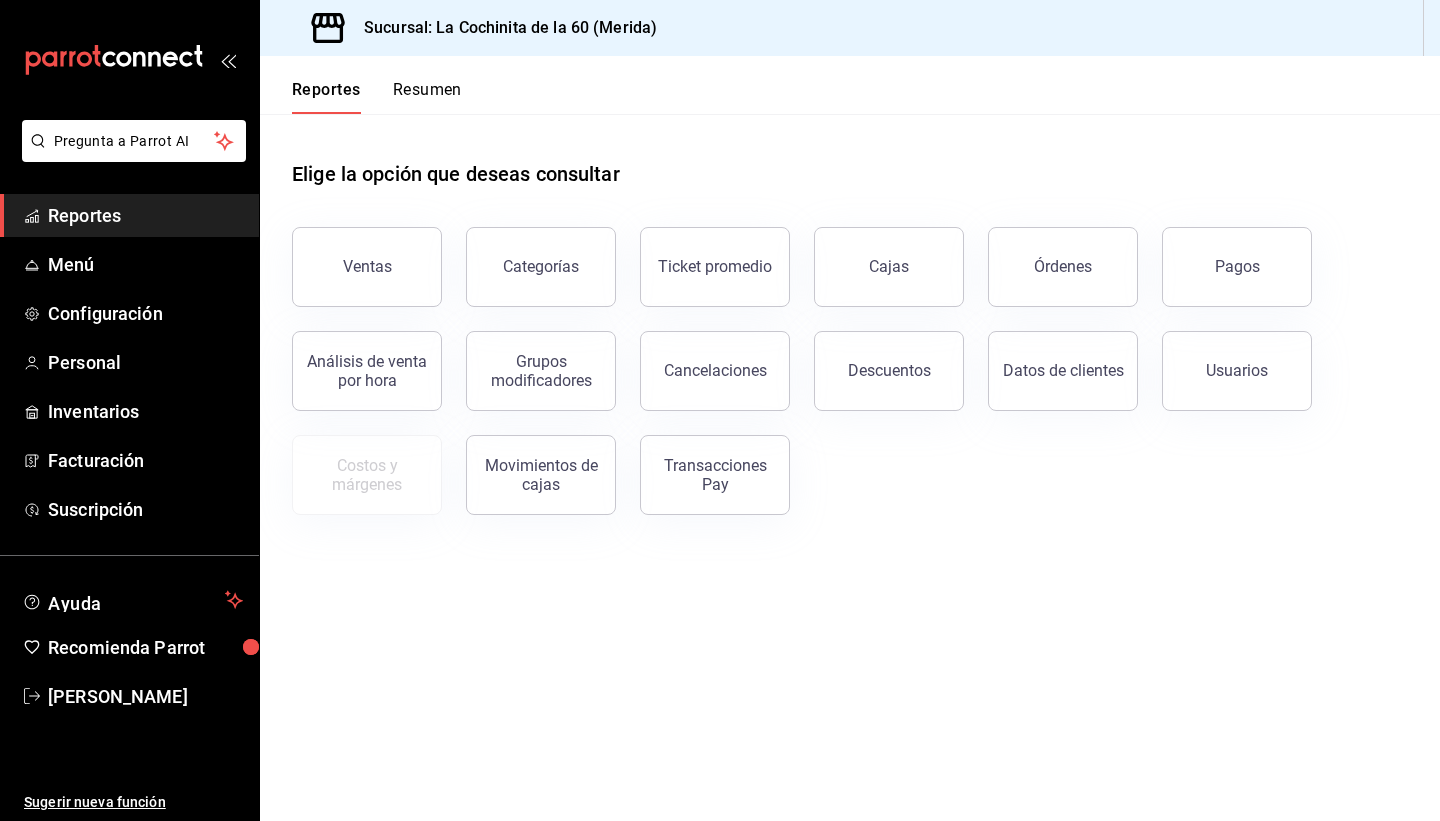 click on "Facturación" at bounding box center (145, 460) 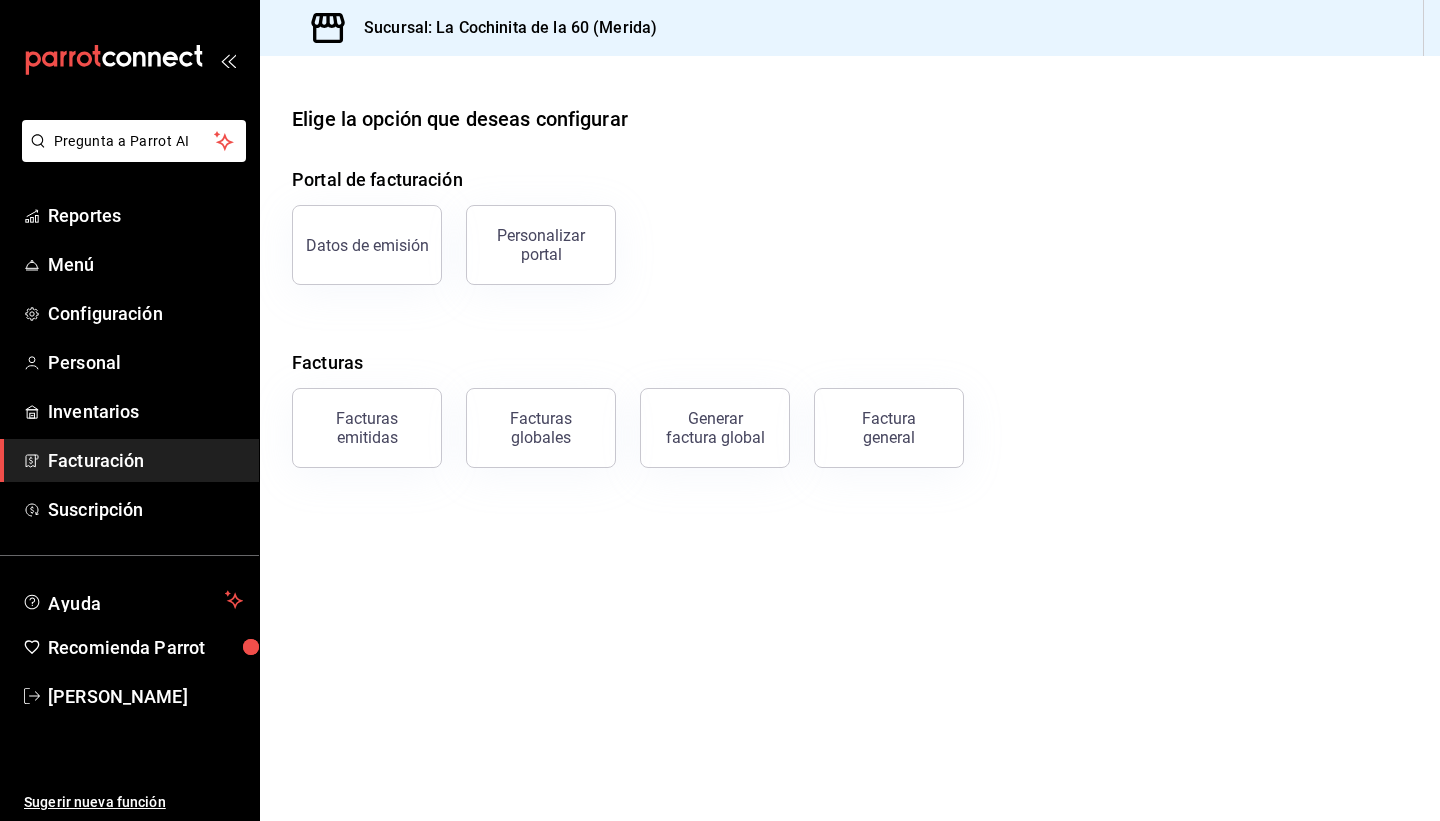 click on "Facturas emitidas" at bounding box center (367, 428) 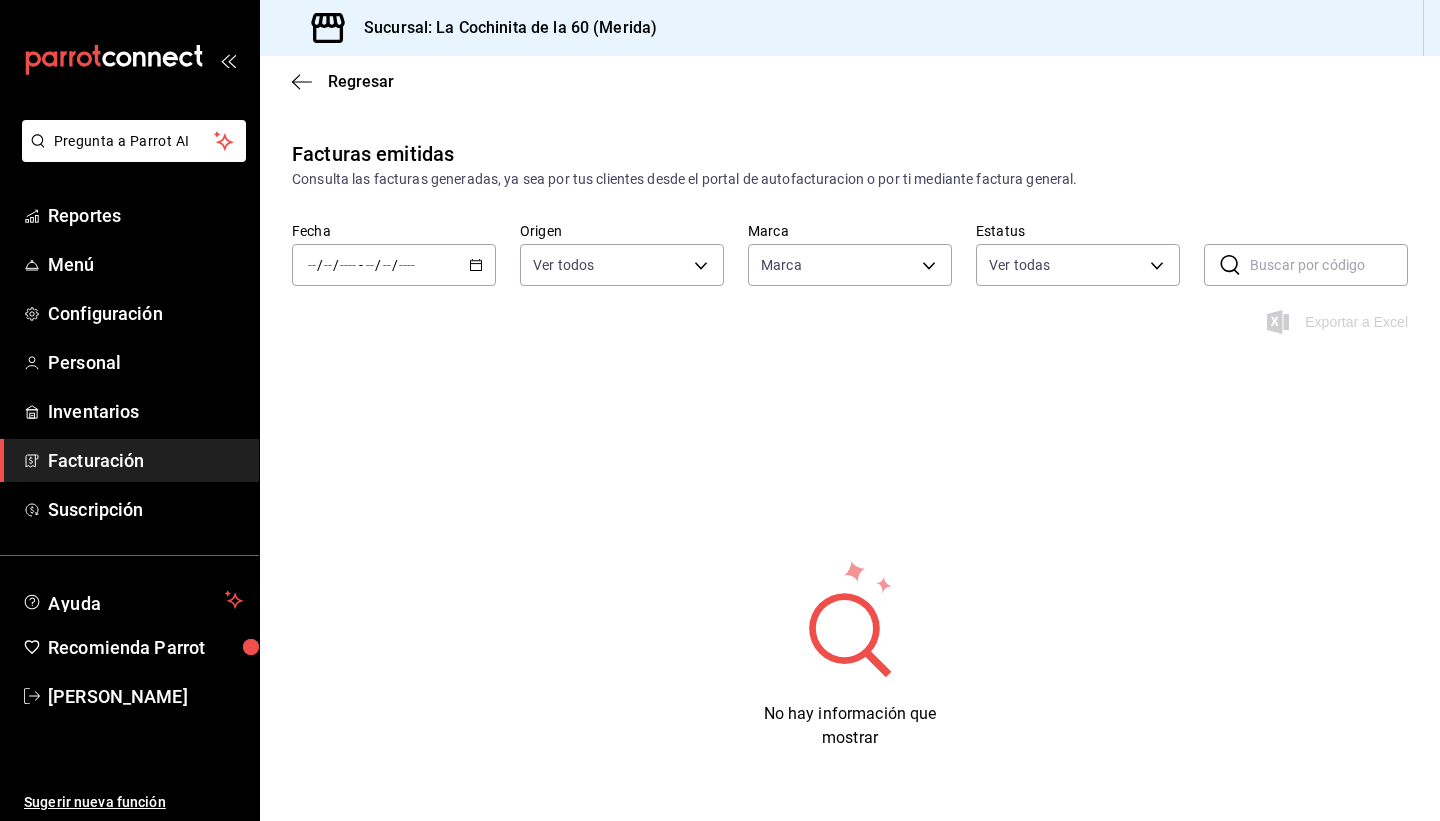 type on "268ce8d1-4722-4411-a626-51c418737468" 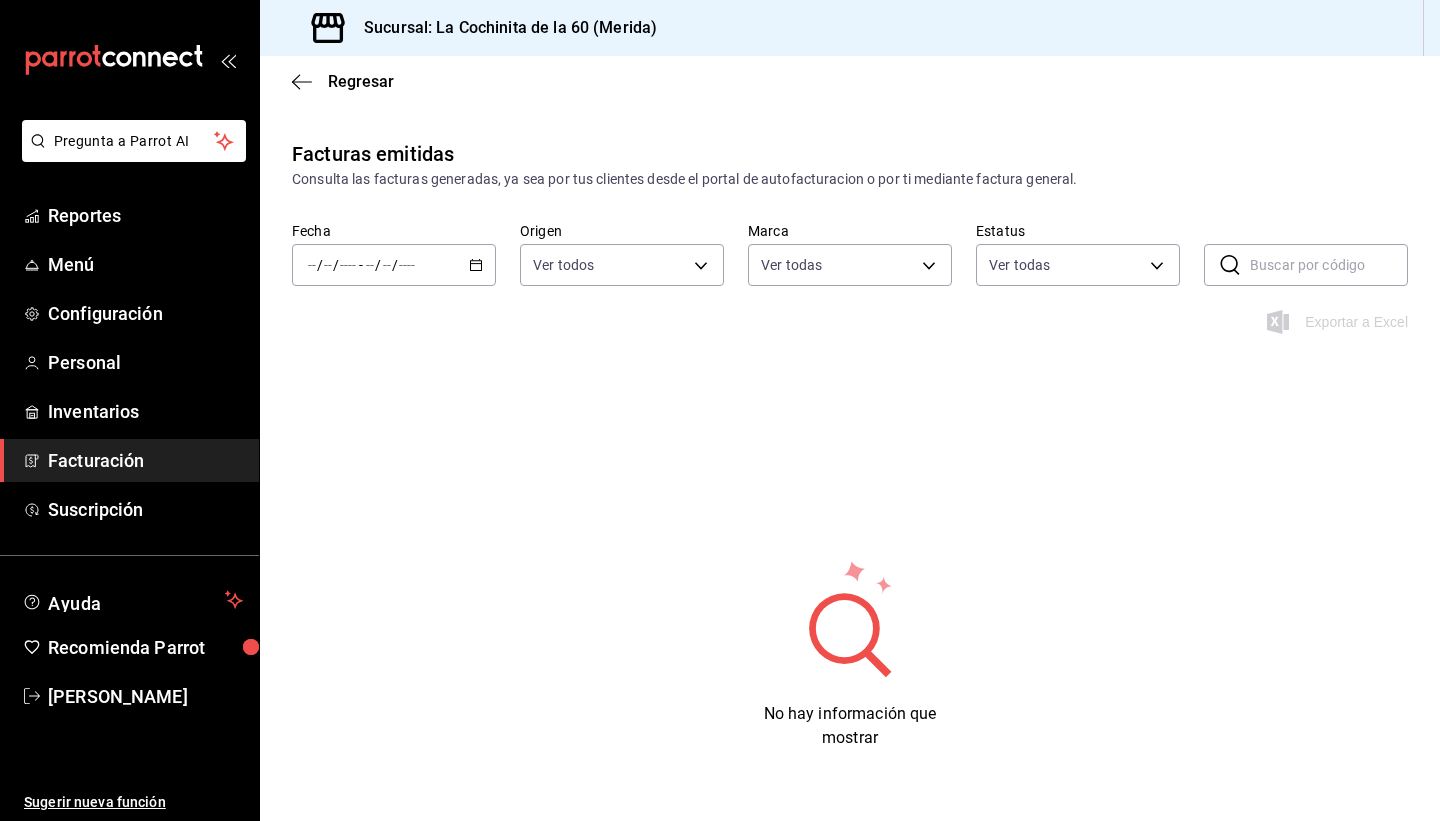 click on "/ / - / /" at bounding box center [394, 265] 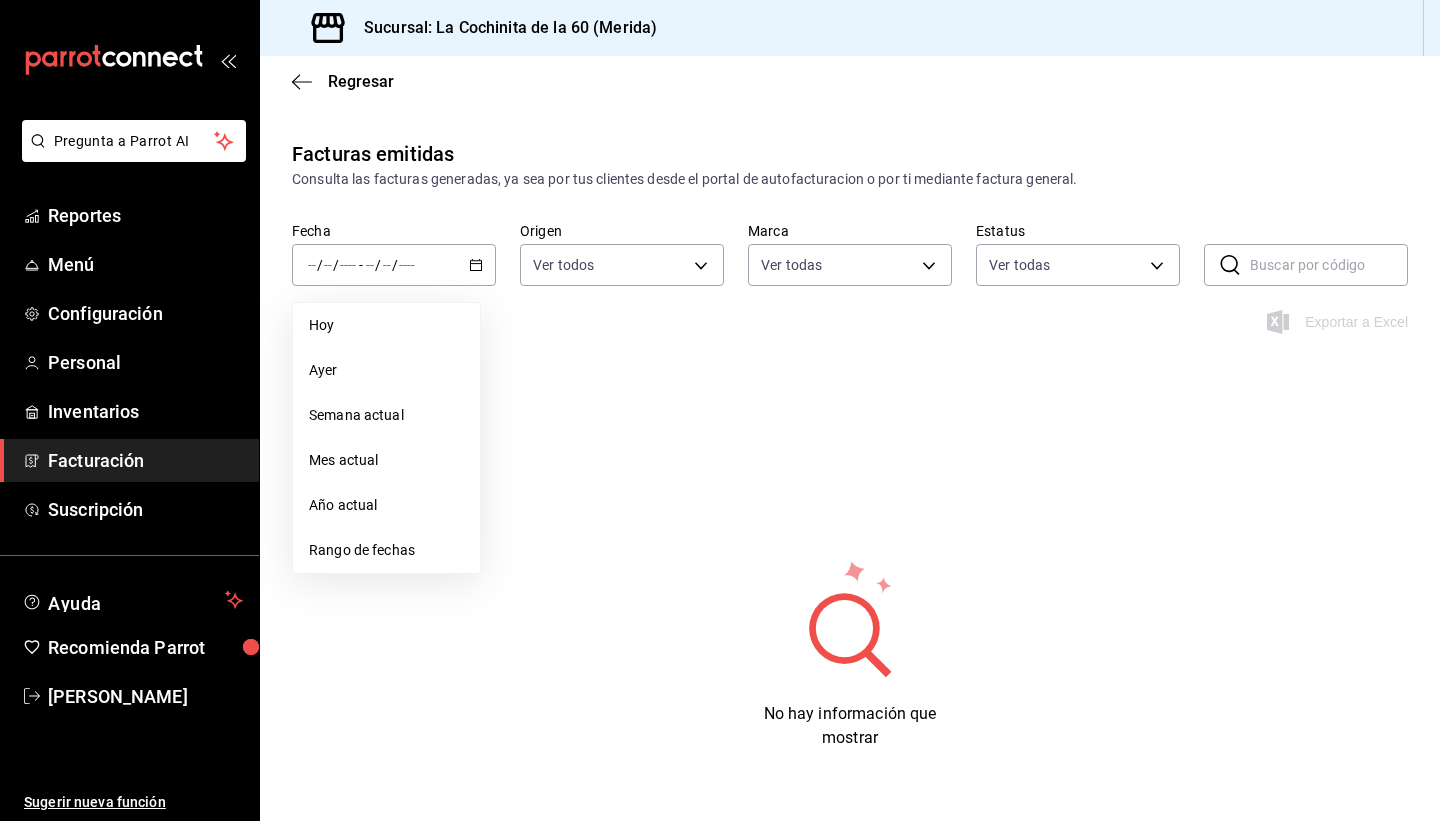 click on "Mes actual" at bounding box center [386, 460] 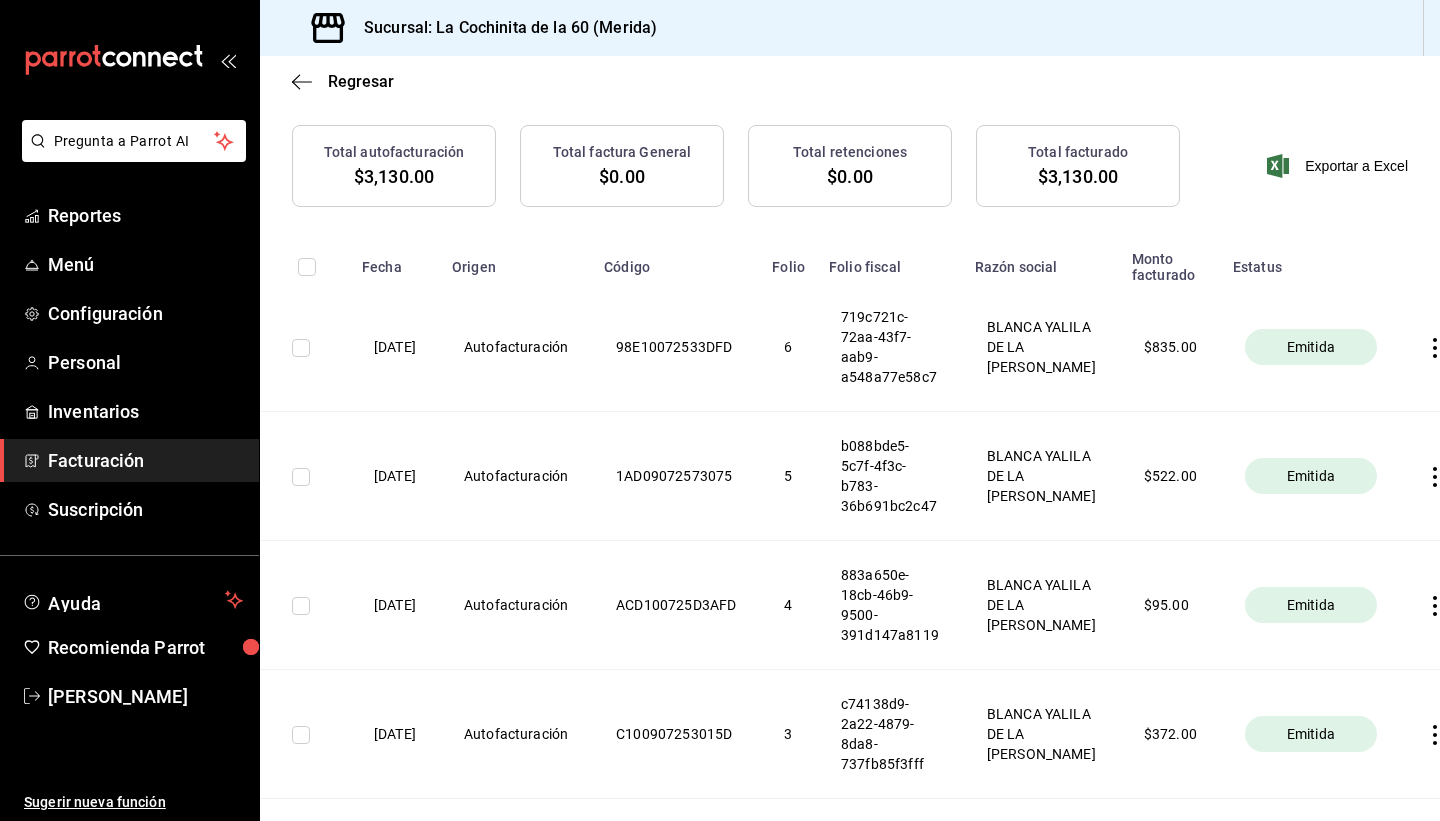 scroll, scrollTop: 41, scrollLeft: 0, axis: vertical 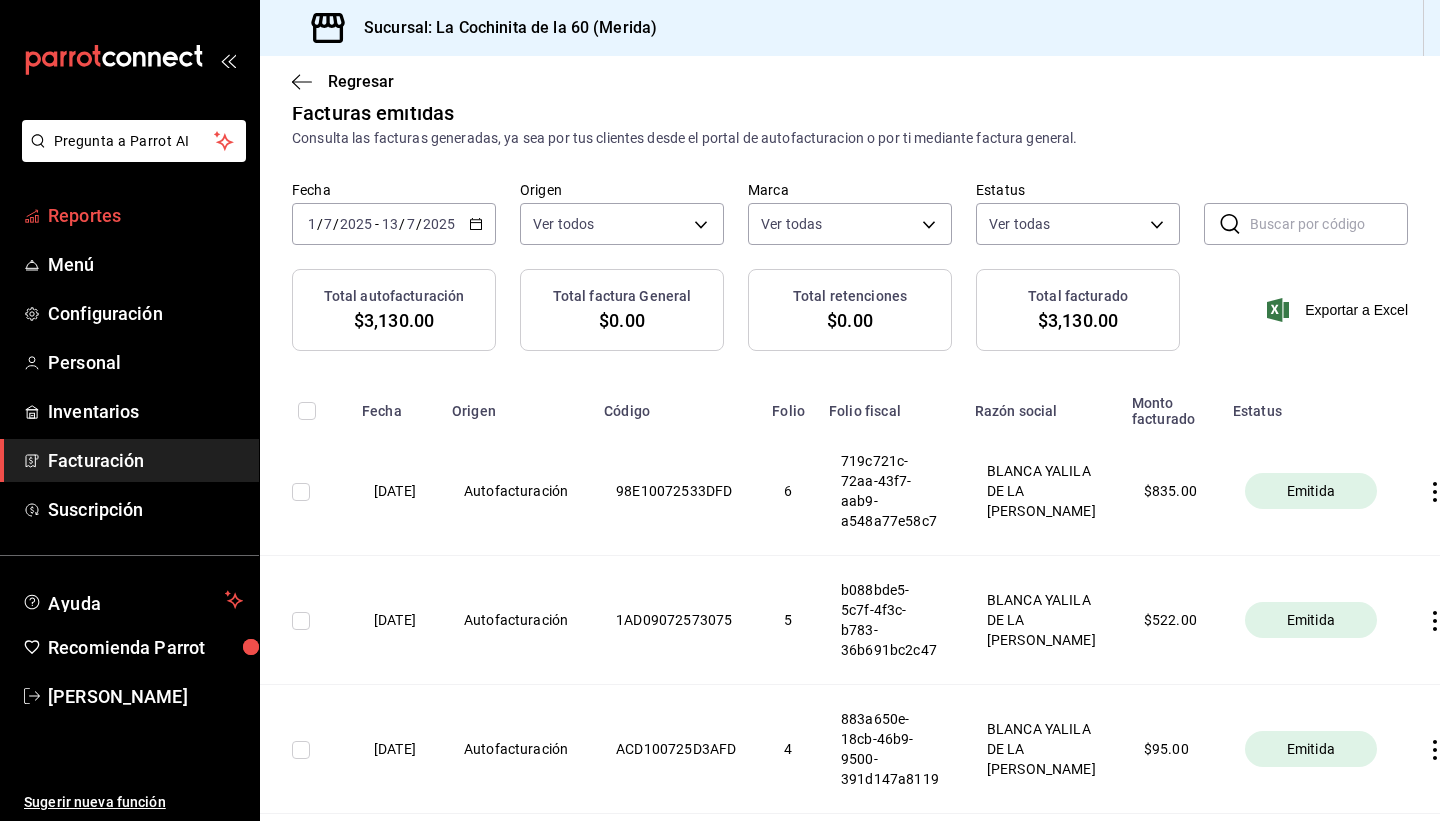 click on "Reportes" at bounding box center [145, 215] 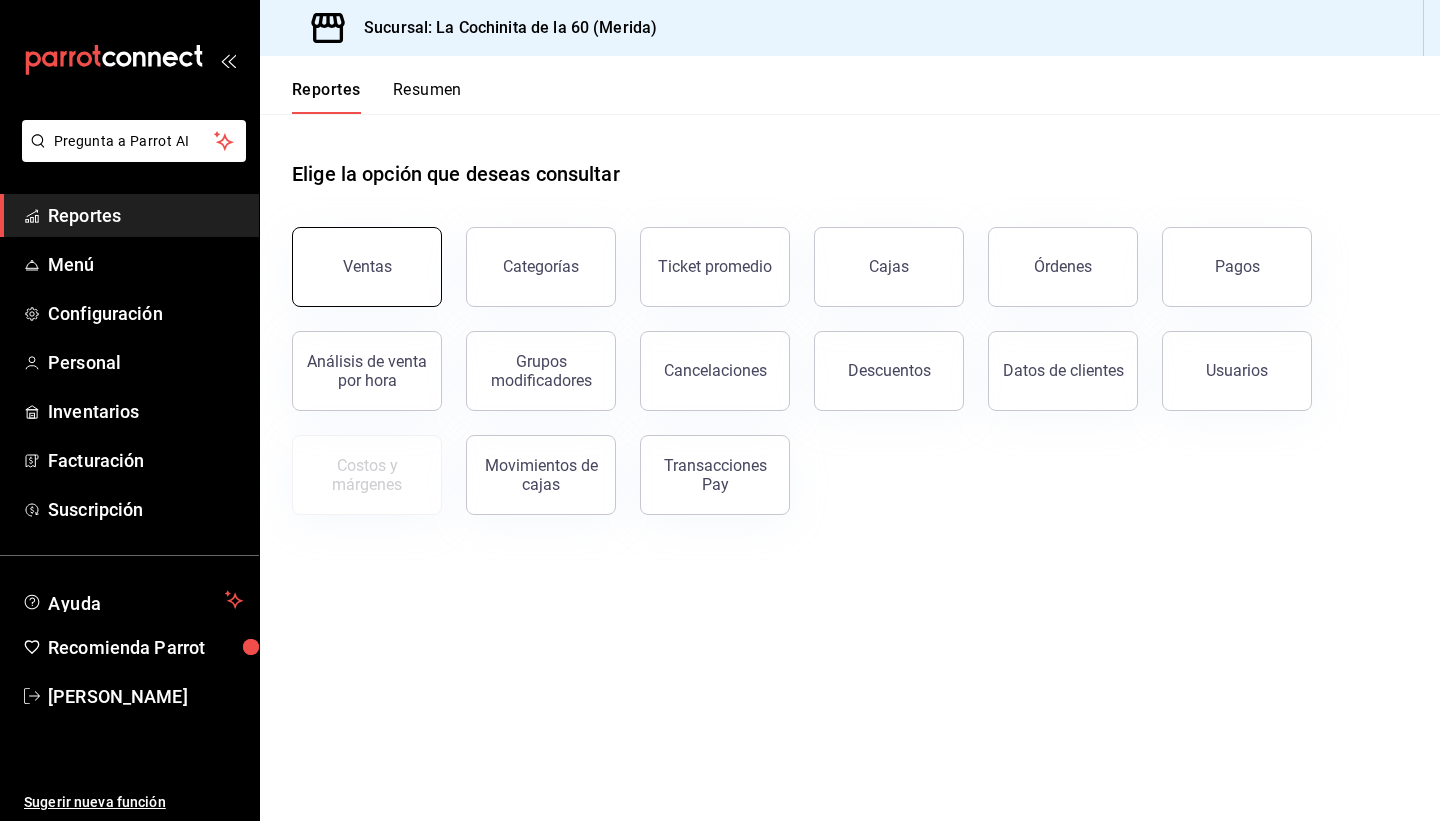 click on "Ventas" at bounding box center [367, 267] 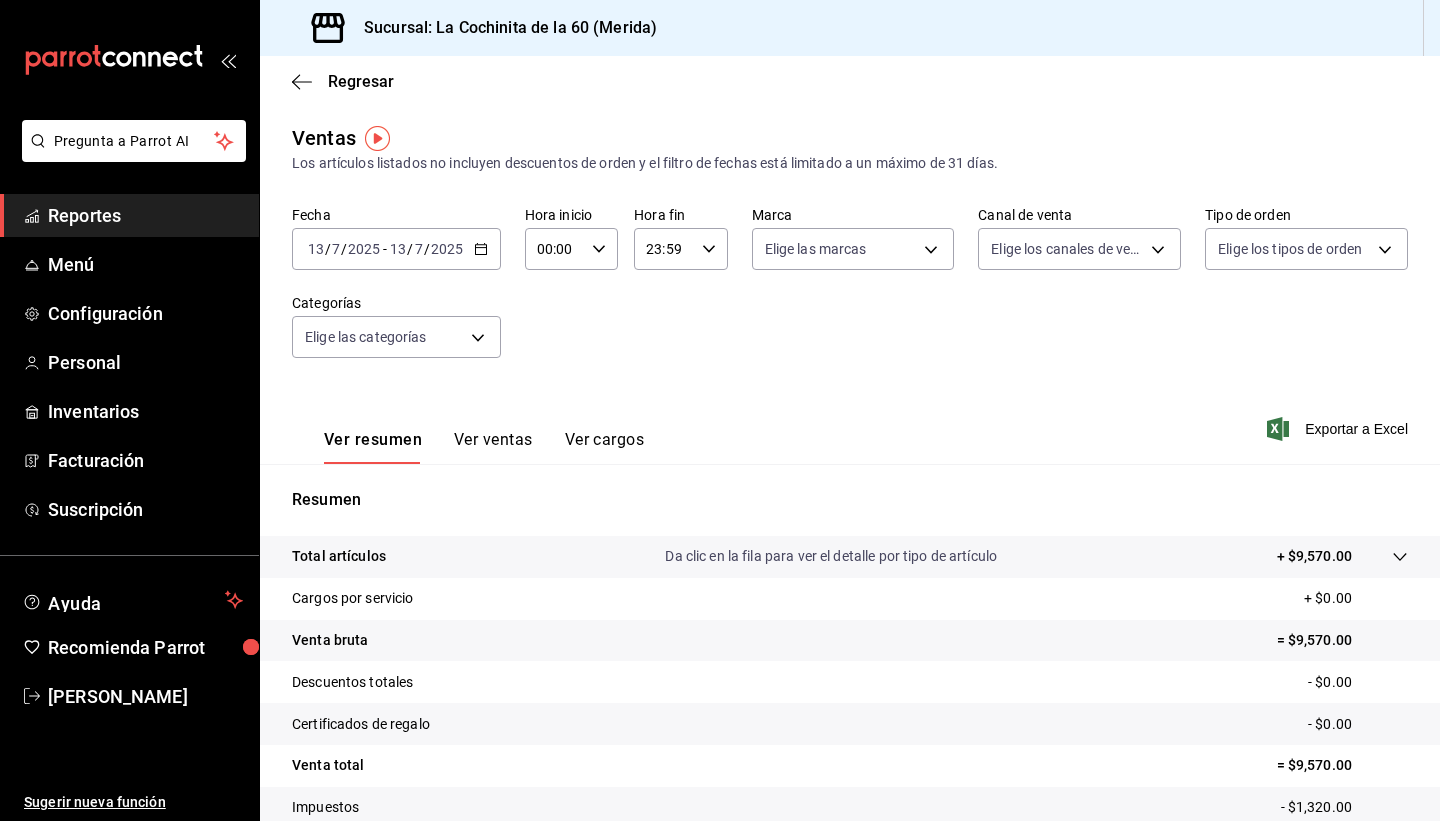 click on "Reportes" at bounding box center [129, 215] 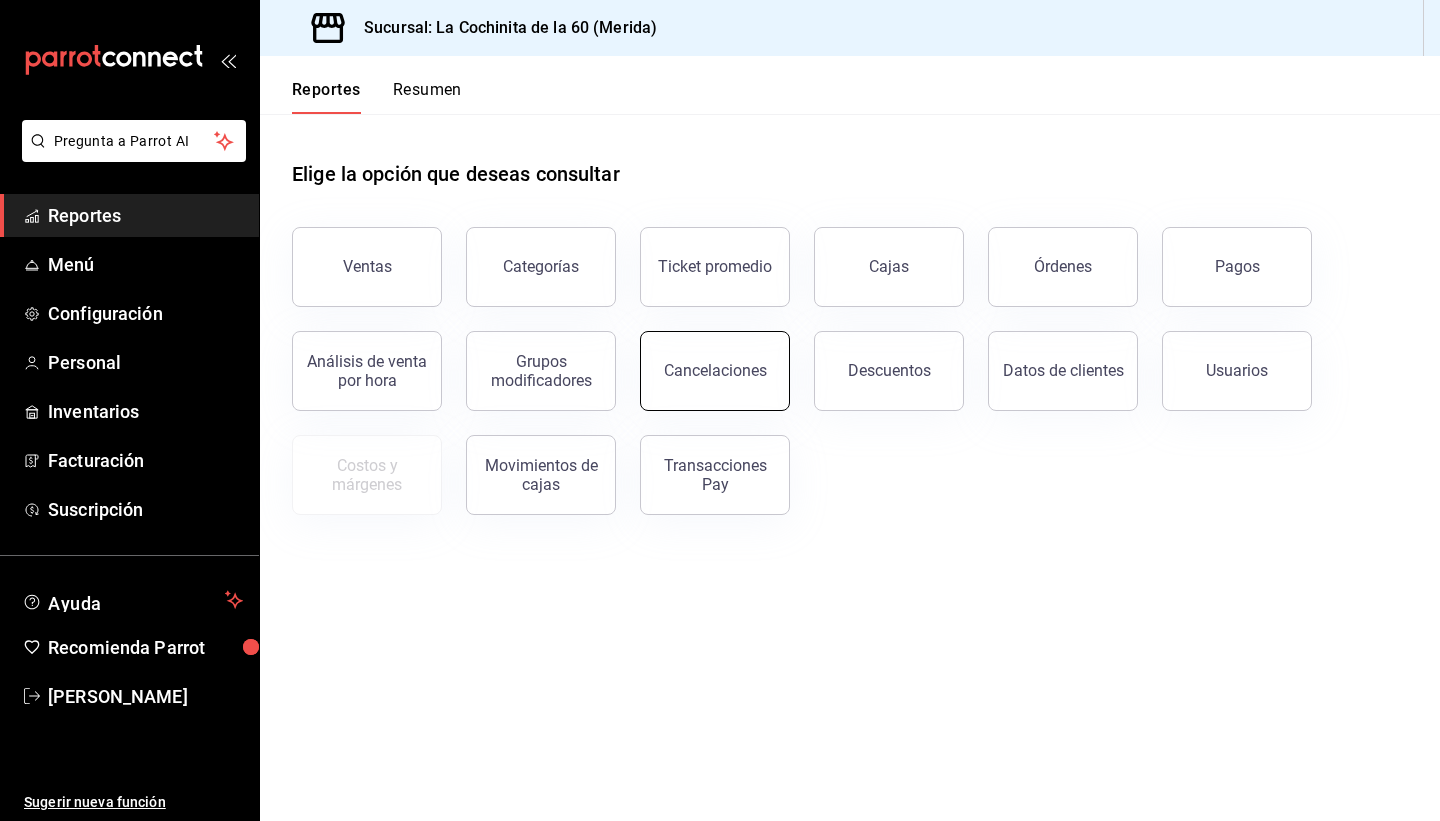 click on "Cancelaciones" at bounding box center [715, 371] 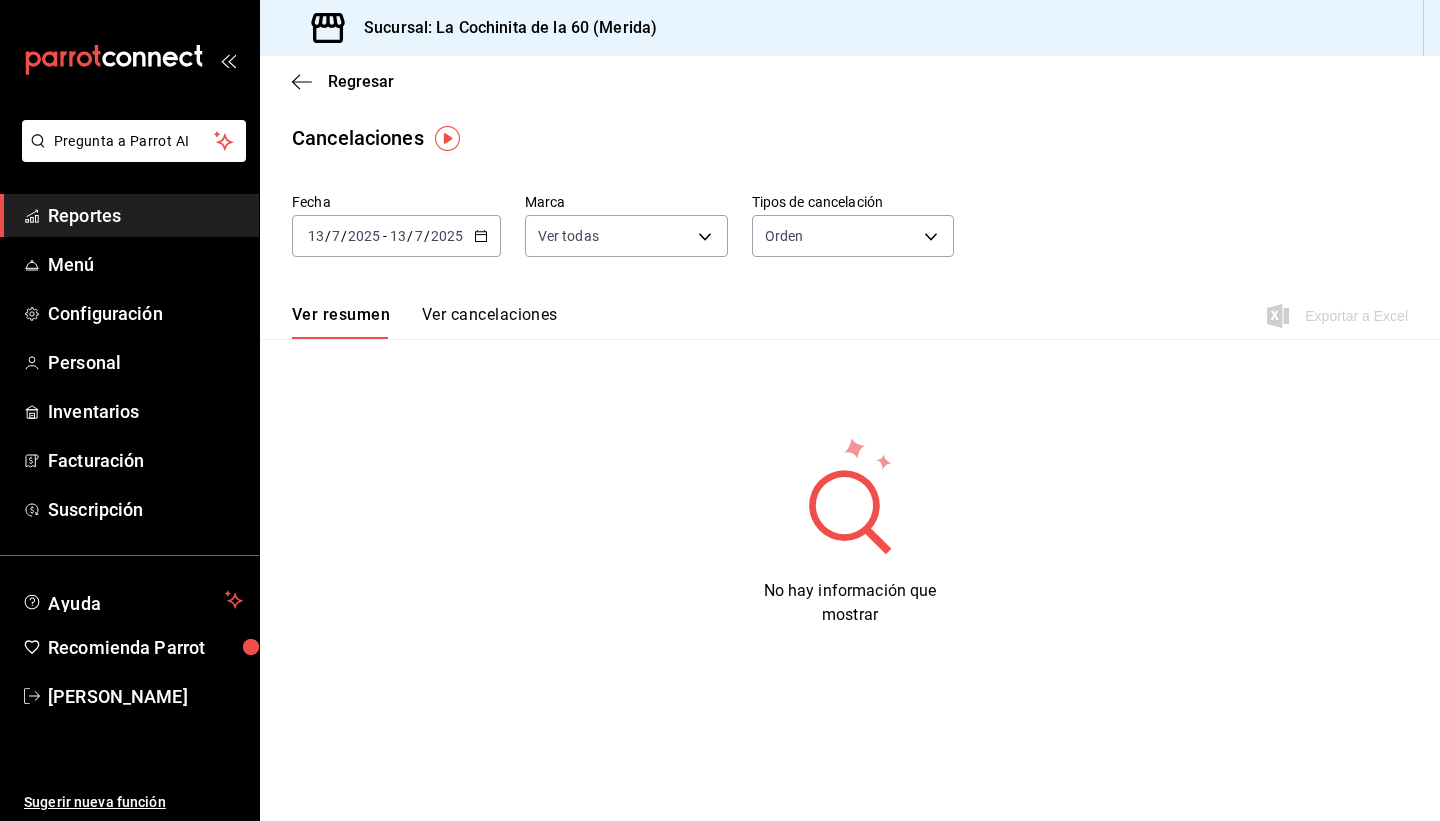 click on "Ver cancelaciones" at bounding box center [490, 322] 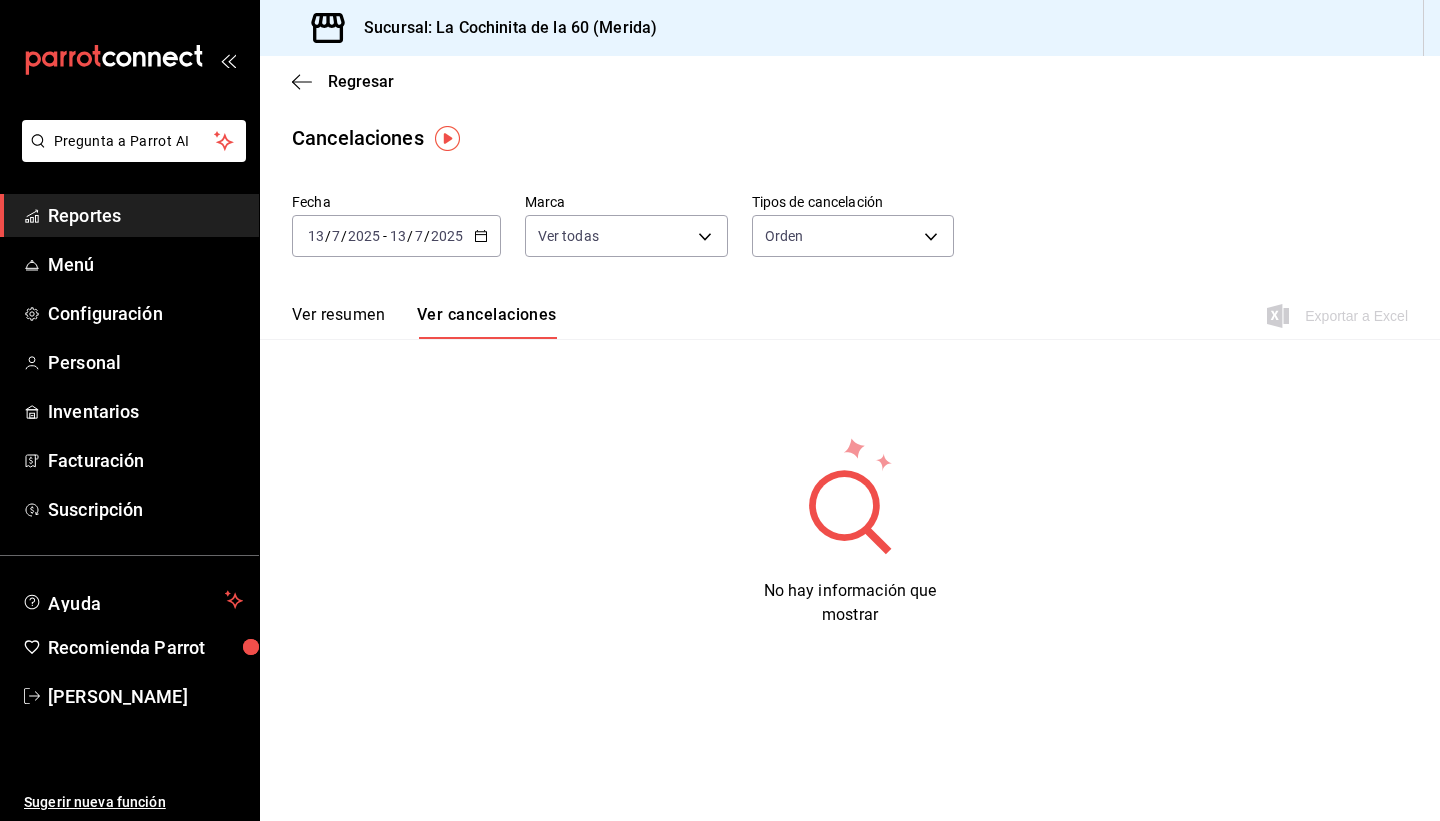 click on "Ver resumen" at bounding box center [338, 322] 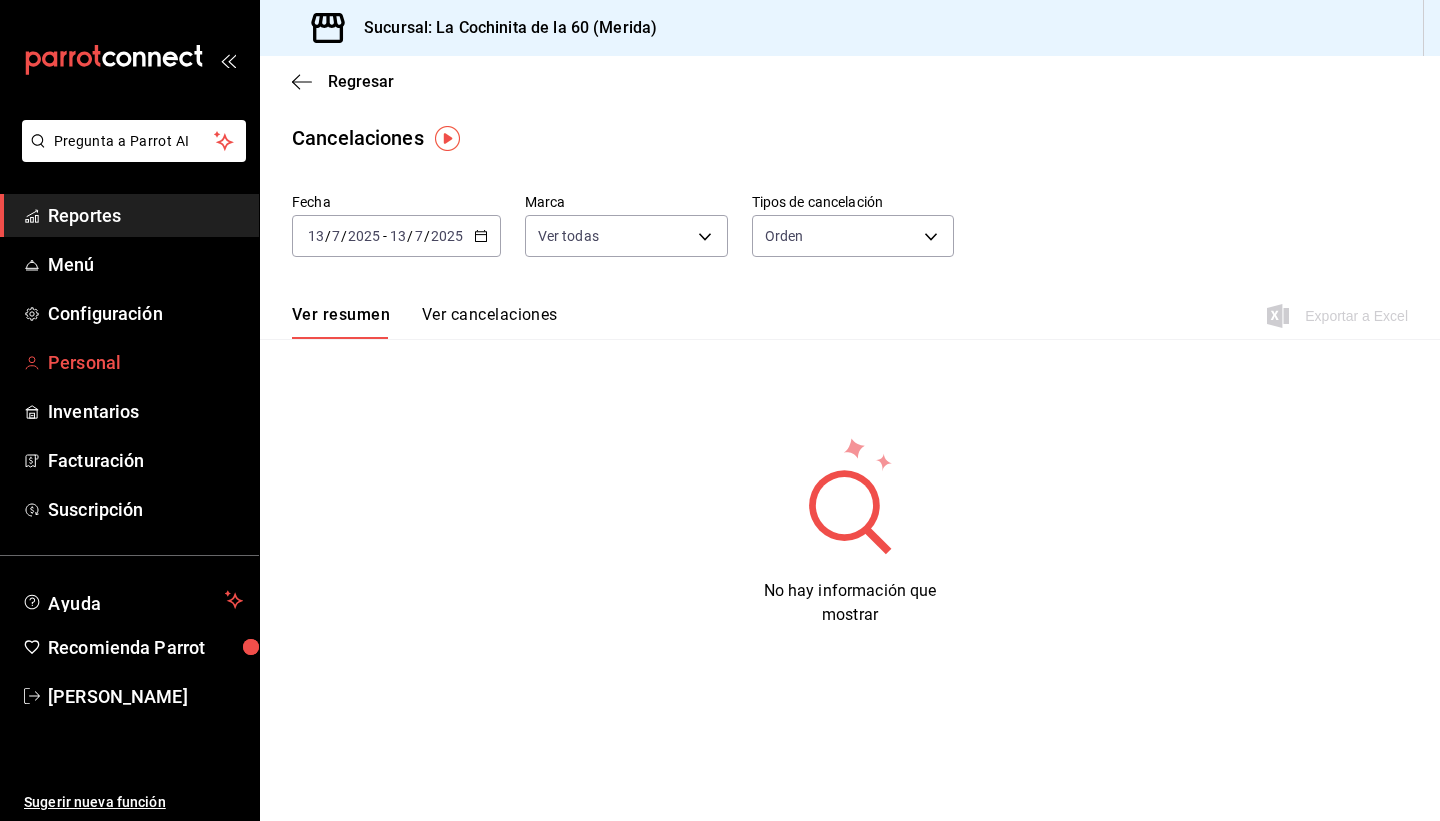click on "Personal" at bounding box center [145, 362] 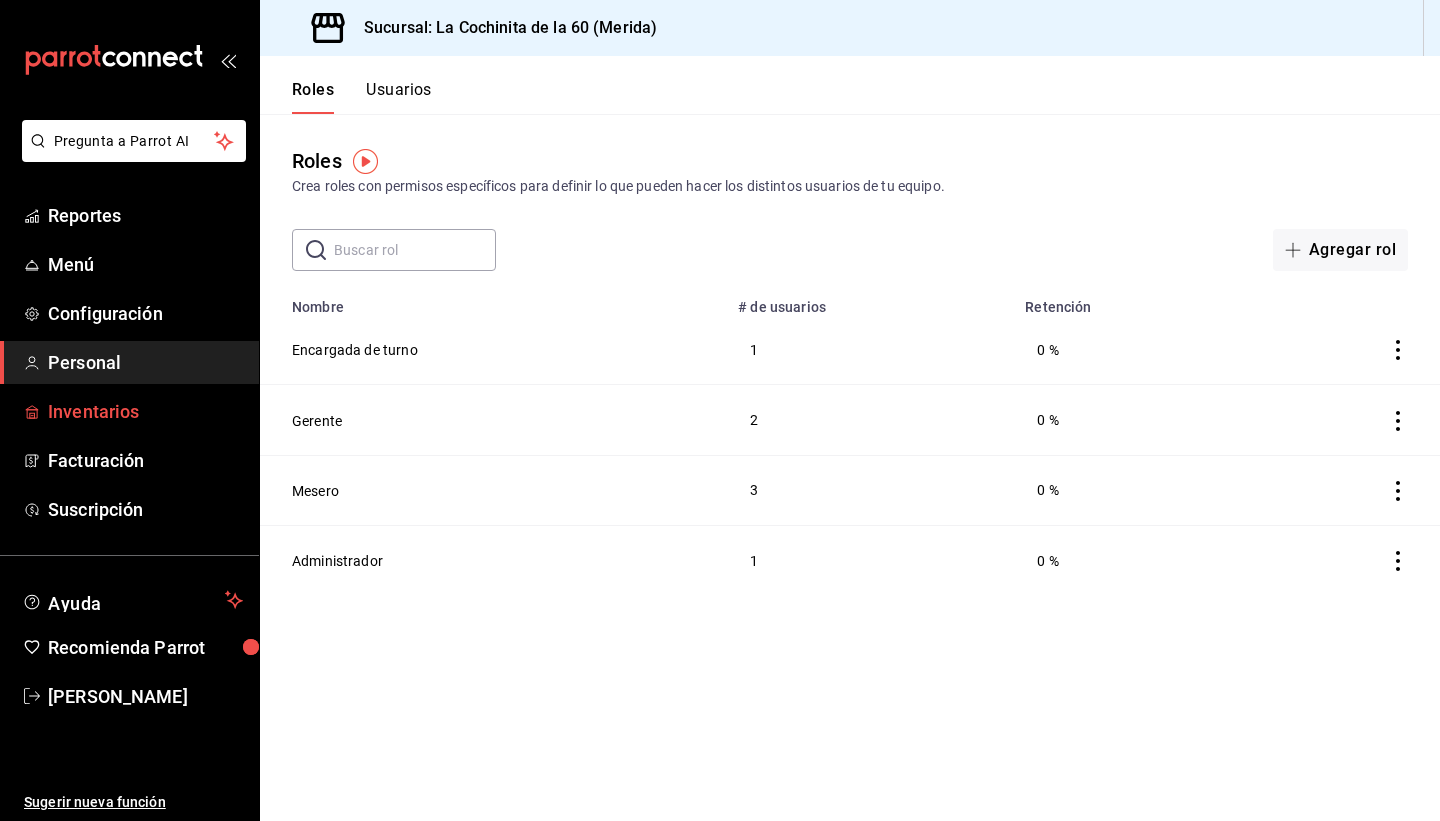 click on "Inventarios" at bounding box center (129, 411) 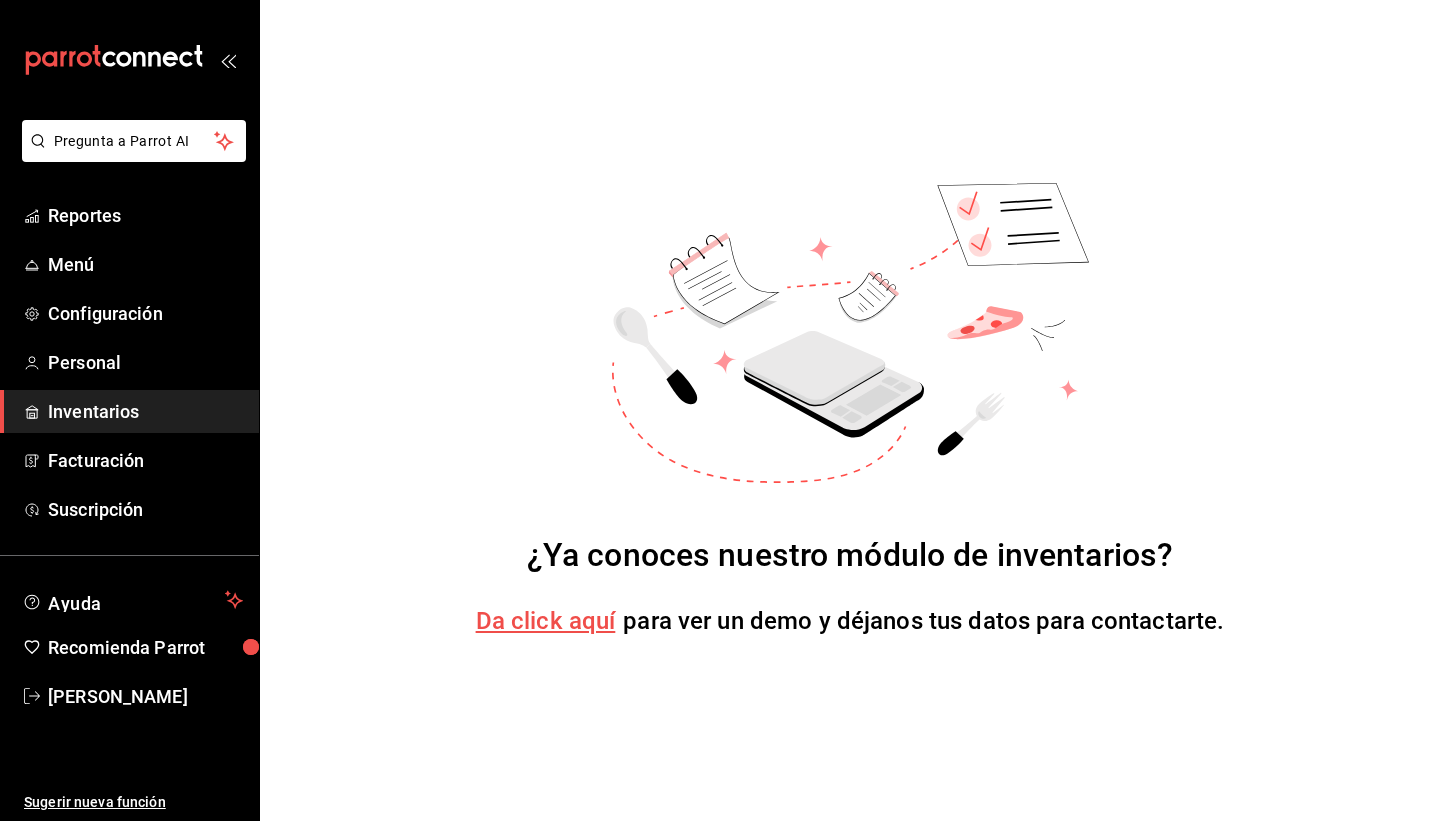 click on "Da click aquí" at bounding box center (546, 621) 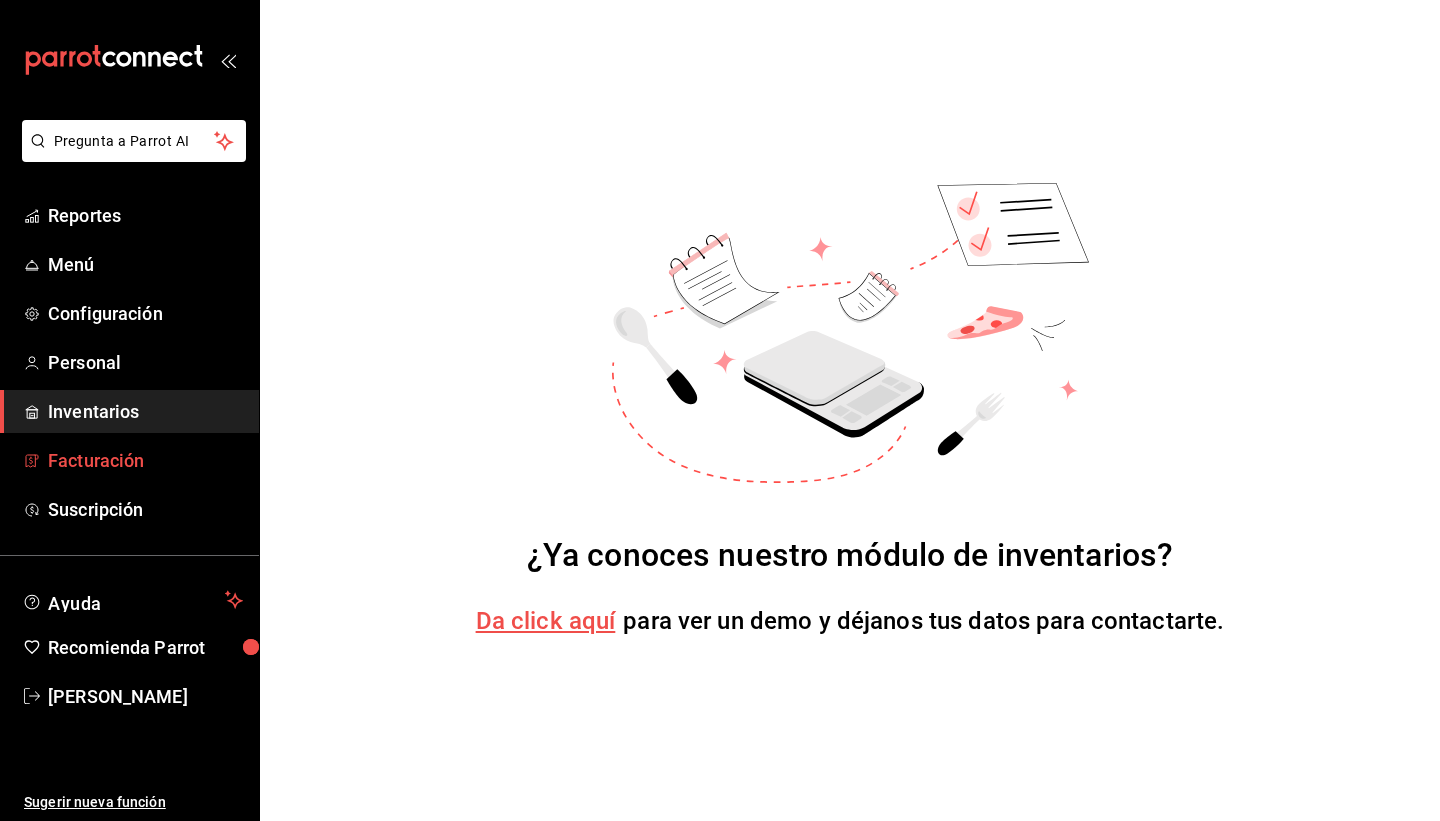click on "Facturación" at bounding box center [145, 460] 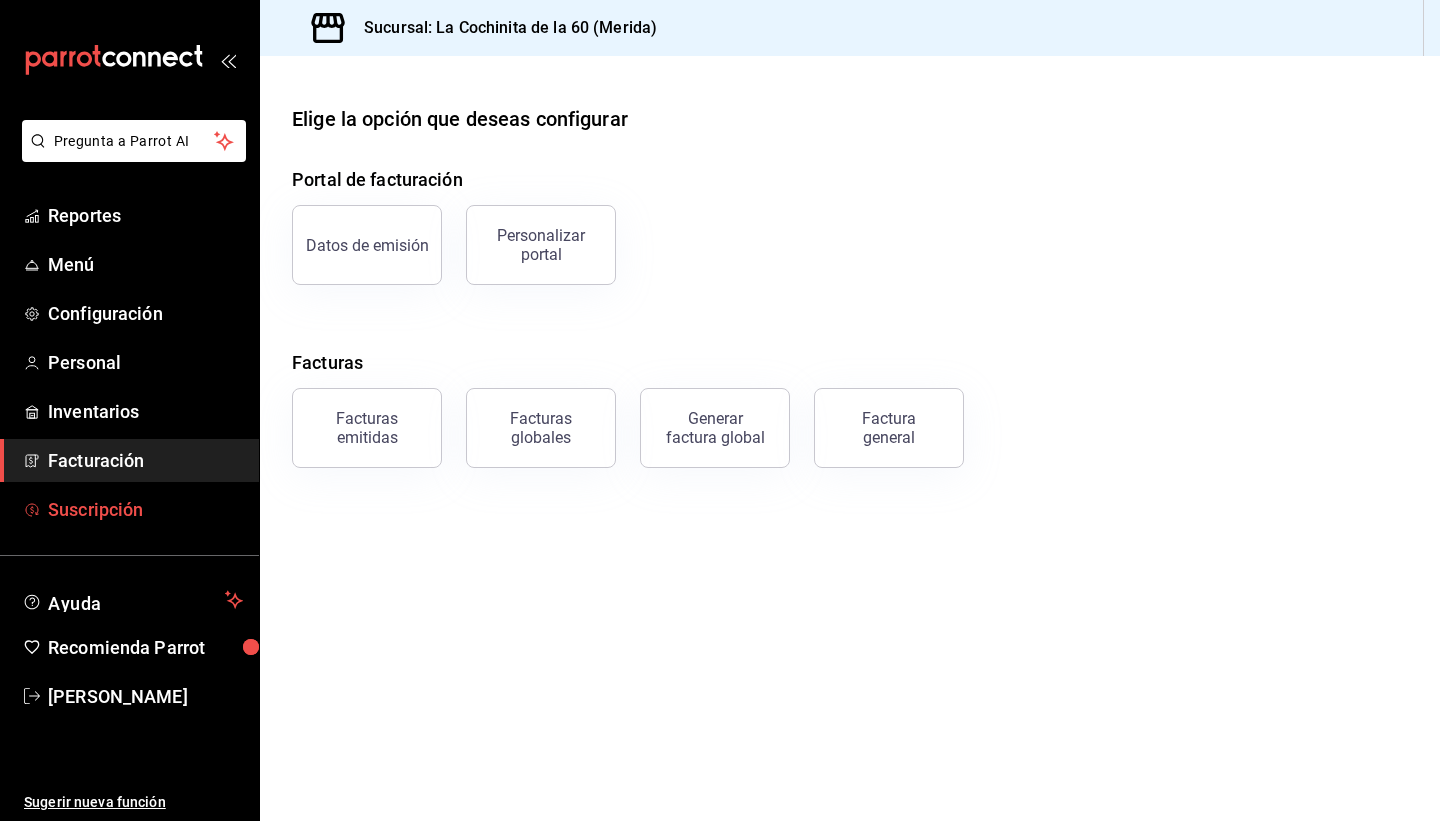 click on "Suscripción" at bounding box center [145, 509] 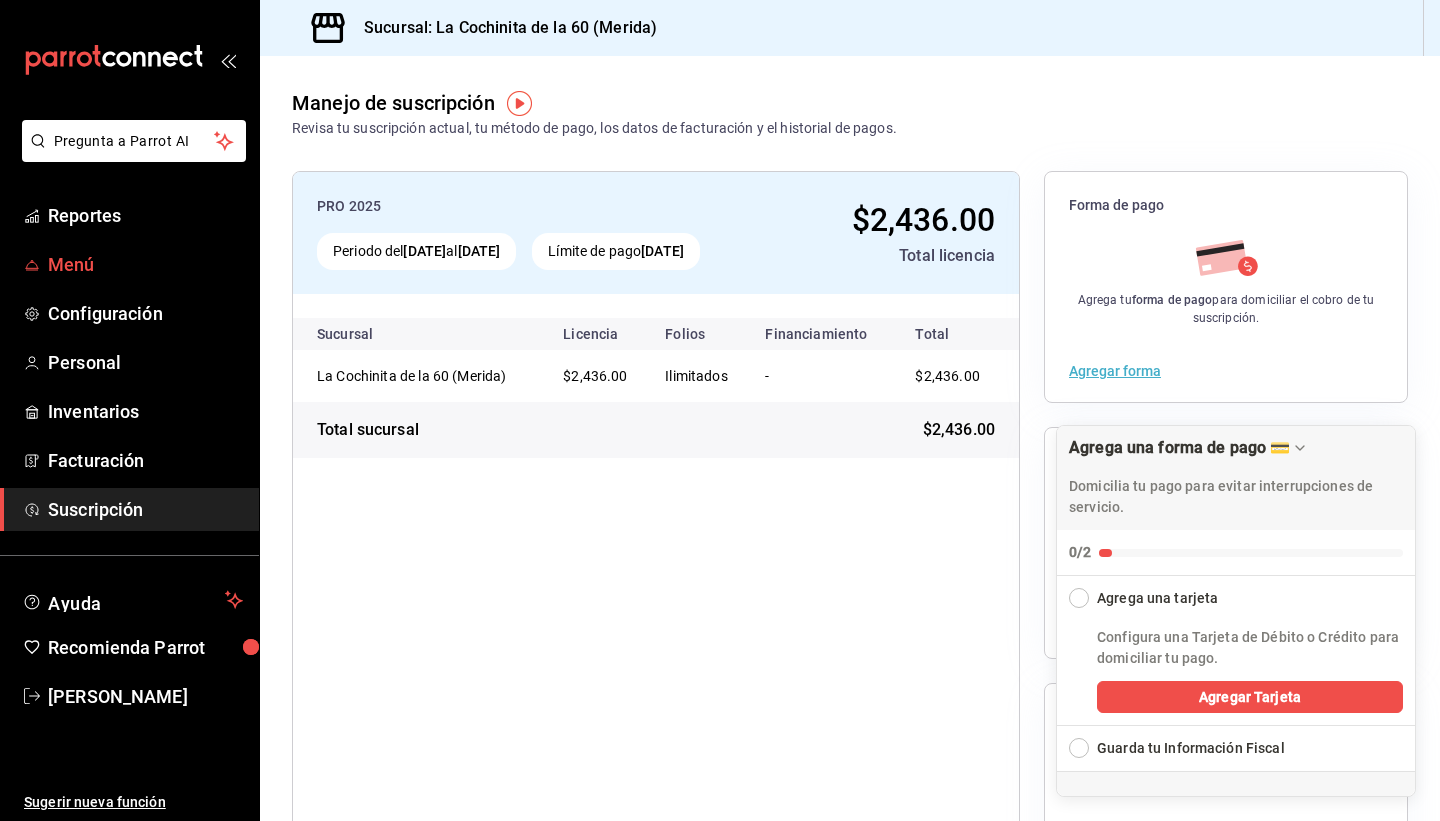 click on "Menú" at bounding box center (145, 264) 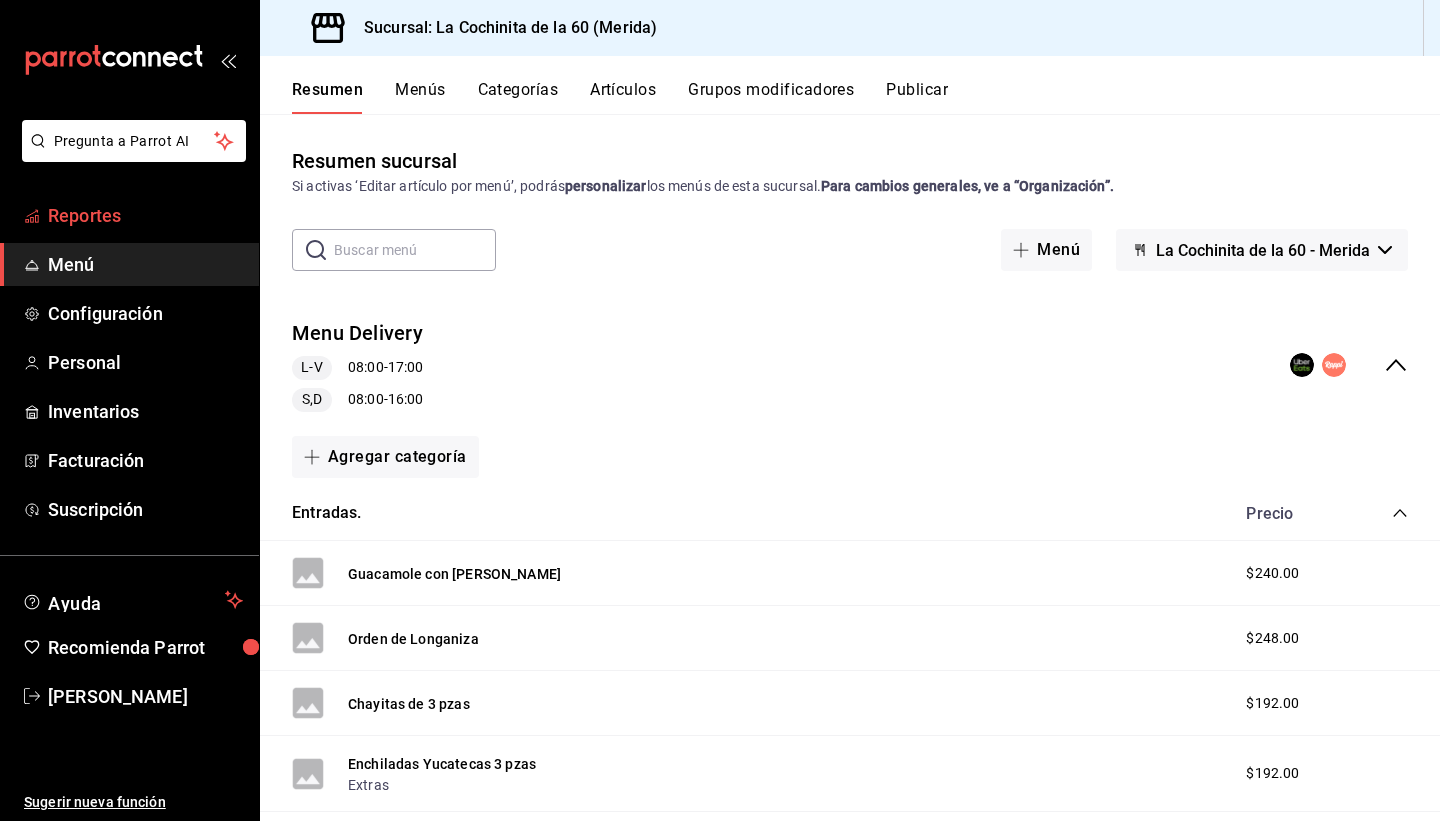 click on "Reportes" at bounding box center (145, 215) 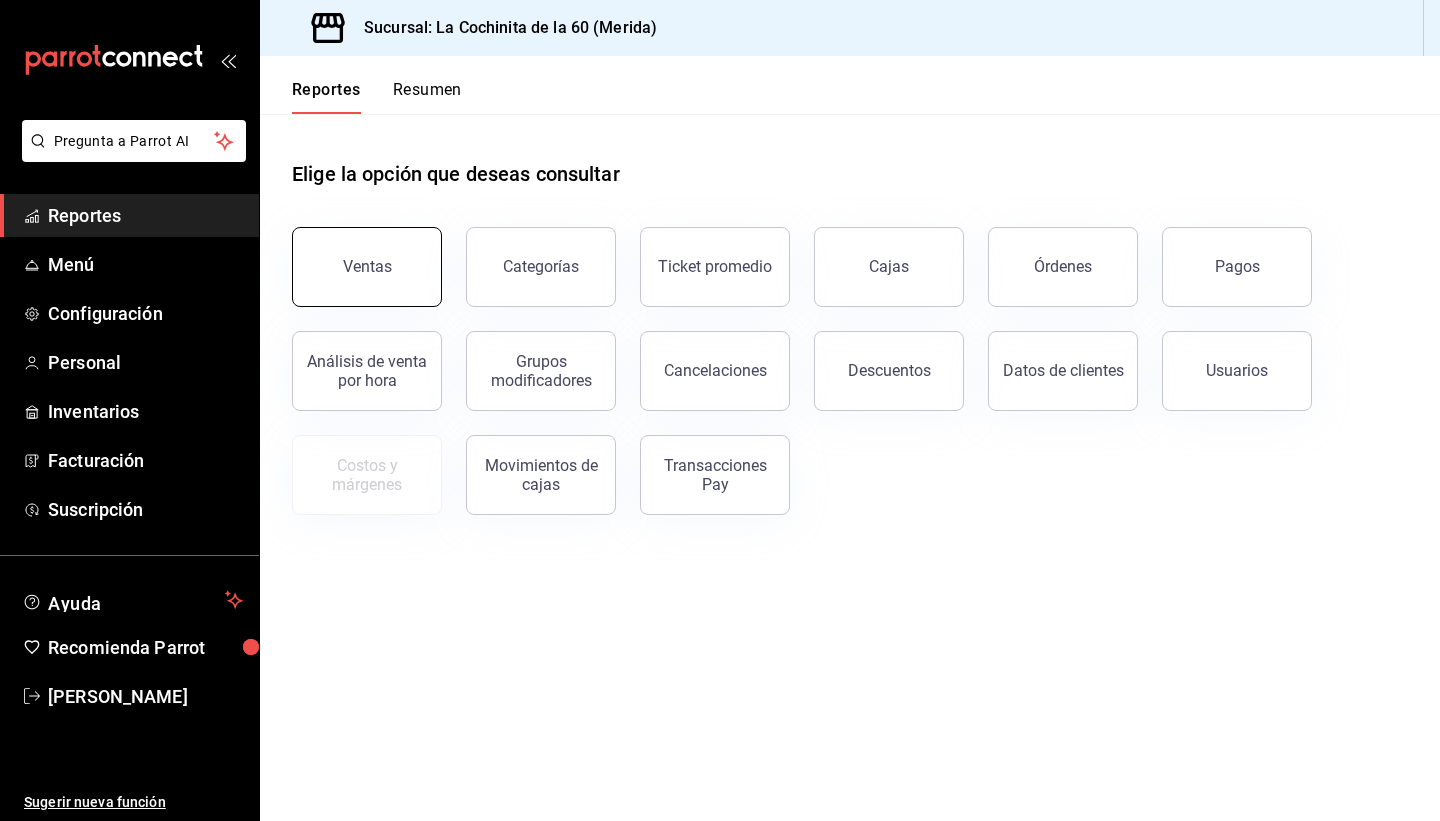 click on "Ventas" at bounding box center [367, 267] 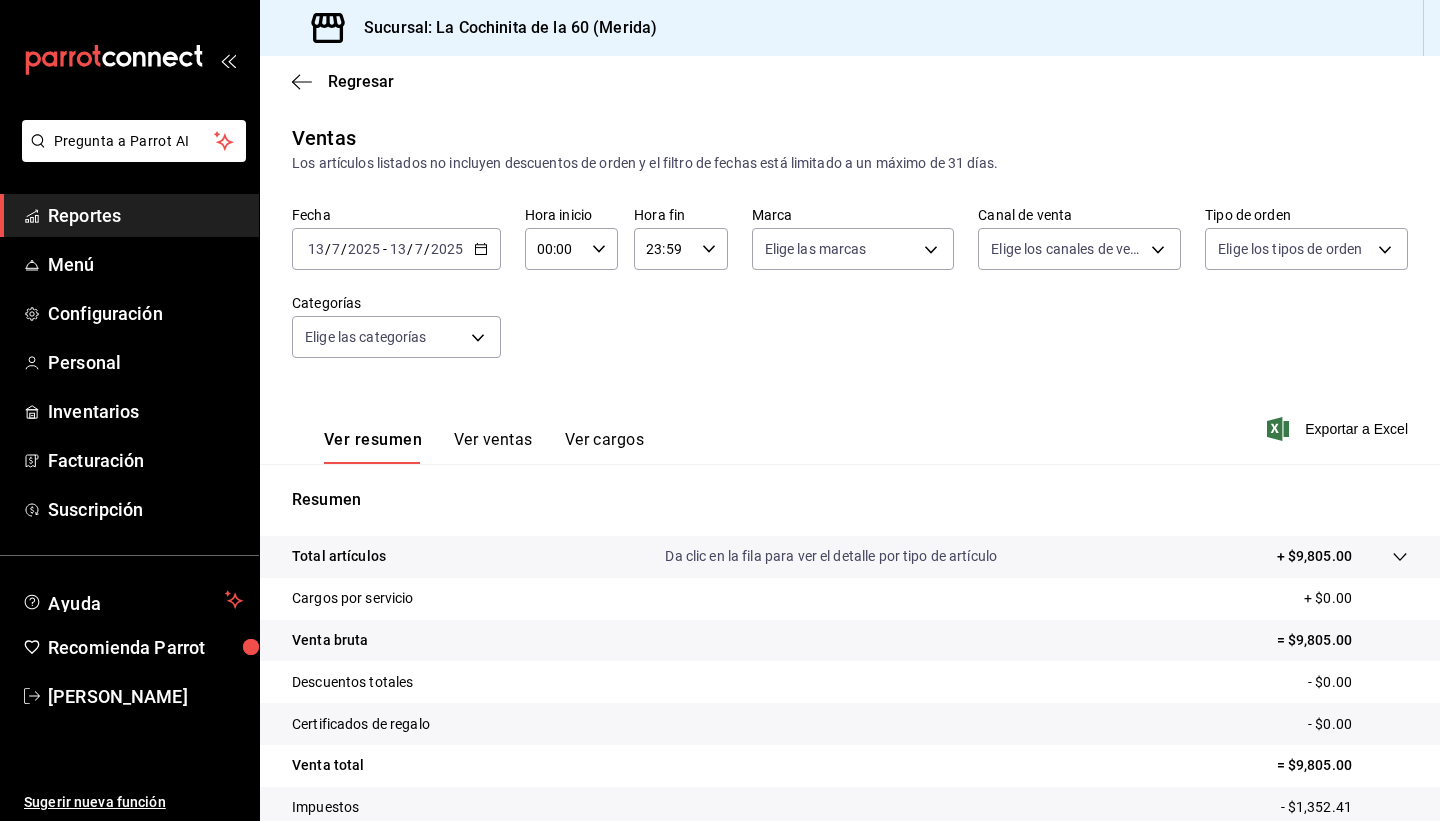scroll, scrollTop: 137, scrollLeft: 0, axis: vertical 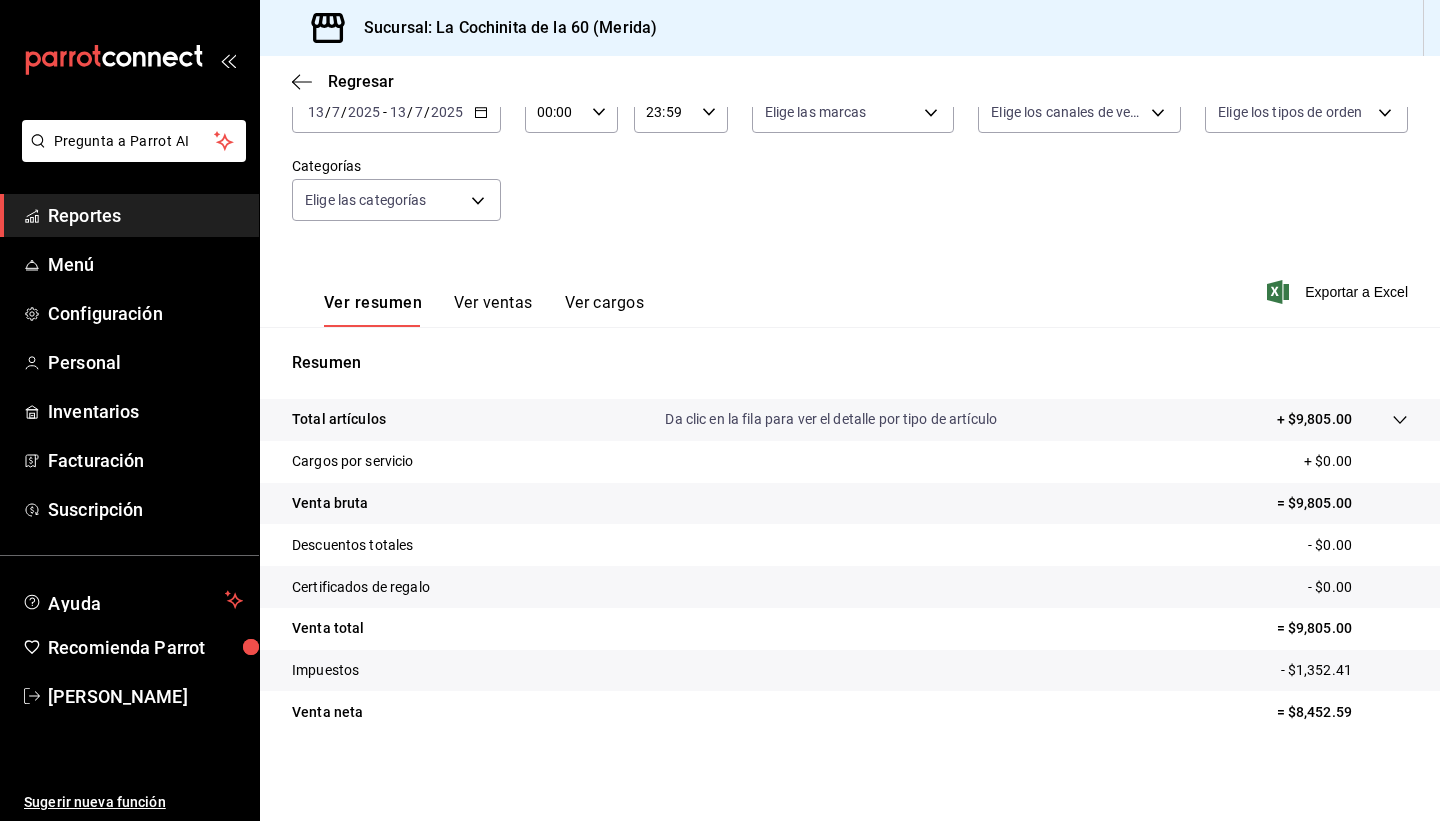 click on "Reportes" at bounding box center [145, 215] 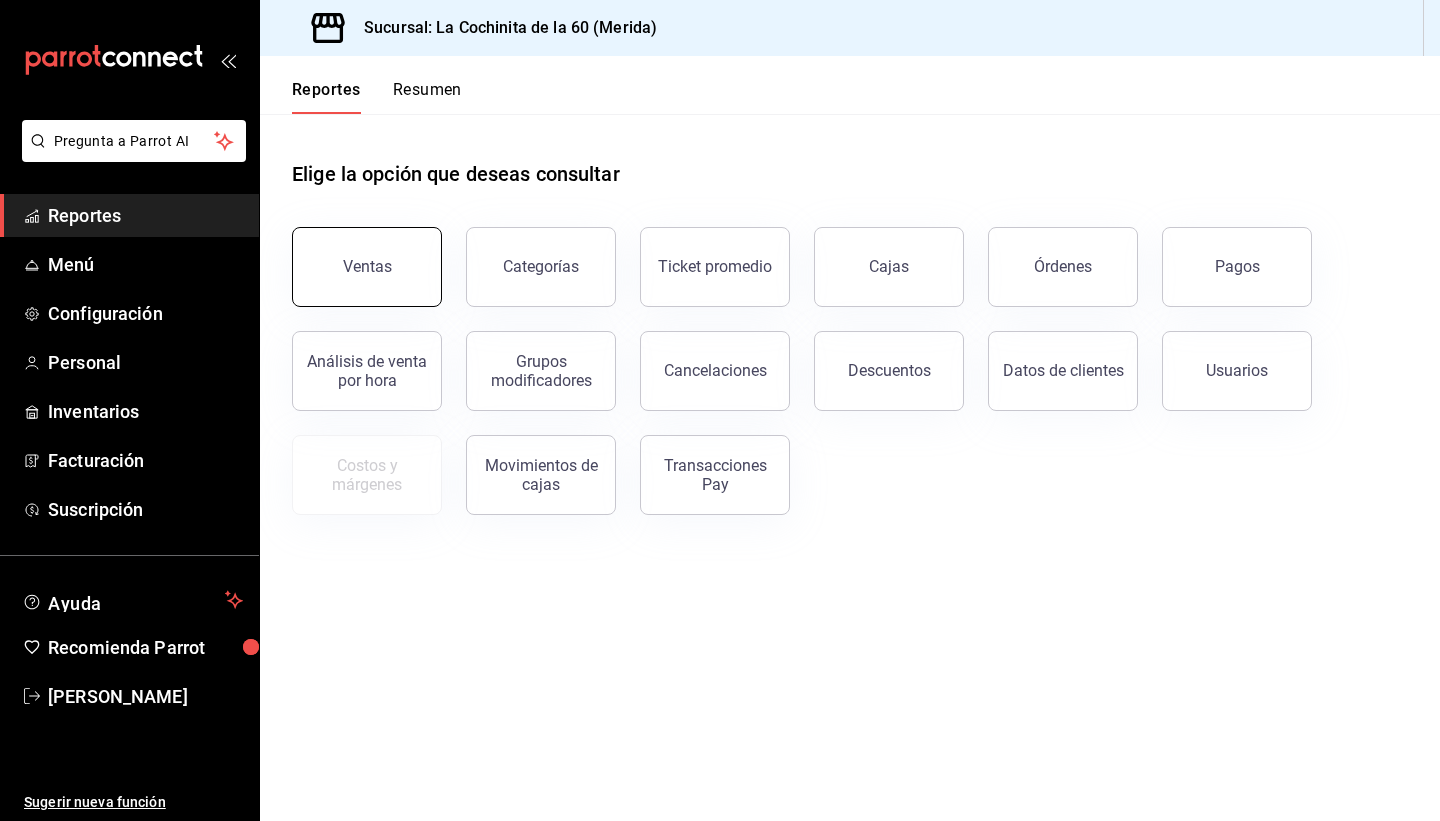 click on "Ventas" at bounding box center (367, 267) 